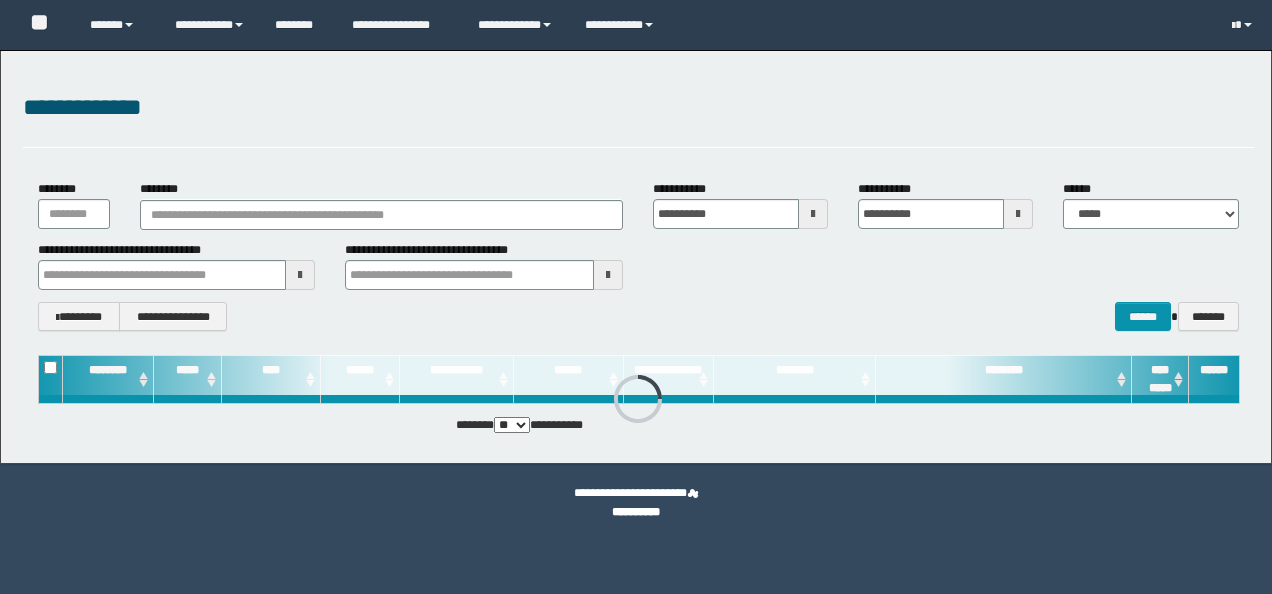 scroll, scrollTop: 0, scrollLeft: 0, axis: both 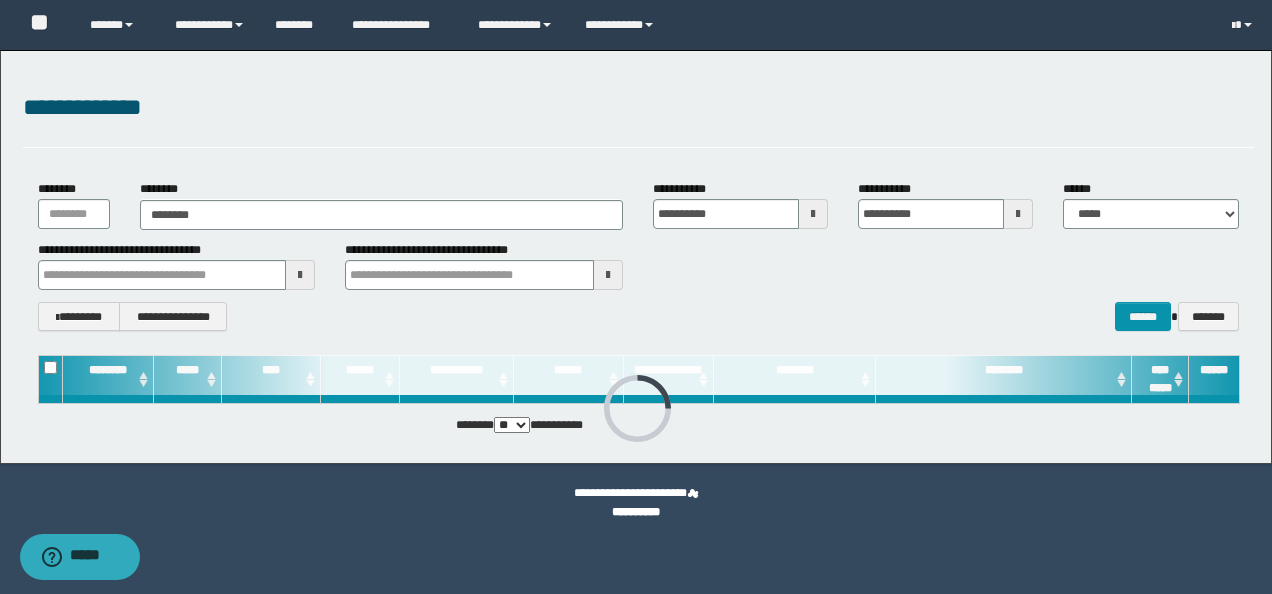 type on "********" 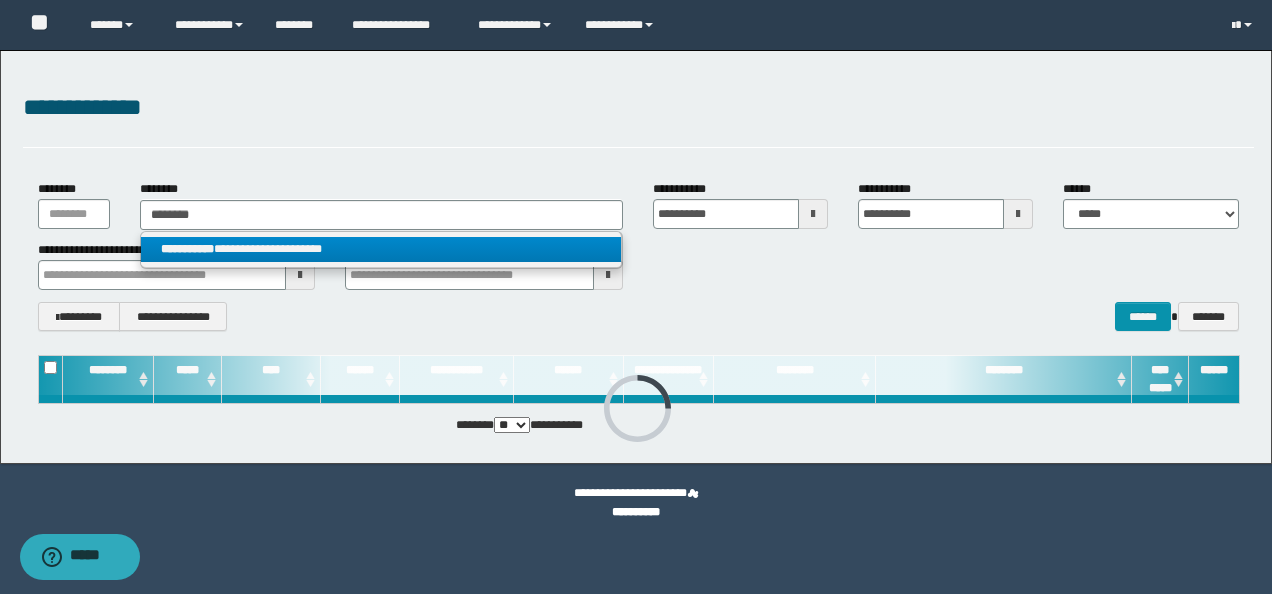 type on "********" 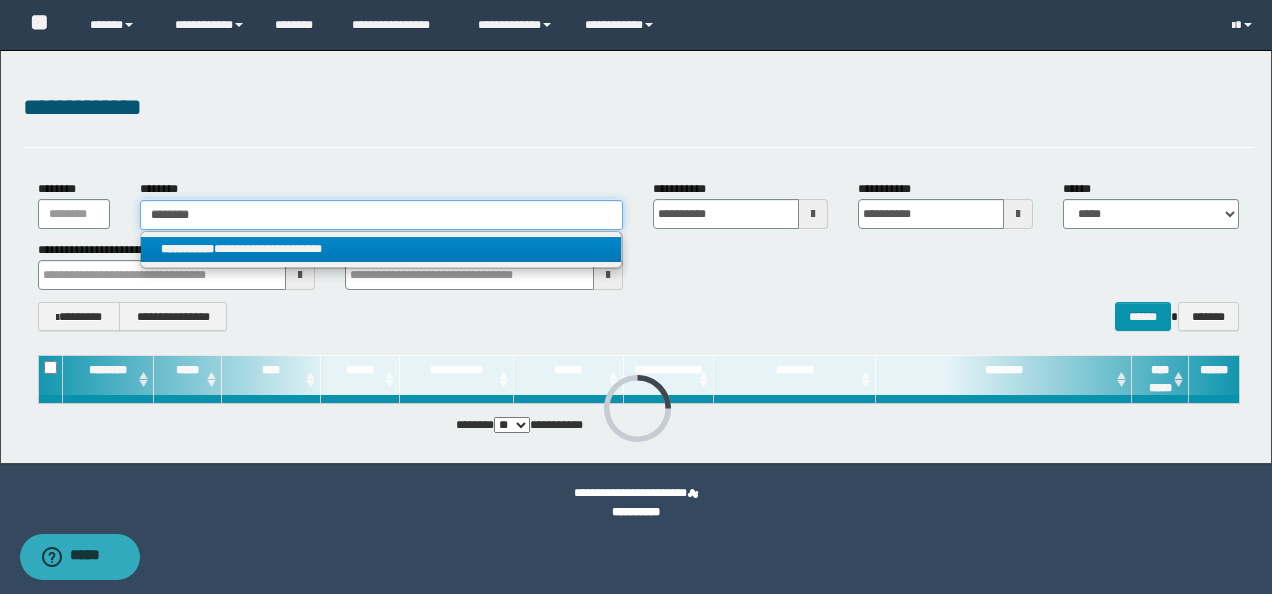 type 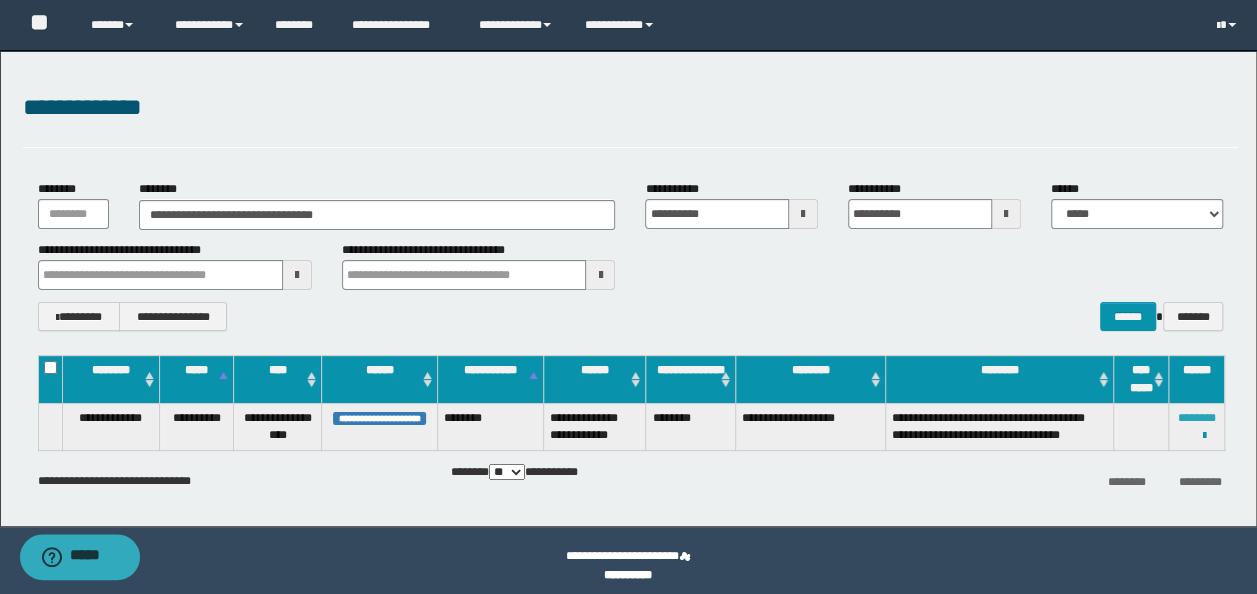 click on "********" at bounding box center [1197, 418] 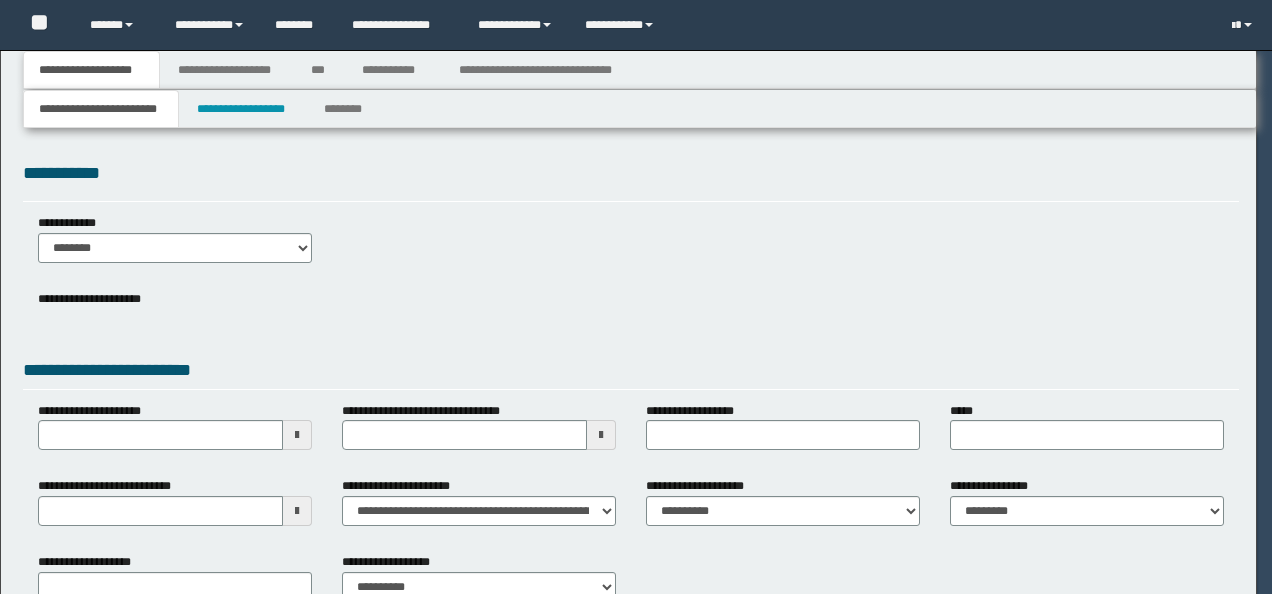 scroll, scrollTop: 0, scrollLeft: 0, axis: both 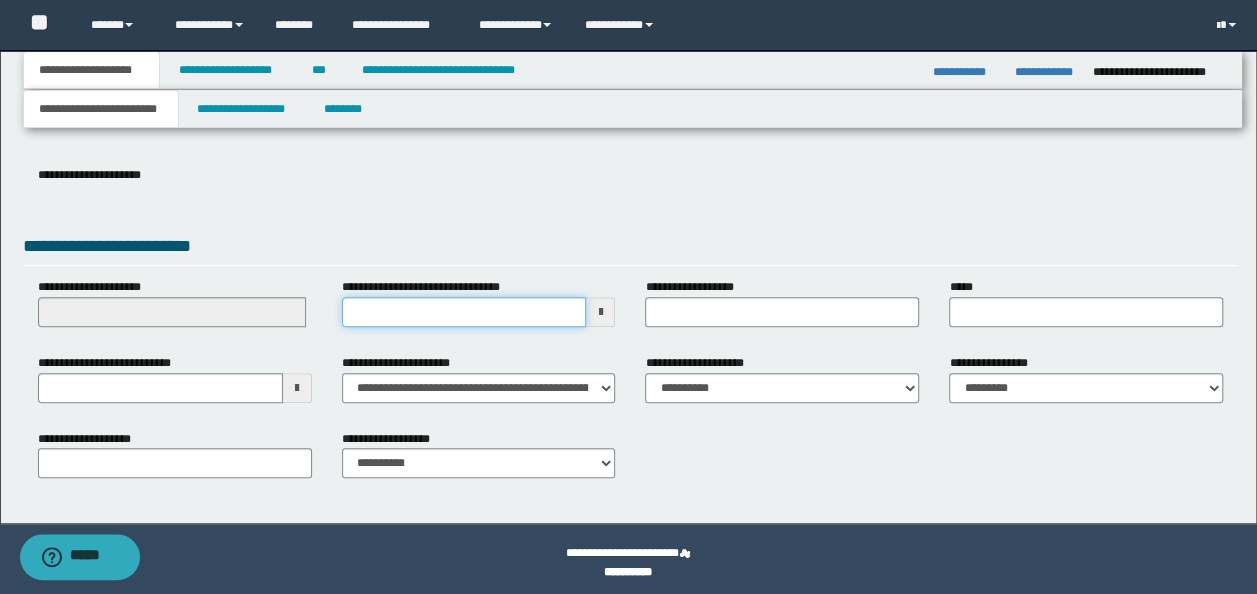 click on "**********" at bounding box center (464, 312) 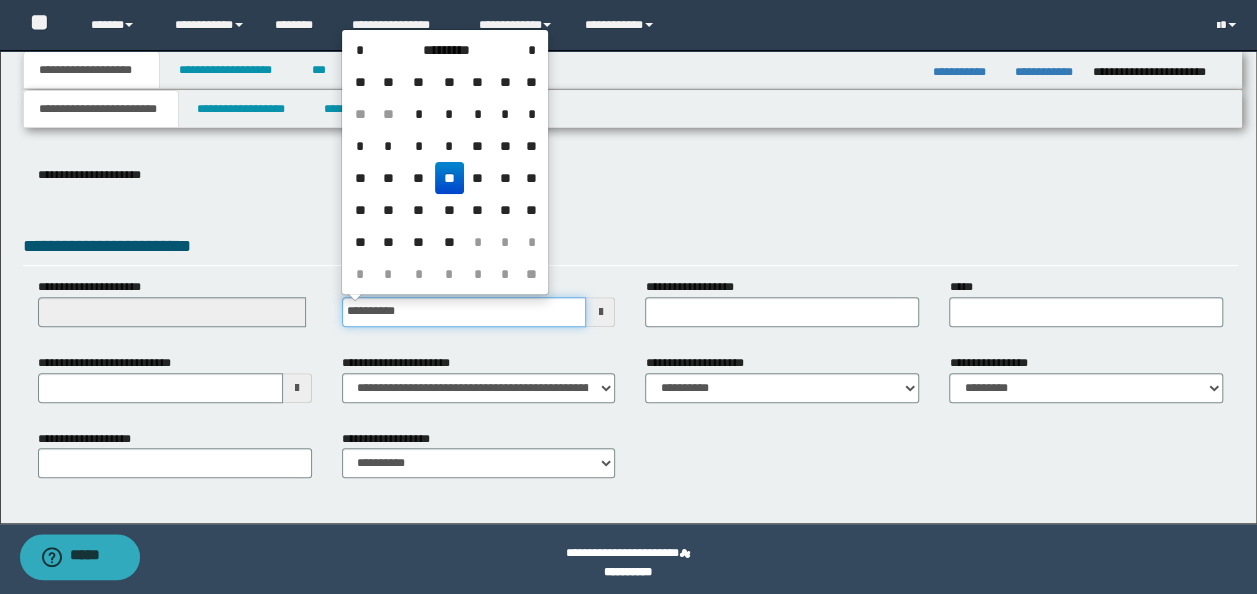 type on "**********" 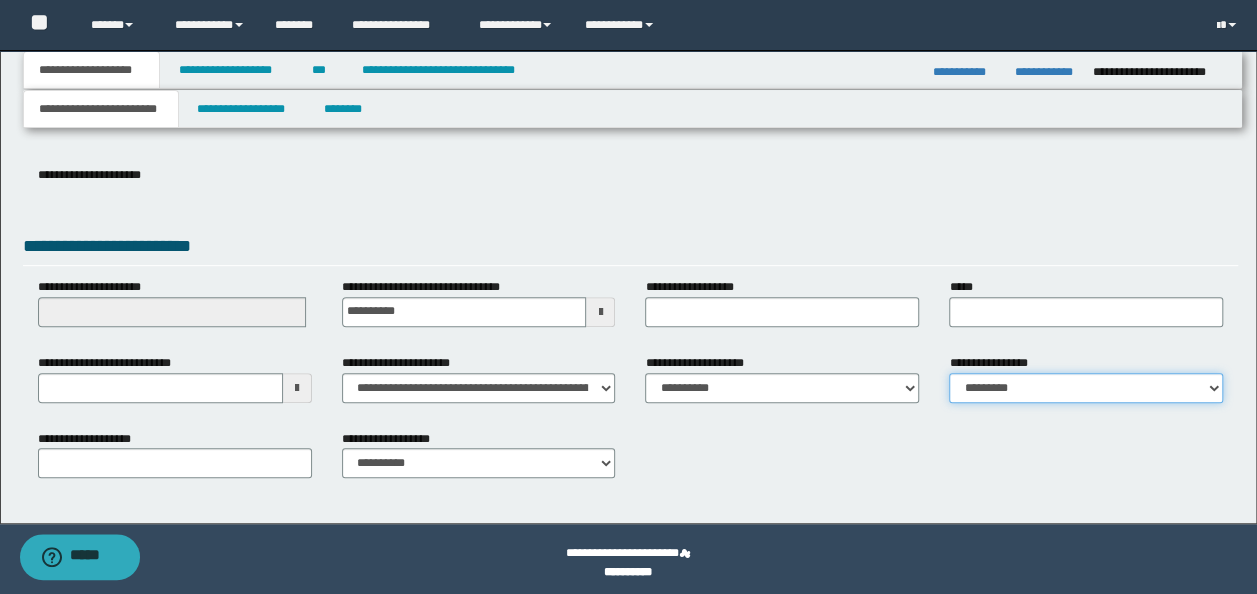click on "**********" at bounding box center [1086, 388] 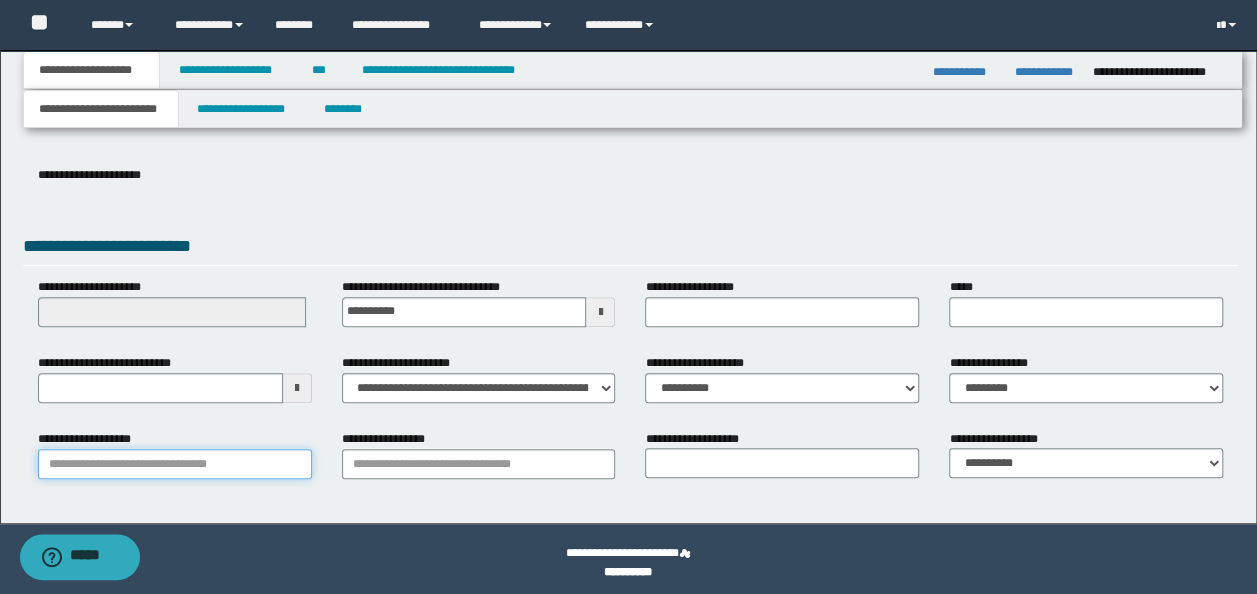 click on "**********" at bounding box center [175, 464] 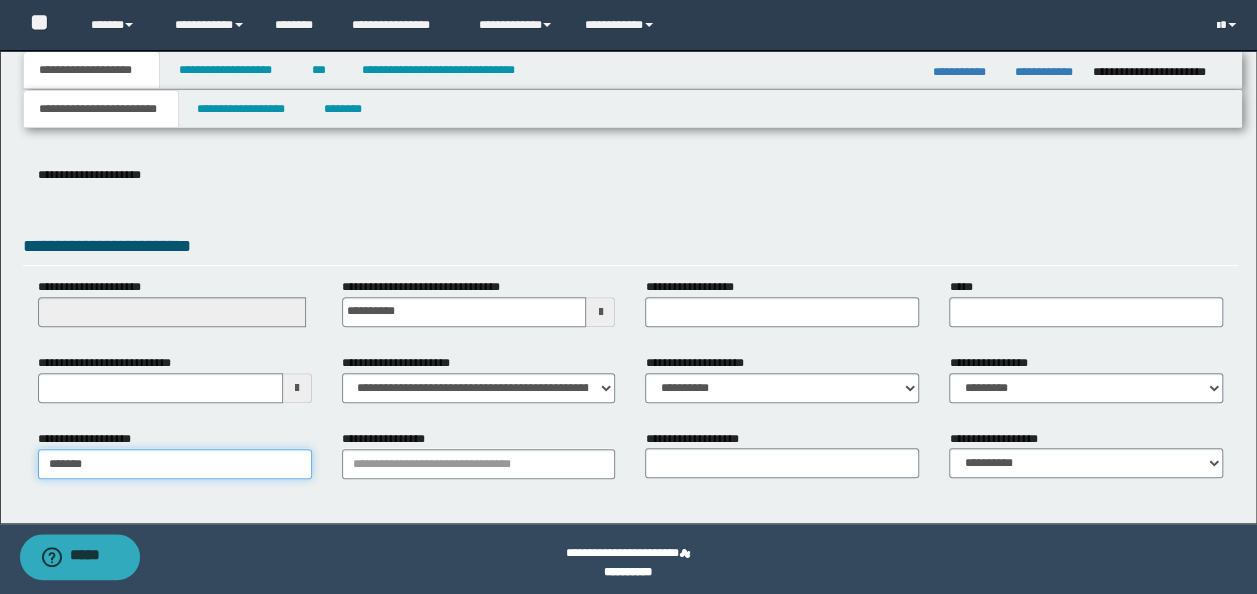 type on "********" 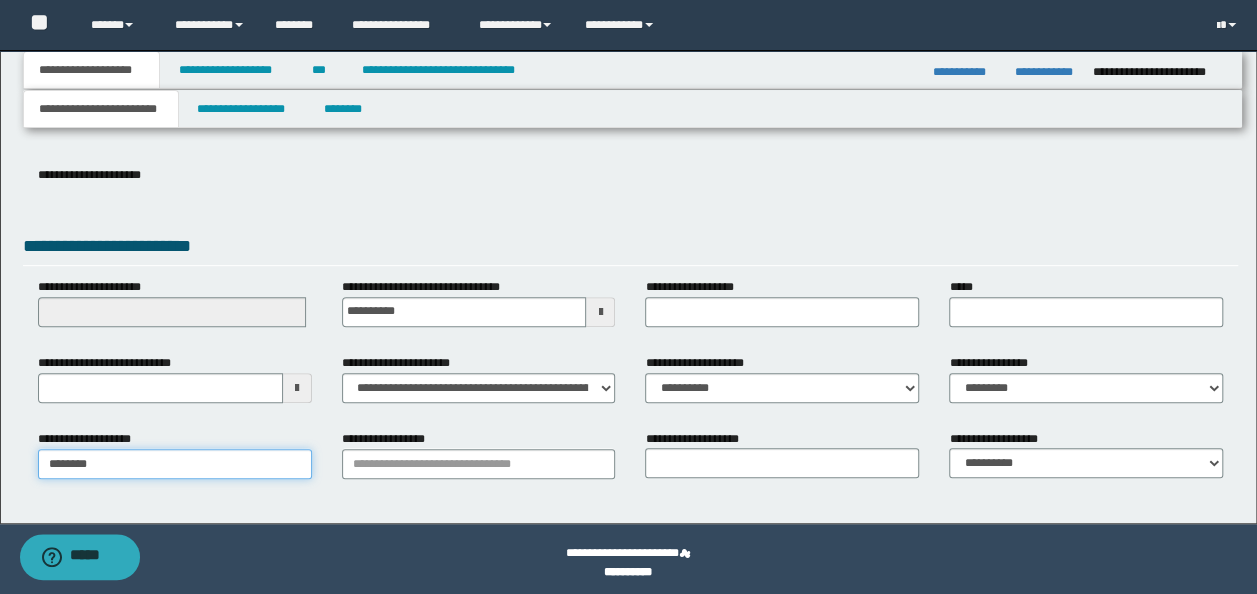 type on "**********" 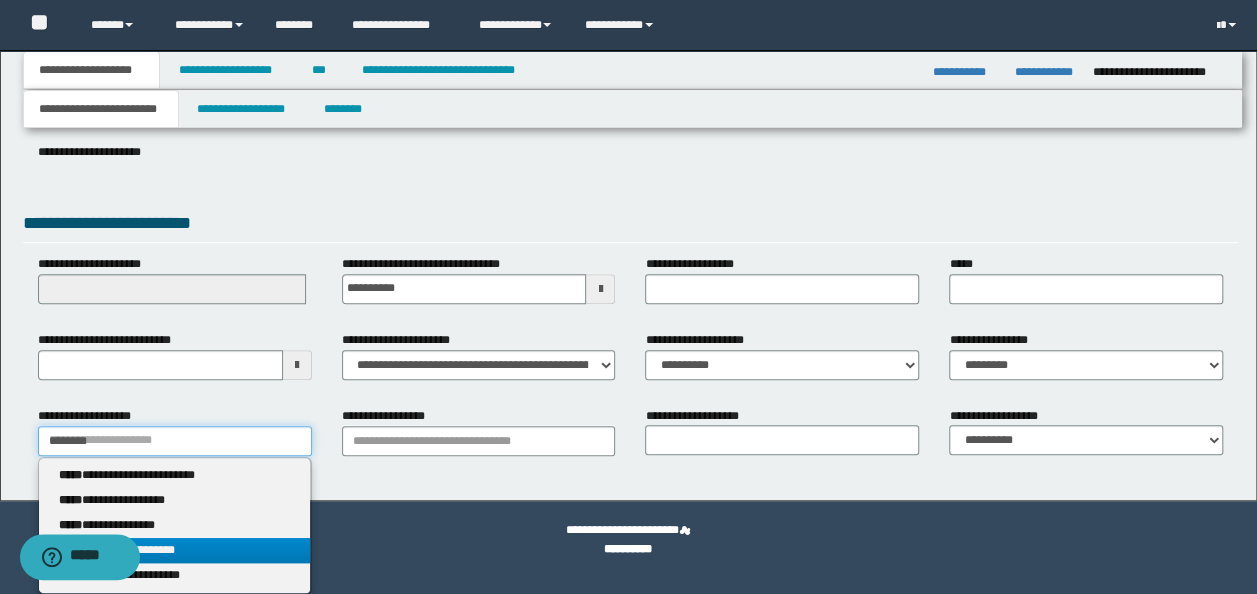 type on "********" 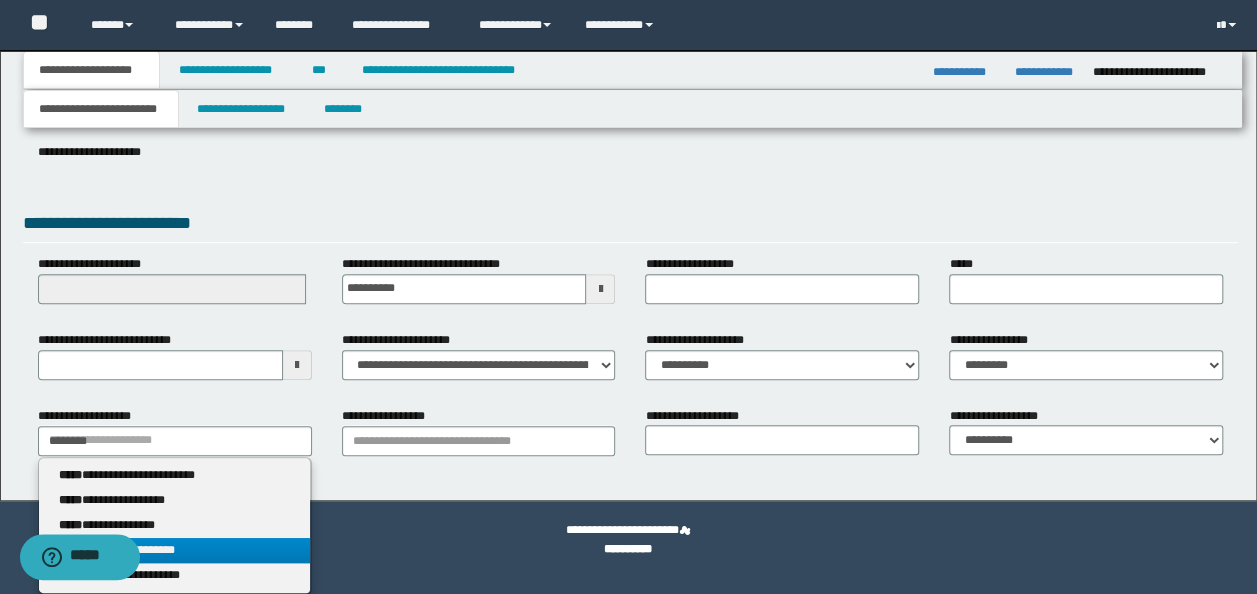 click on "**********" at bounding box center (174, 575) 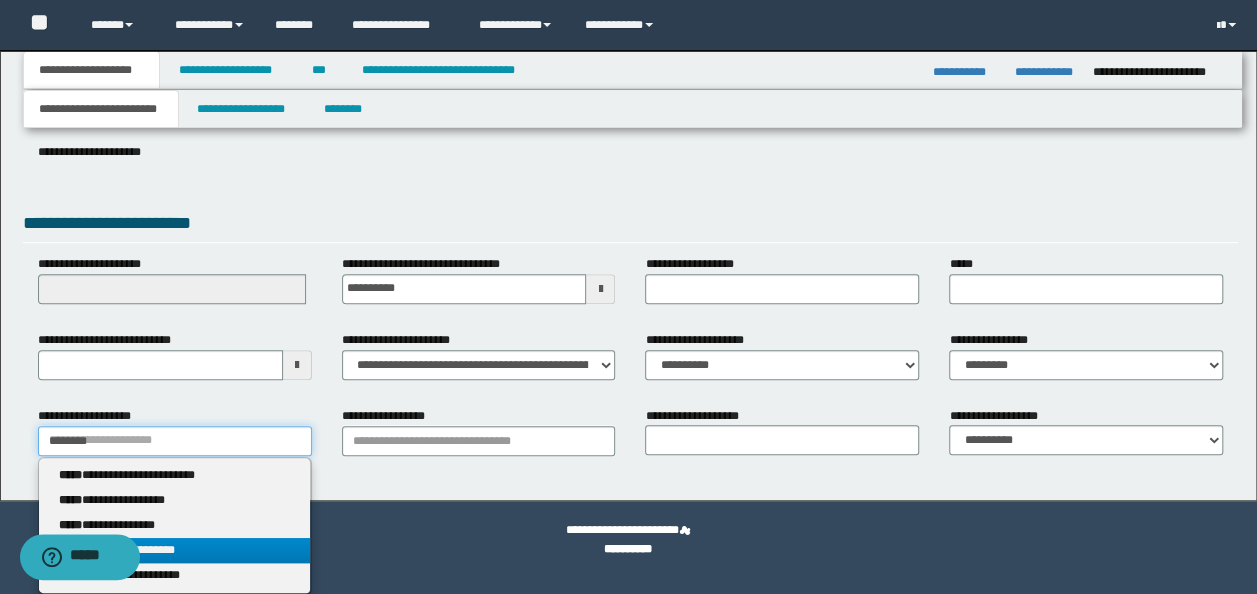 type 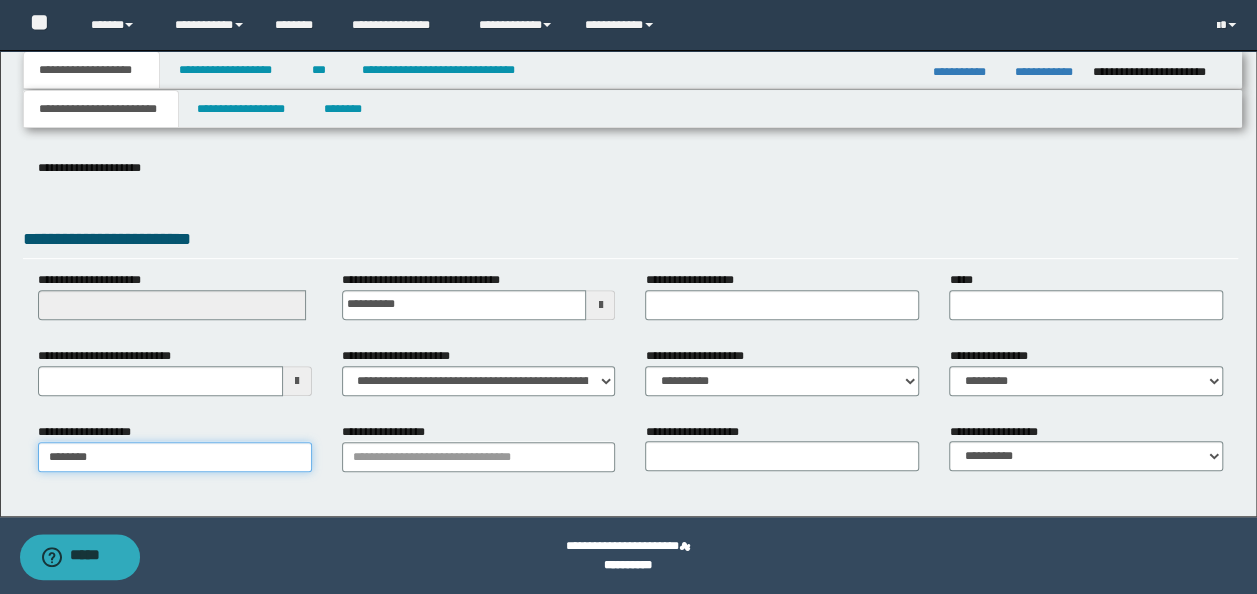 scroll, scrollTop: 307, scrollLeft: 0, axis: vertical 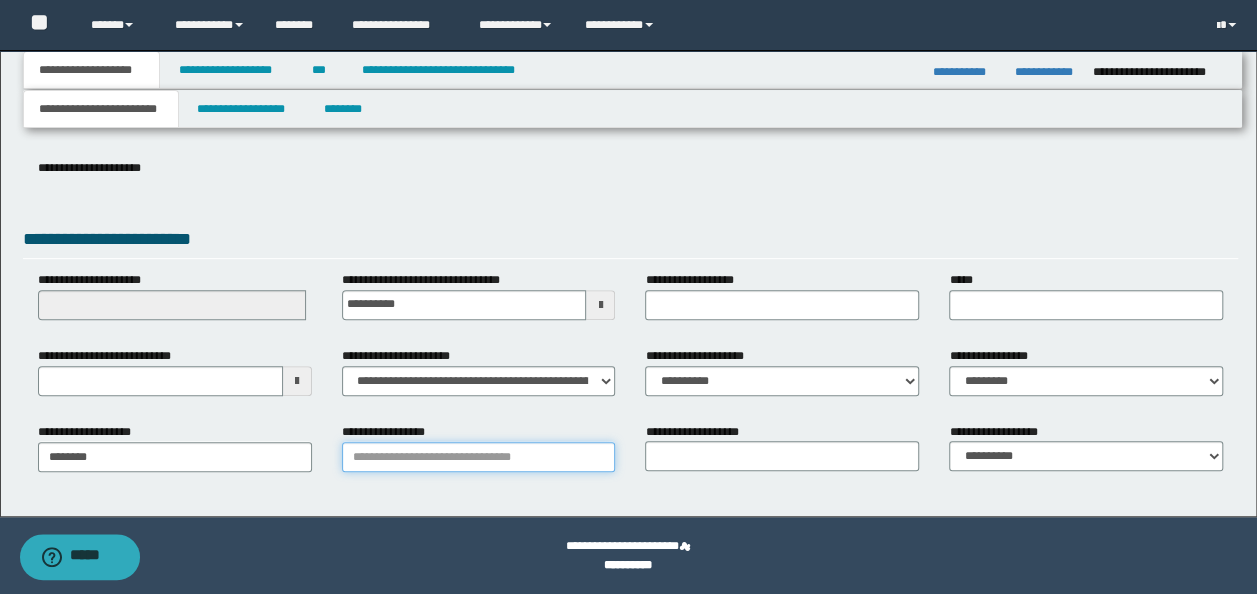 click on "**********" at bounding box center [479, 457] 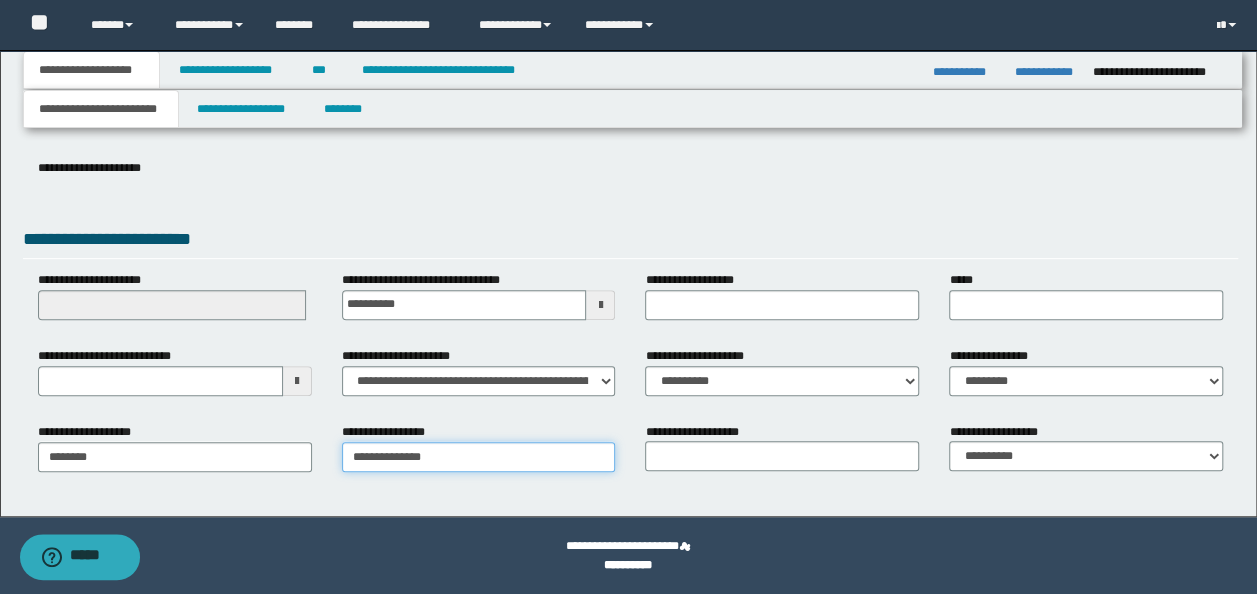 type on "**********" 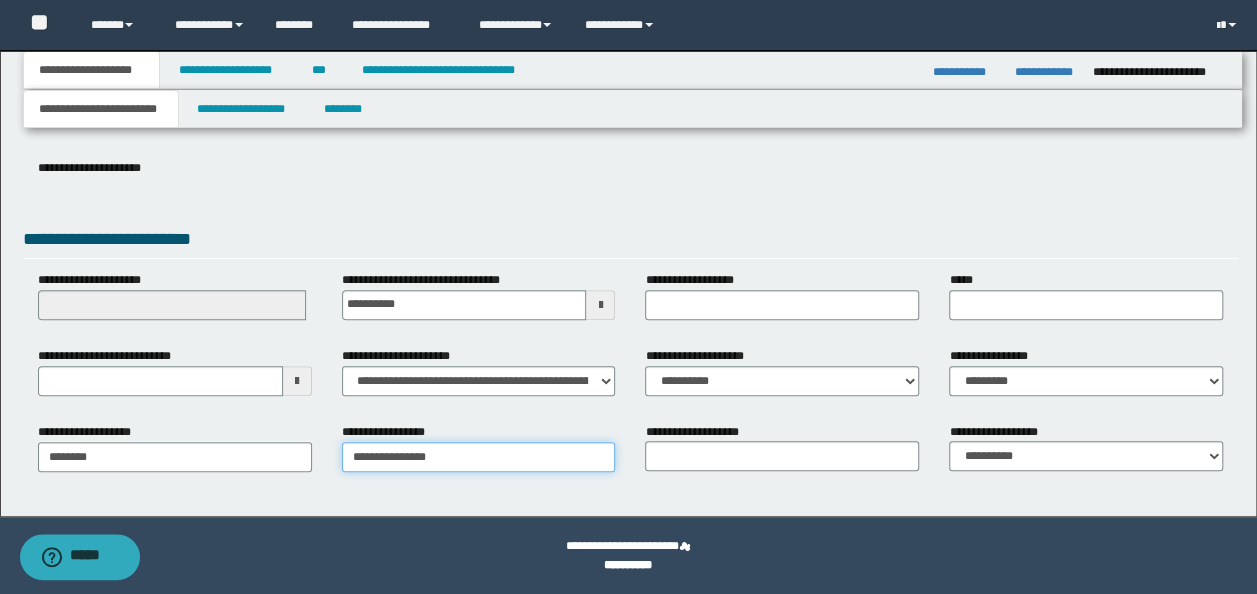 type on "**********" 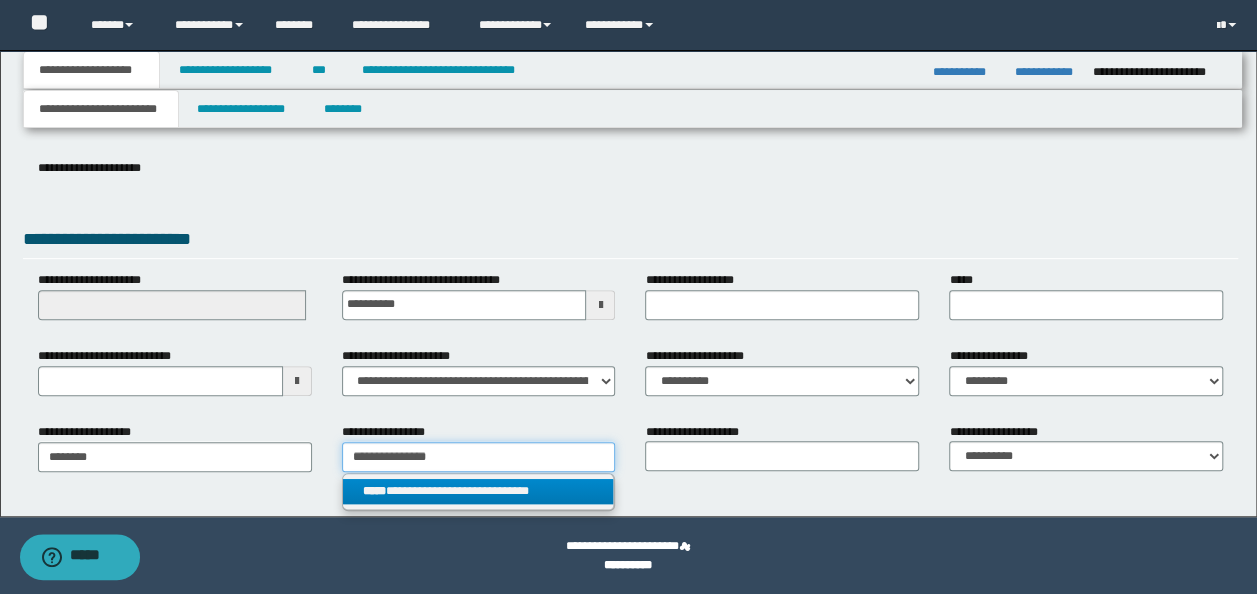 type on "**********" 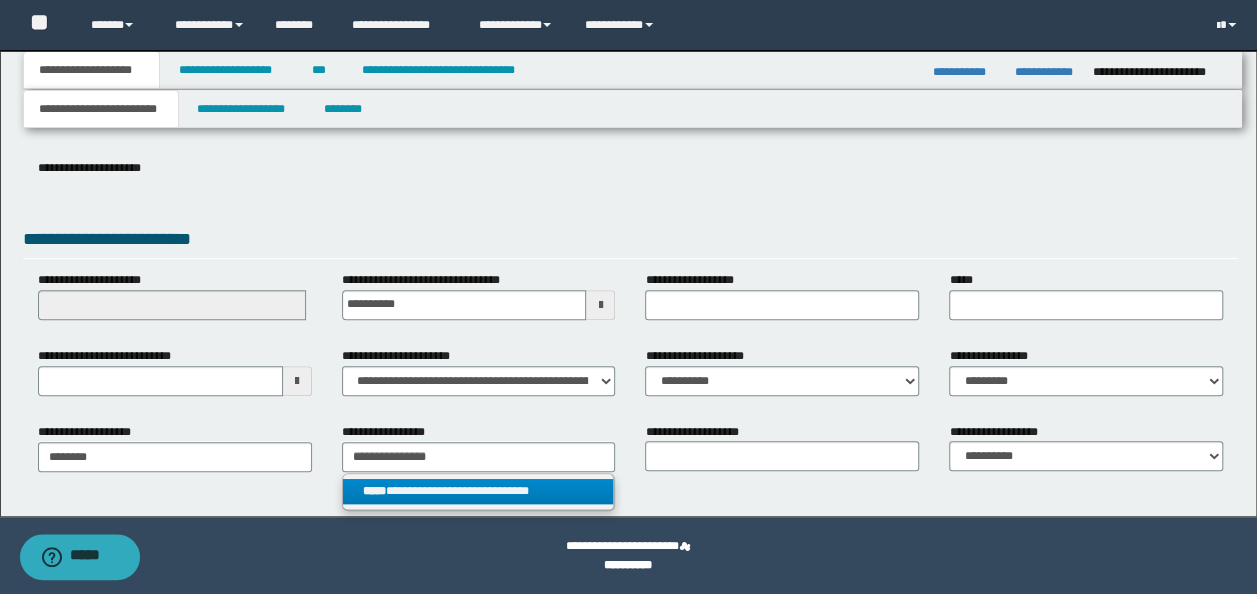 click on "**********" at bounding box center (478, 491) 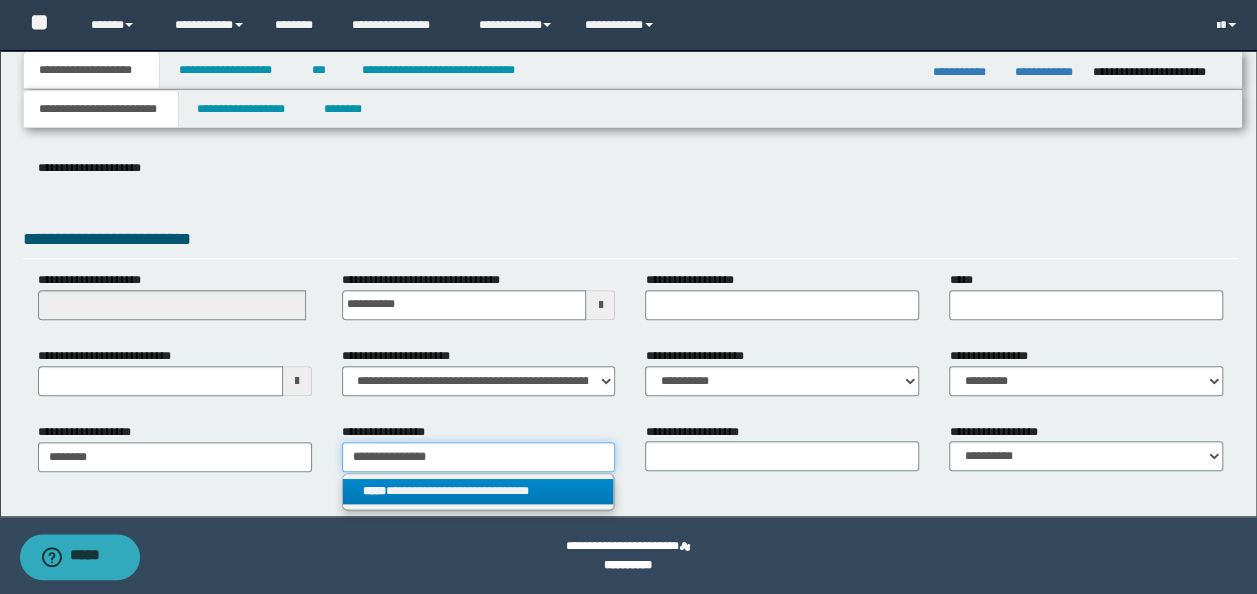 type 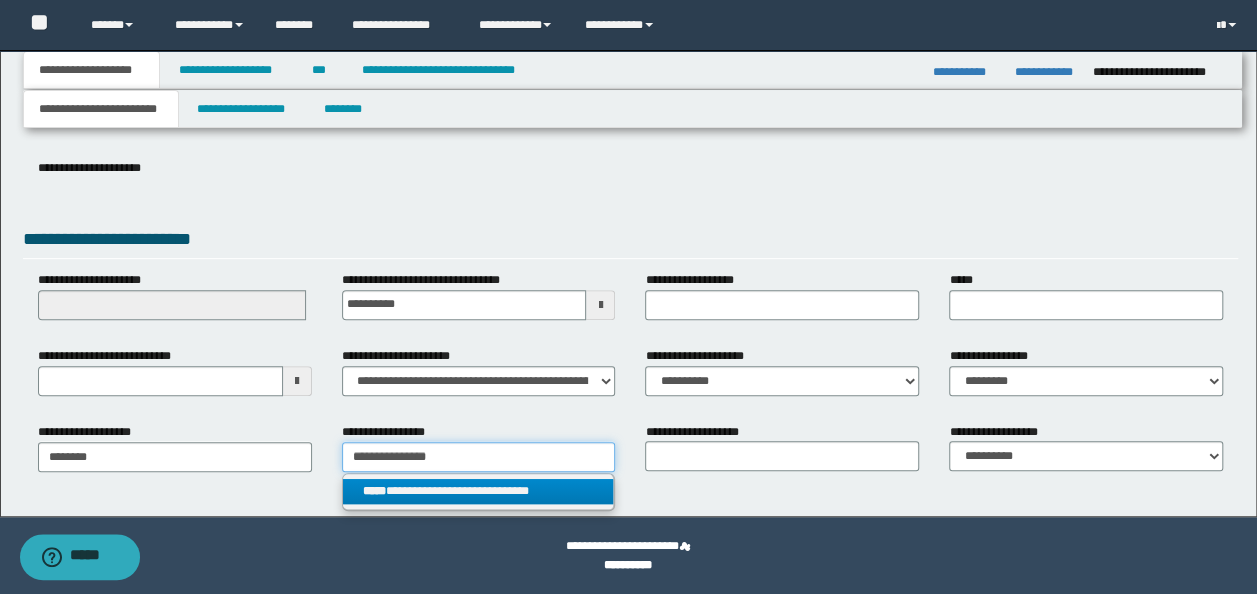 type on "**********" 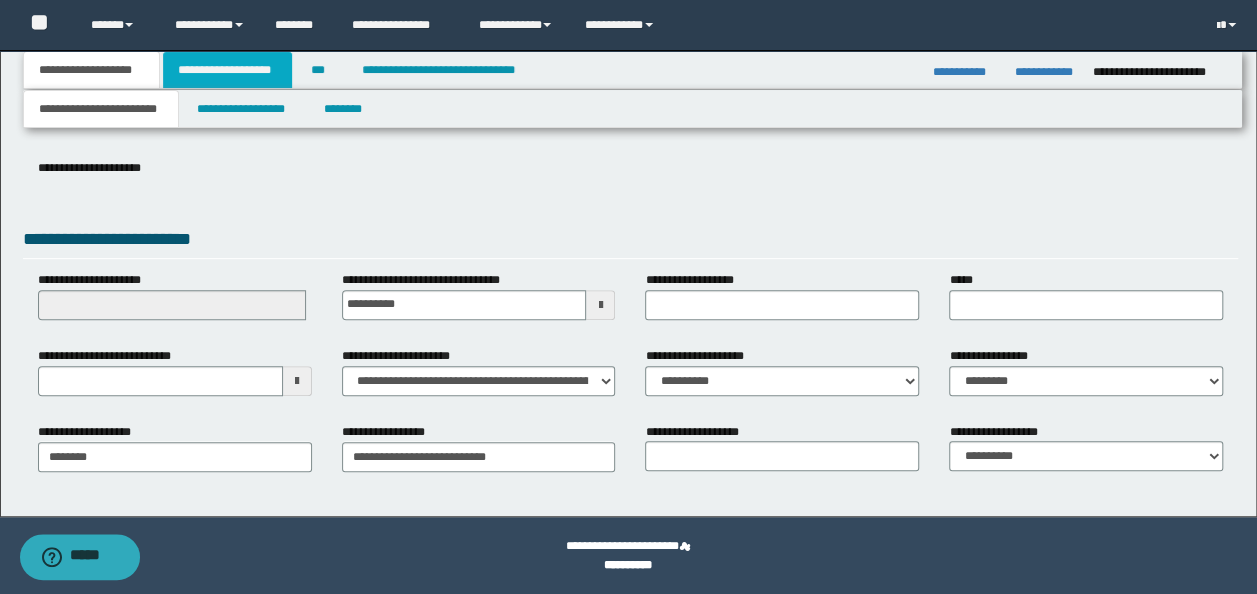 click on "**********" at bounding box center (227, 70) 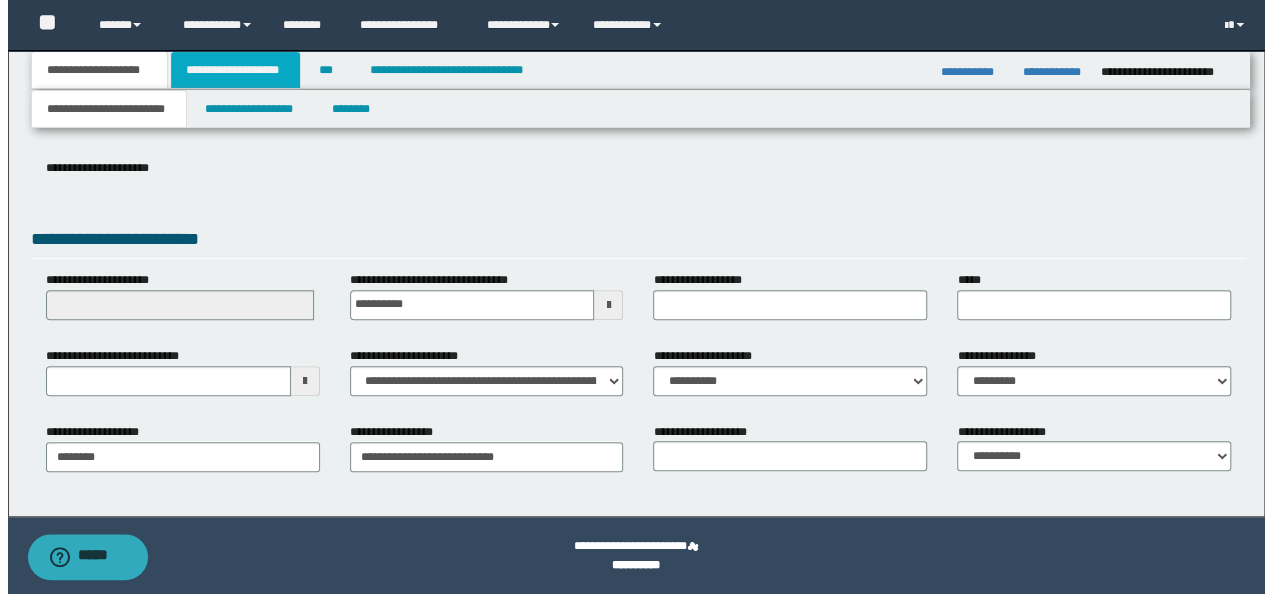 scroll, scrollTop: 0, scrollLeft: 0, axis: both 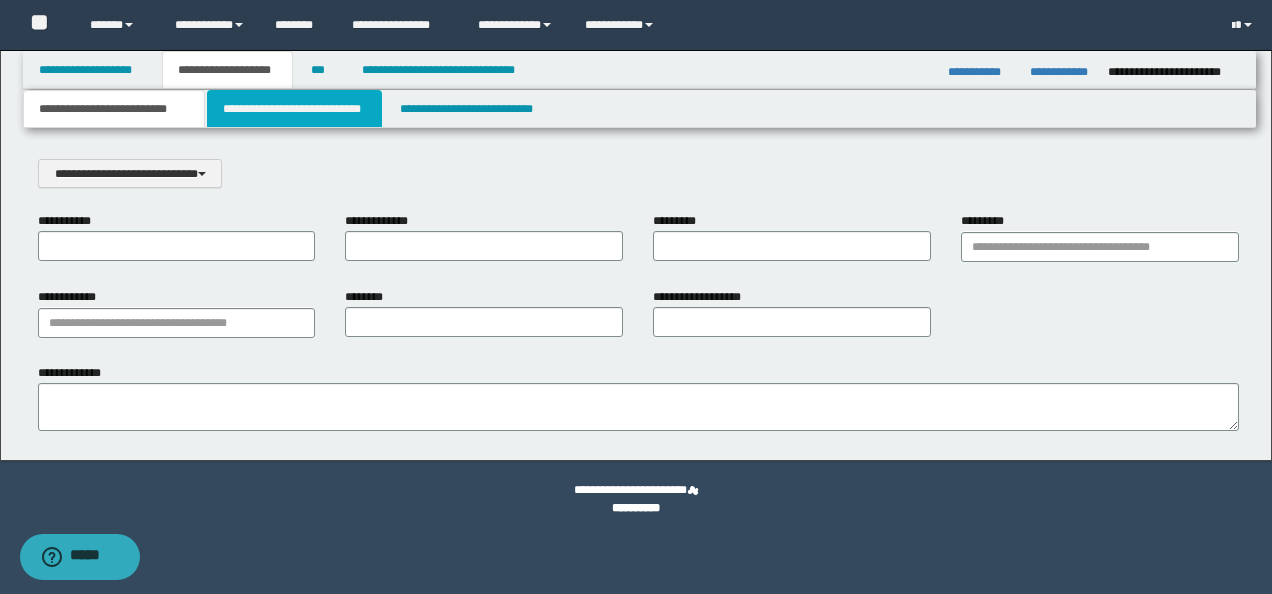 click on "**********" at bounding box center [294, 109] 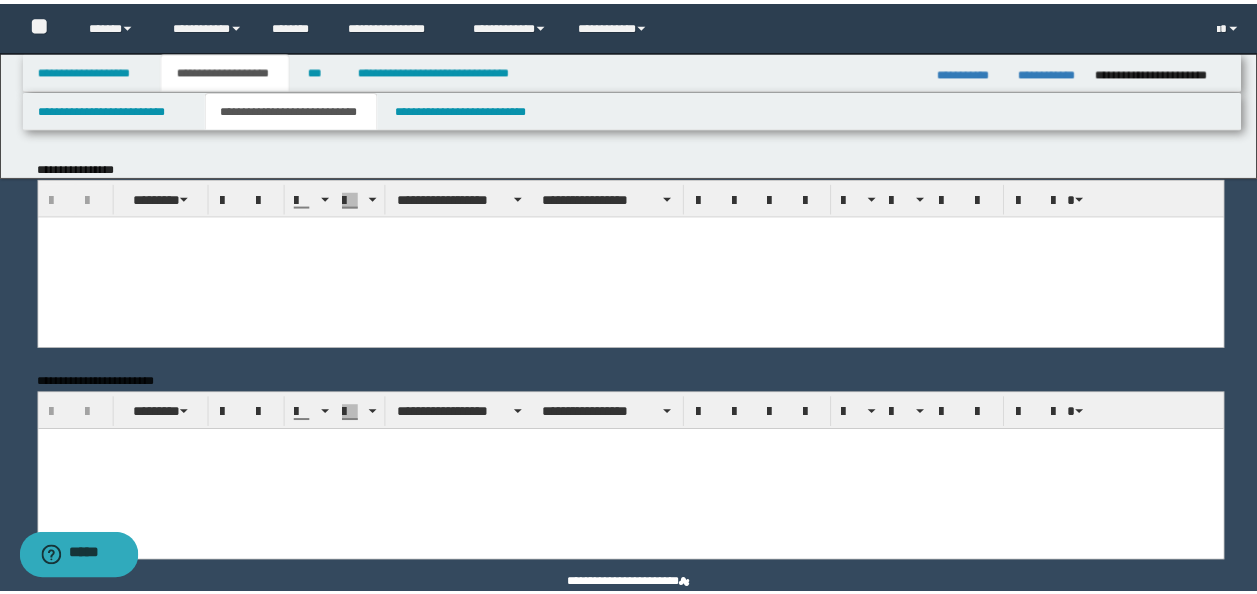 scroll, scrollTop: 0, scrollLeft: 0, axis: both 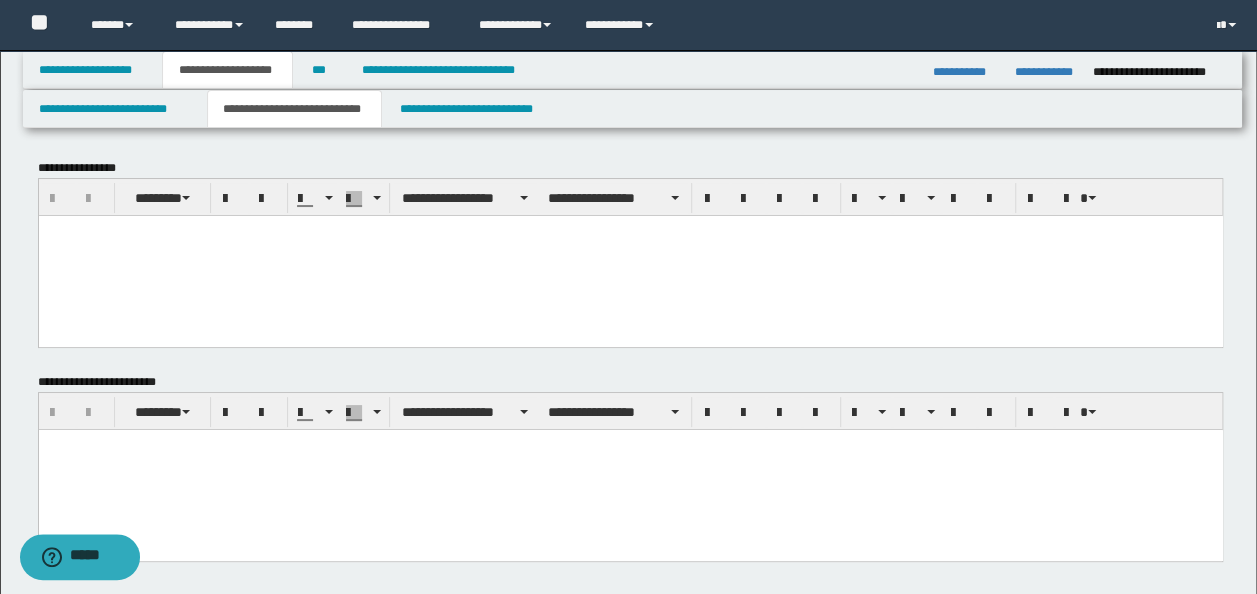 click at bounding box center (630, 255) 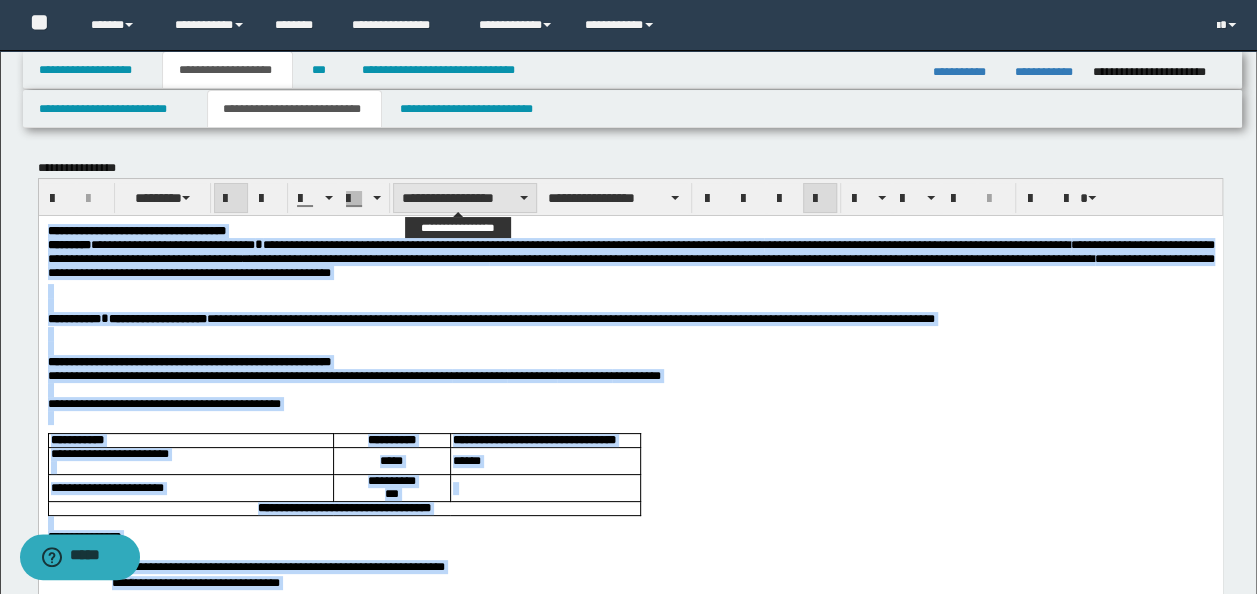 click on "**********" at bounding box center [465, 198] 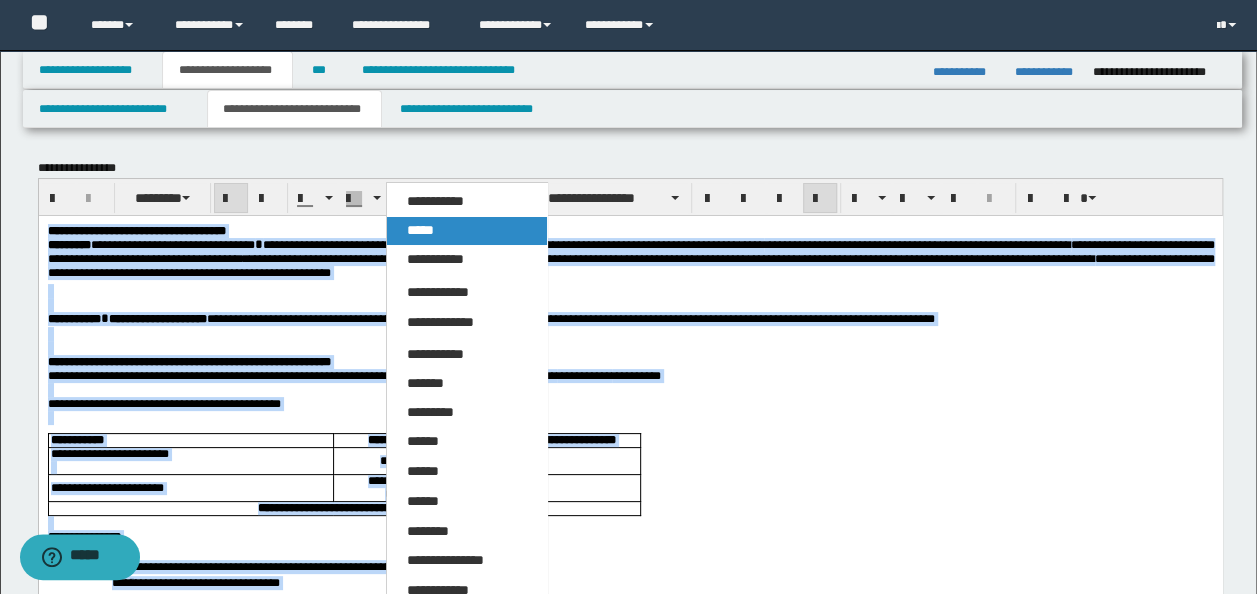 drag, startPoint x: 458, startPoint y: 235, endPoint x: 488, endPoint y: 12, distance: 225.0089 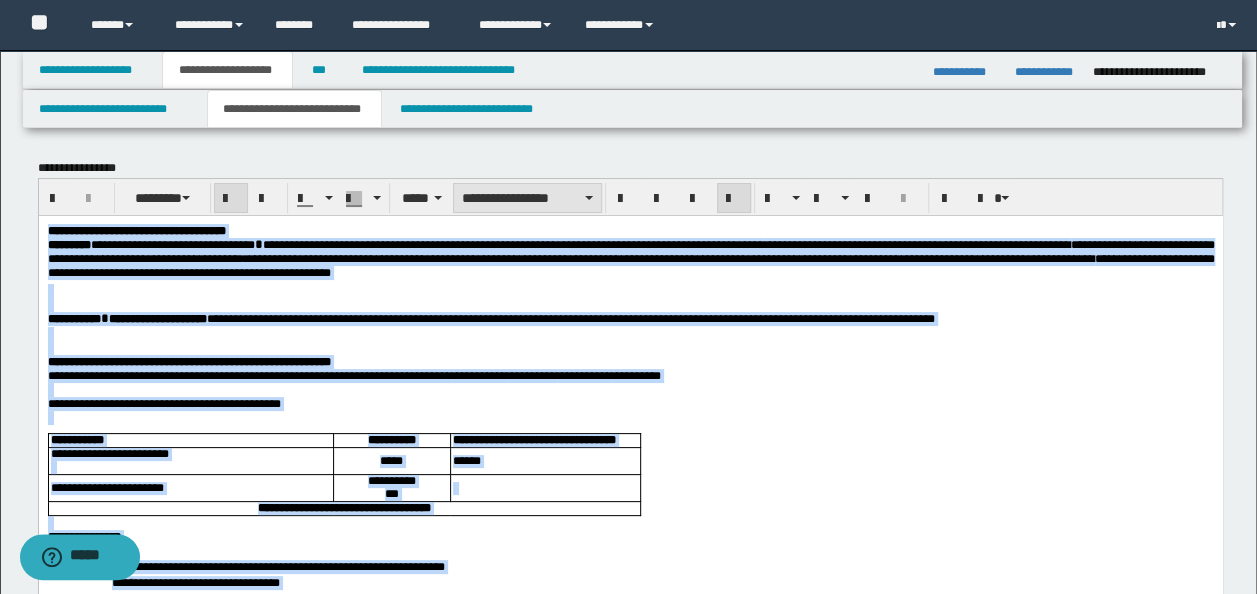click on "**********" at bounding box center [527, 198] 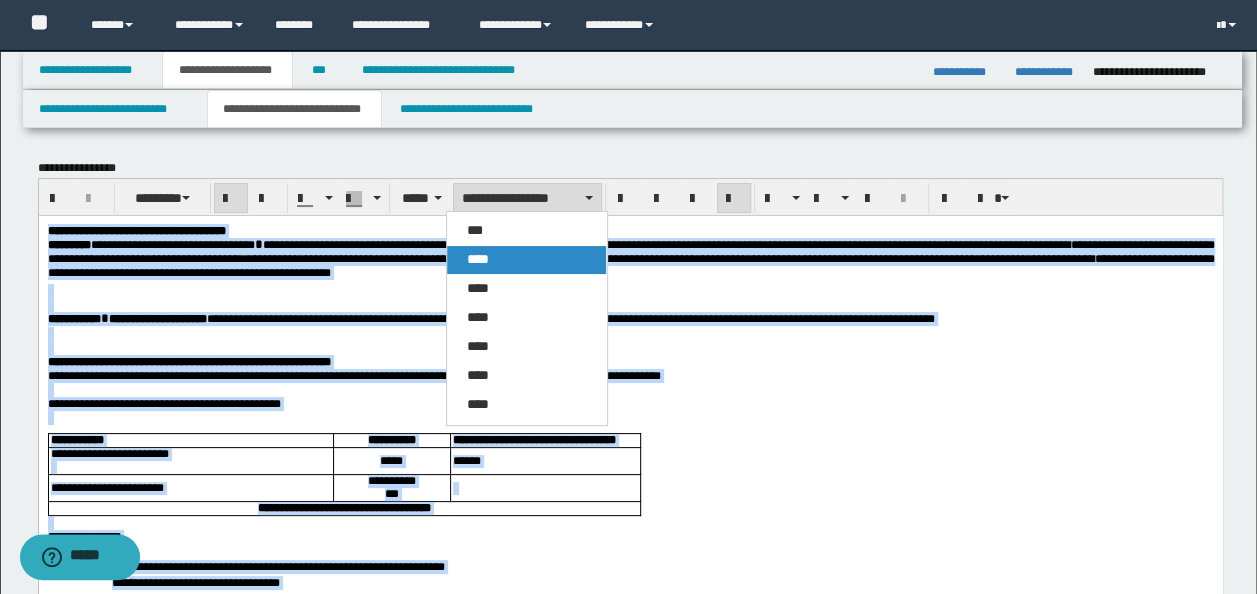 click on "****" at bounding box center [526, 260] 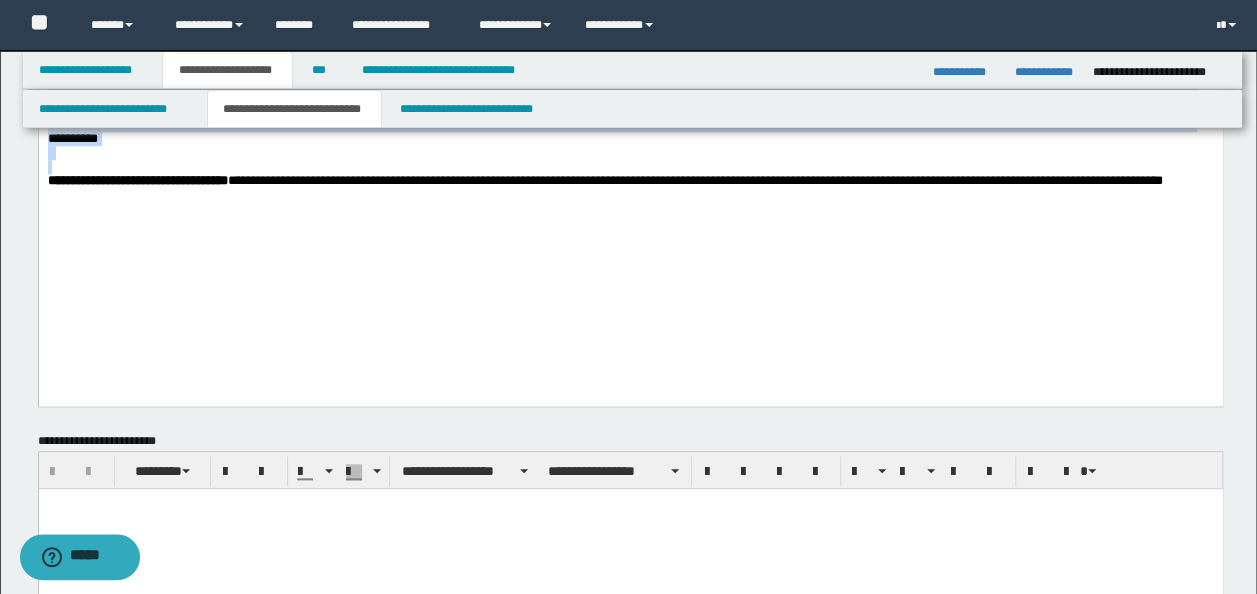 scroll, scrollTop: 1100, scrollLeft: 0, axis: vertical 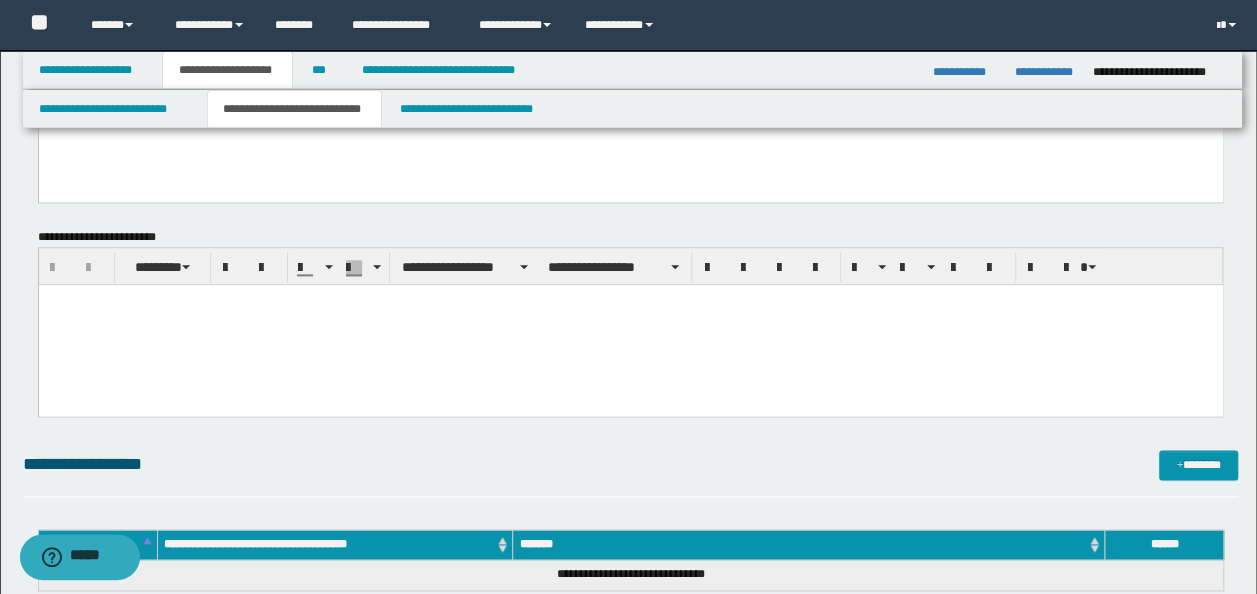 click at bounding box center [630, 325] 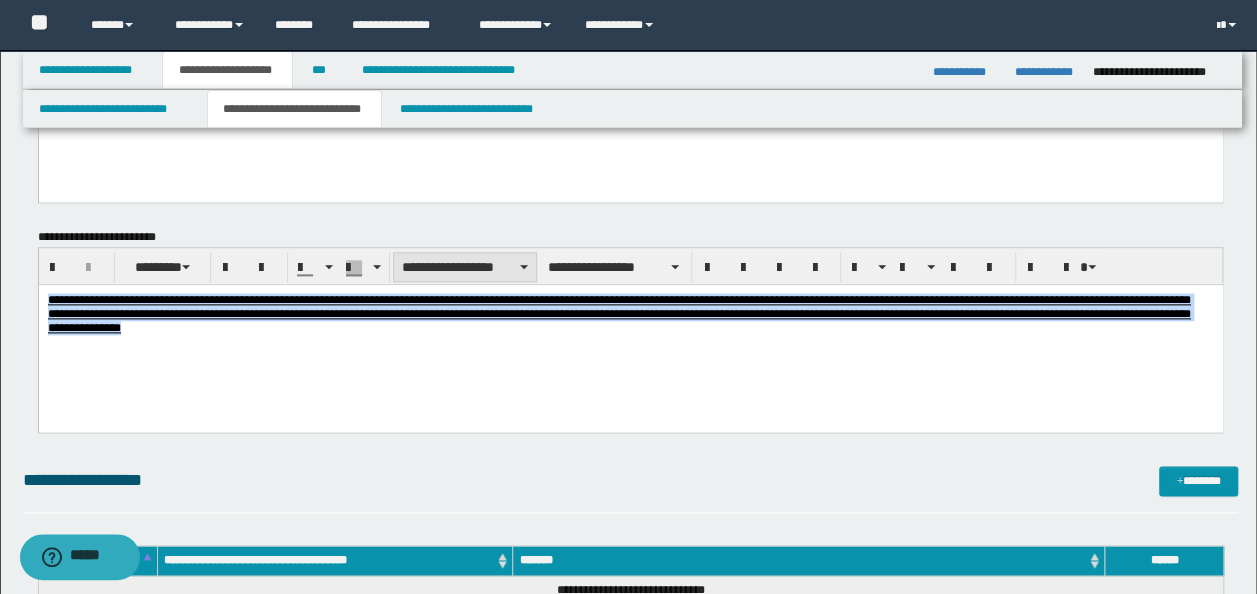 click on "**********" at bounding box center [465, 267] 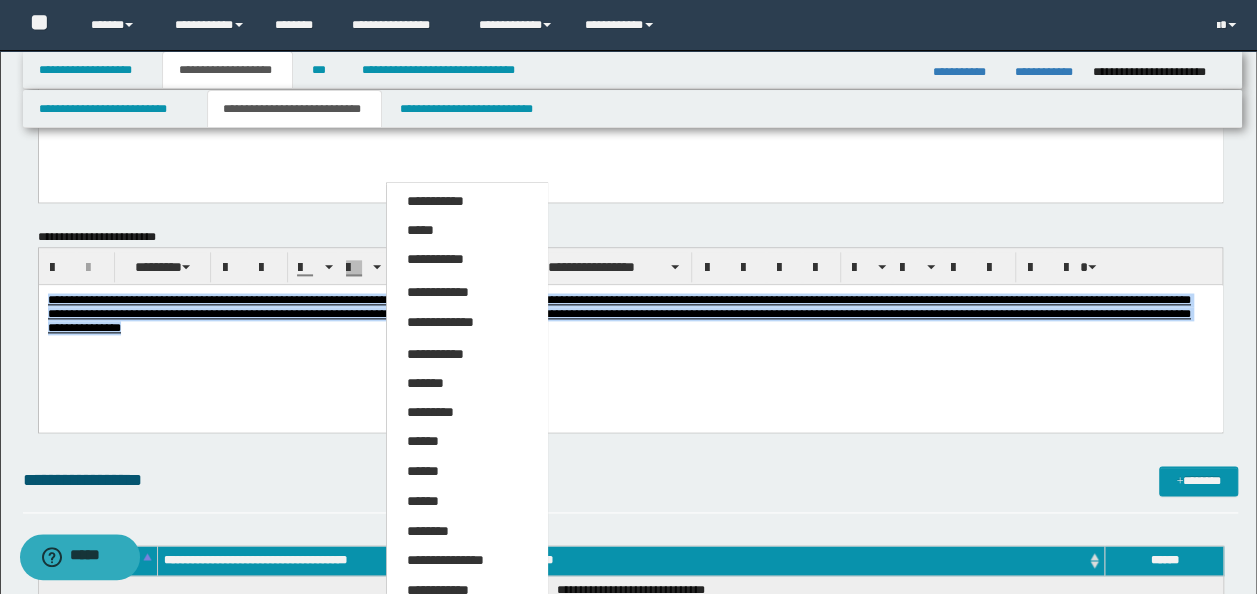 click on "*****" at bounding box center [466, 231] 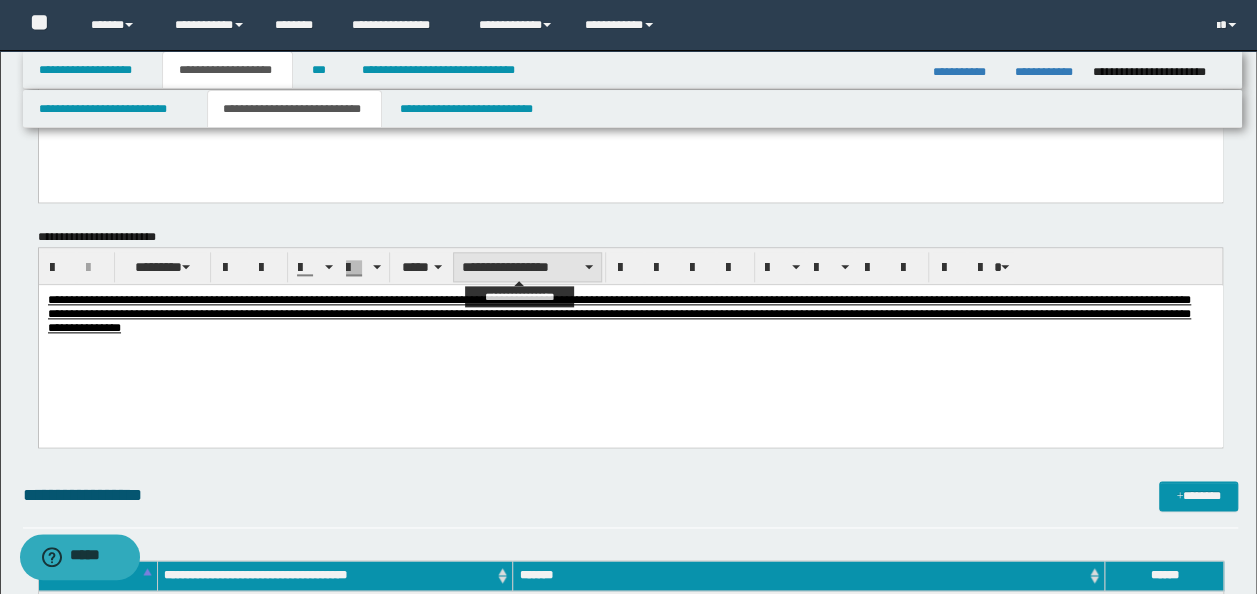 click on "**********" at bounding box center [527, 267] 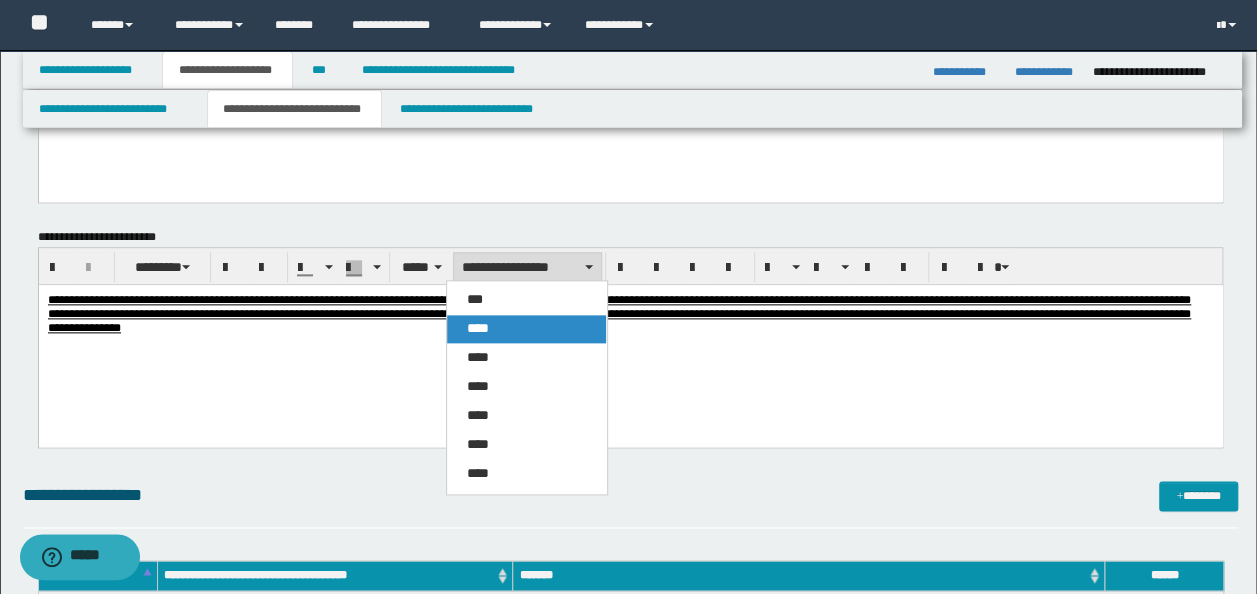 drag, startPoint x: 518, startPoint y: 324, endPoint x: 532, endPoint y: 20, distance: 304.3222 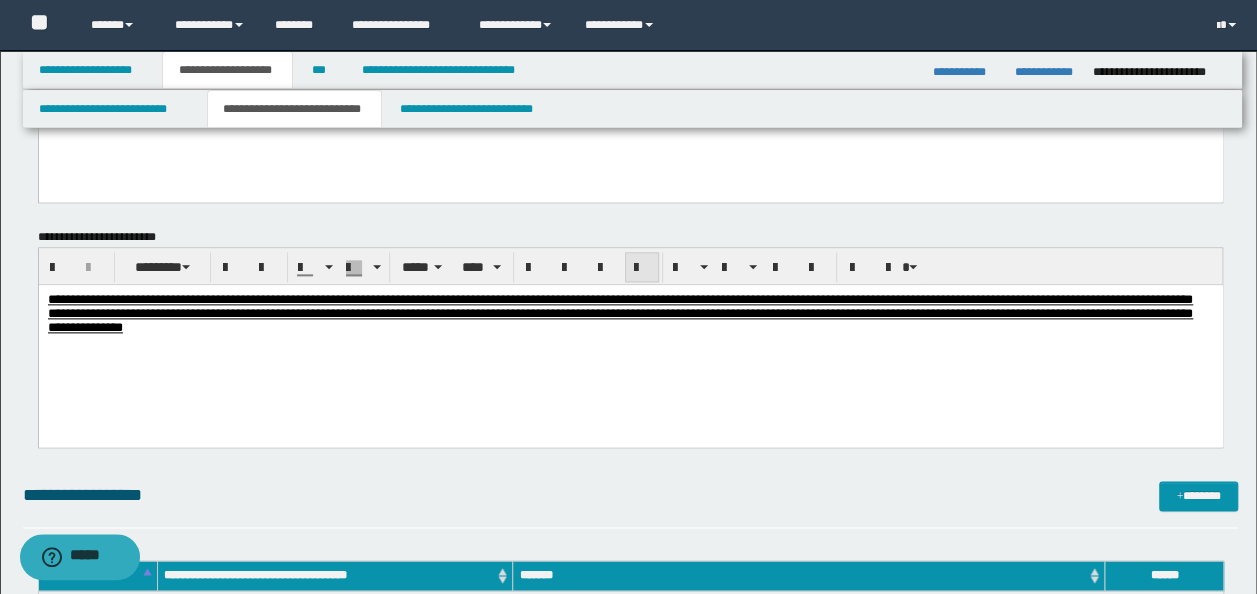 click at bounding box center (642, 267) 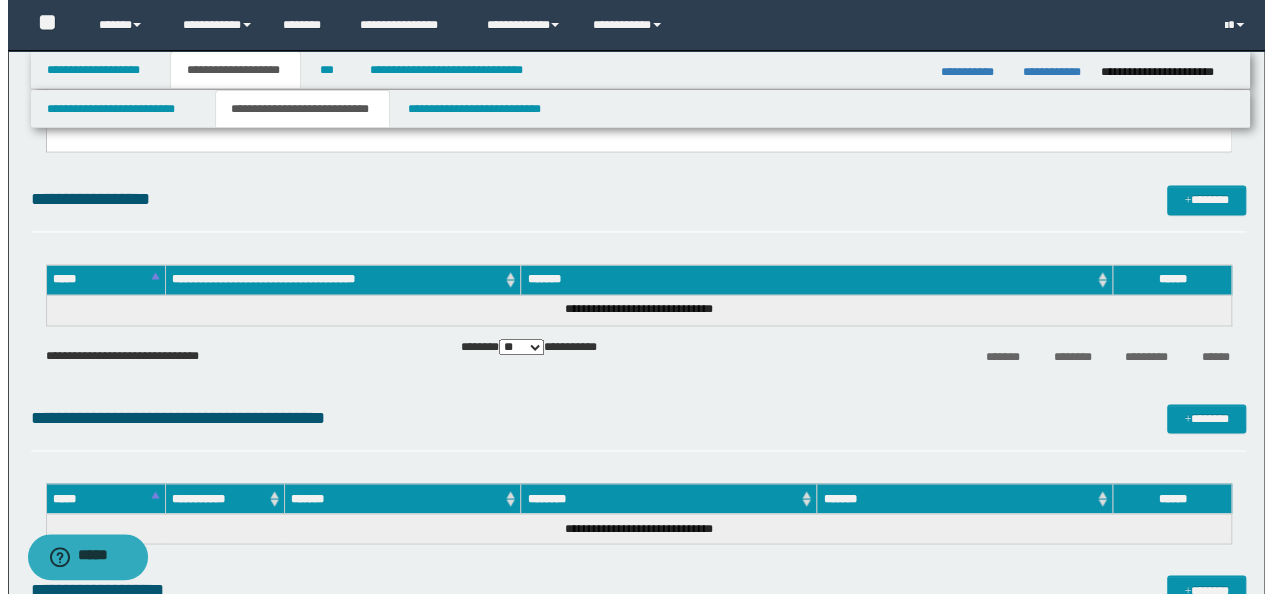 scroll, scrollTop: 1400, scrollLeft: 0, axis: vertical 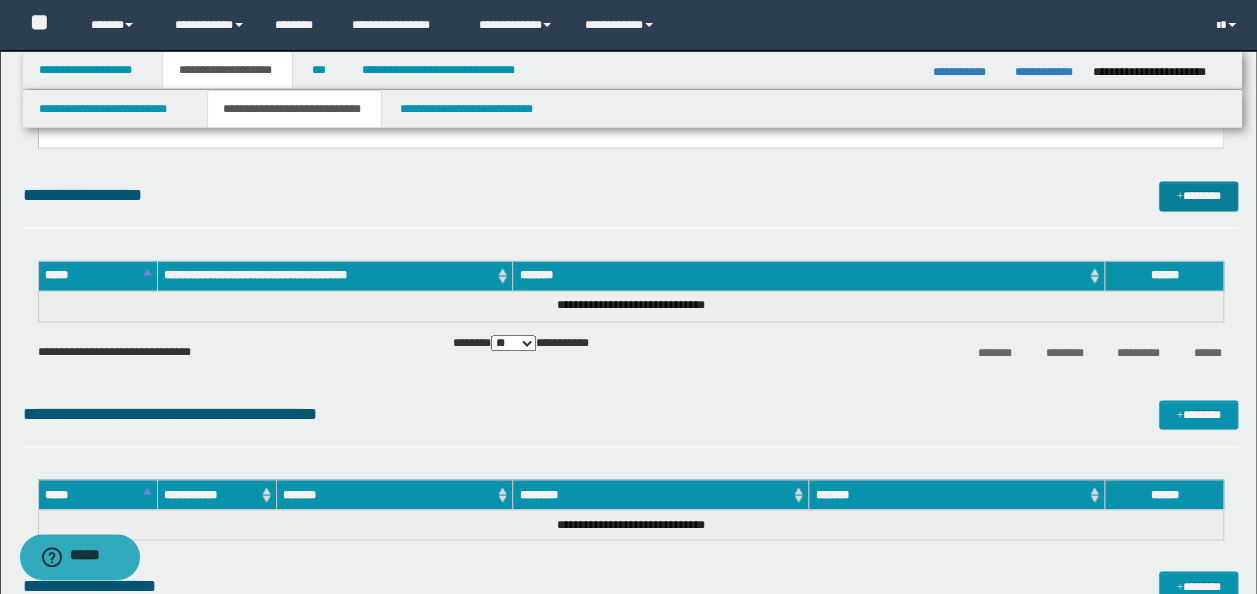 click at bounding box center (1179, 197) 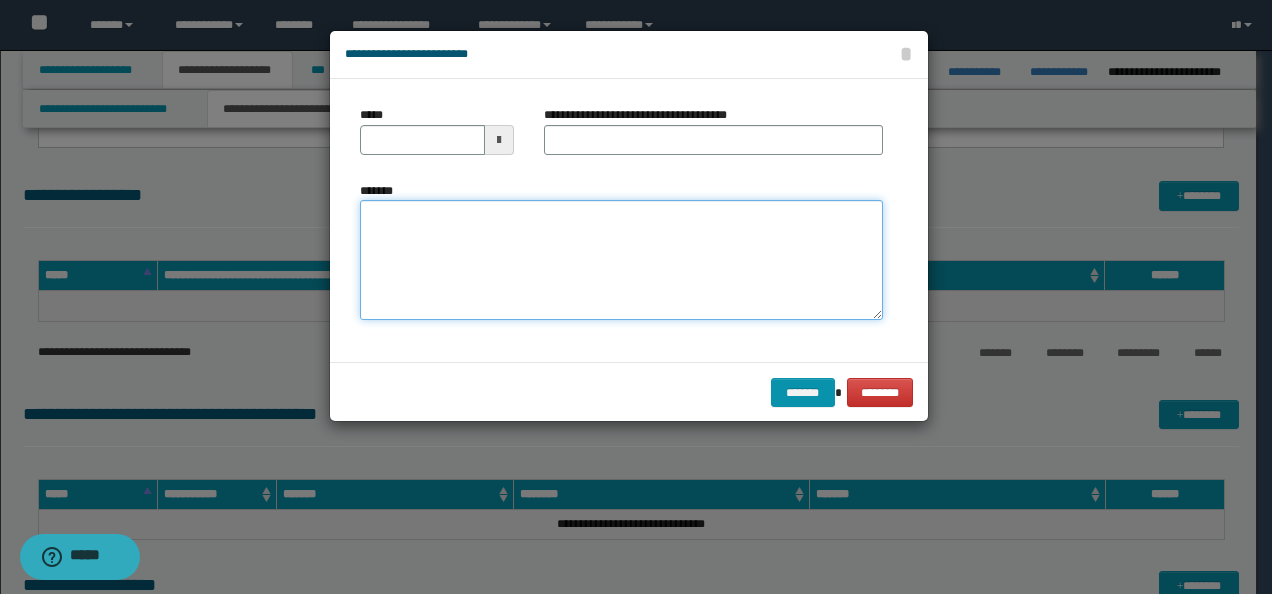click on "*******" at bounding box center (621, 260) 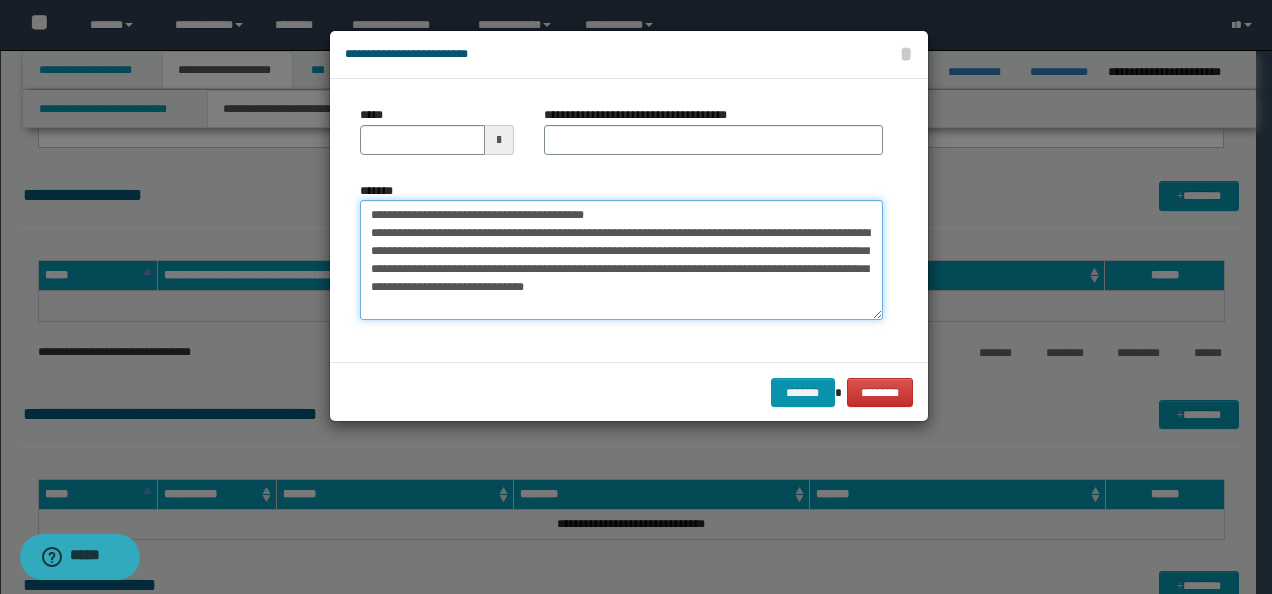 drag, startPoint x: 298, startPoint y: 214, endPoint x: 286, endPoint y: 213, distance: 12.0415945 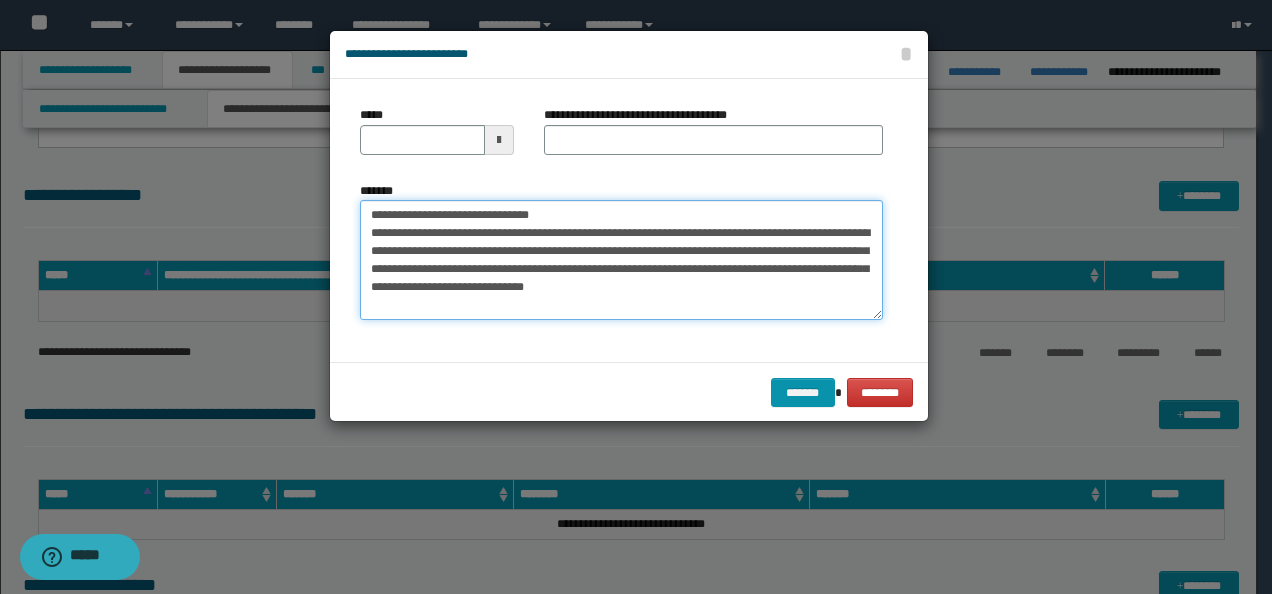 type 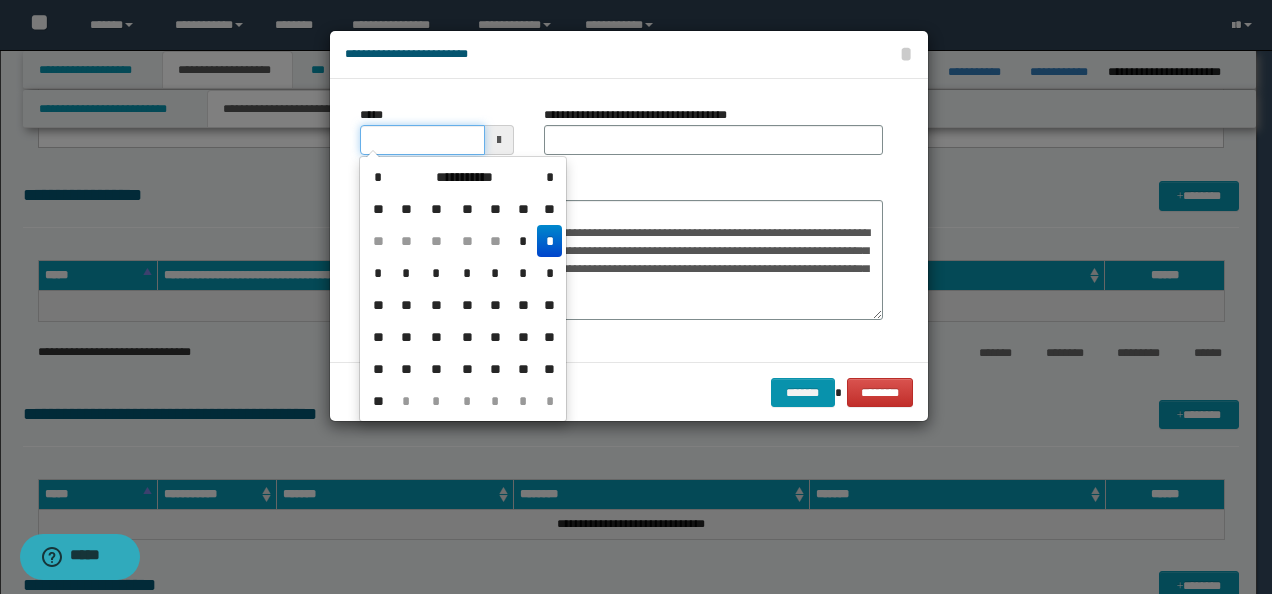 click on "*****" at bounding box center [422, 140] 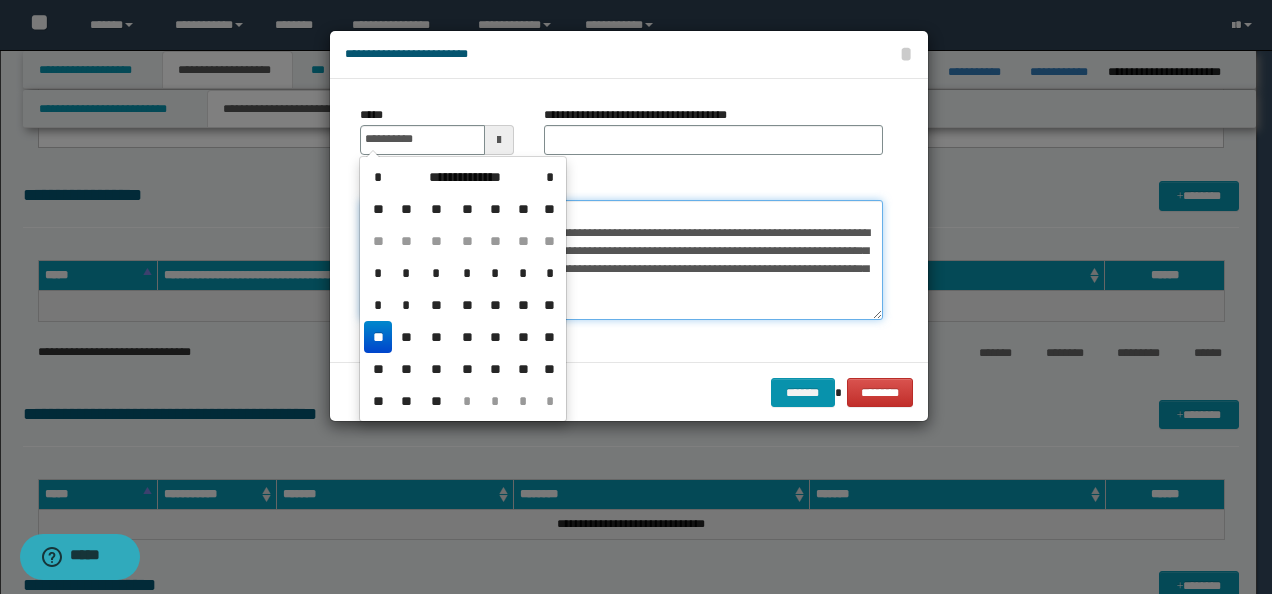 type on "**********" 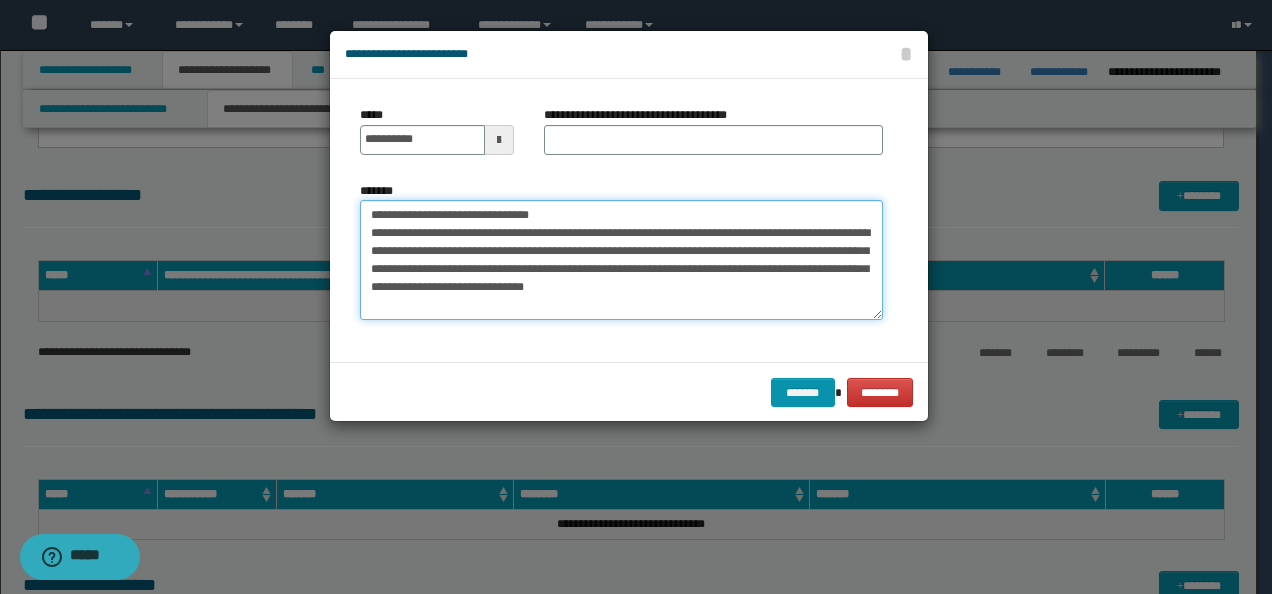 drag, startPoint x: 590, startPoint y: 205, endPoint x: 357, endPoint y: 208, distance: 233.01932 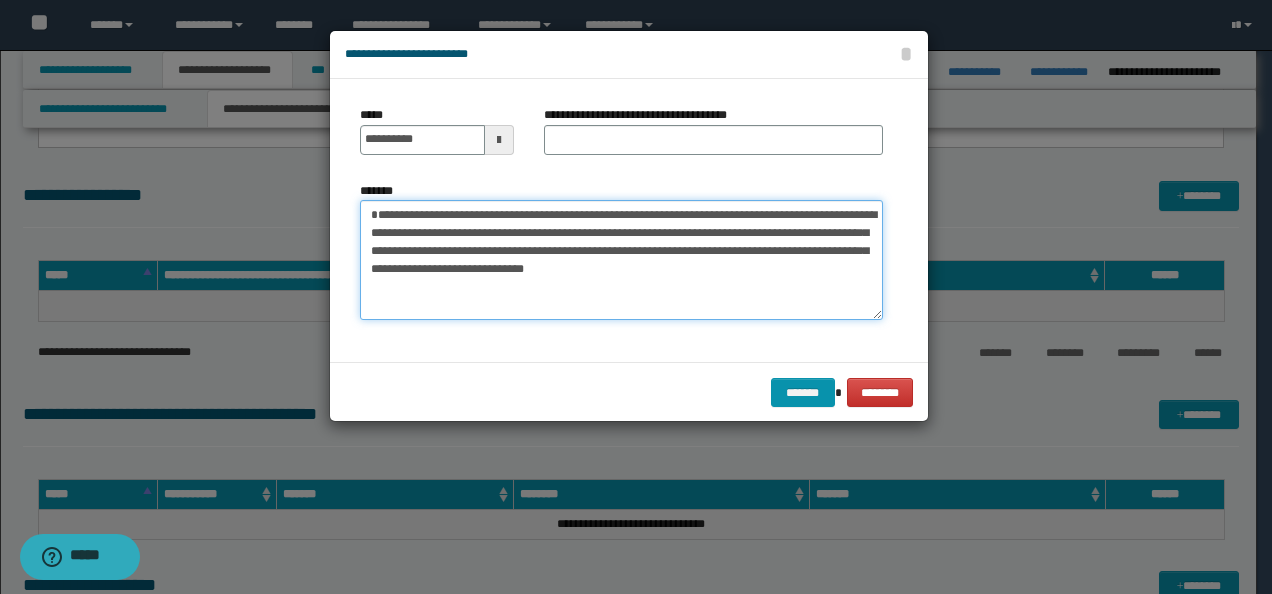 type on "**********" 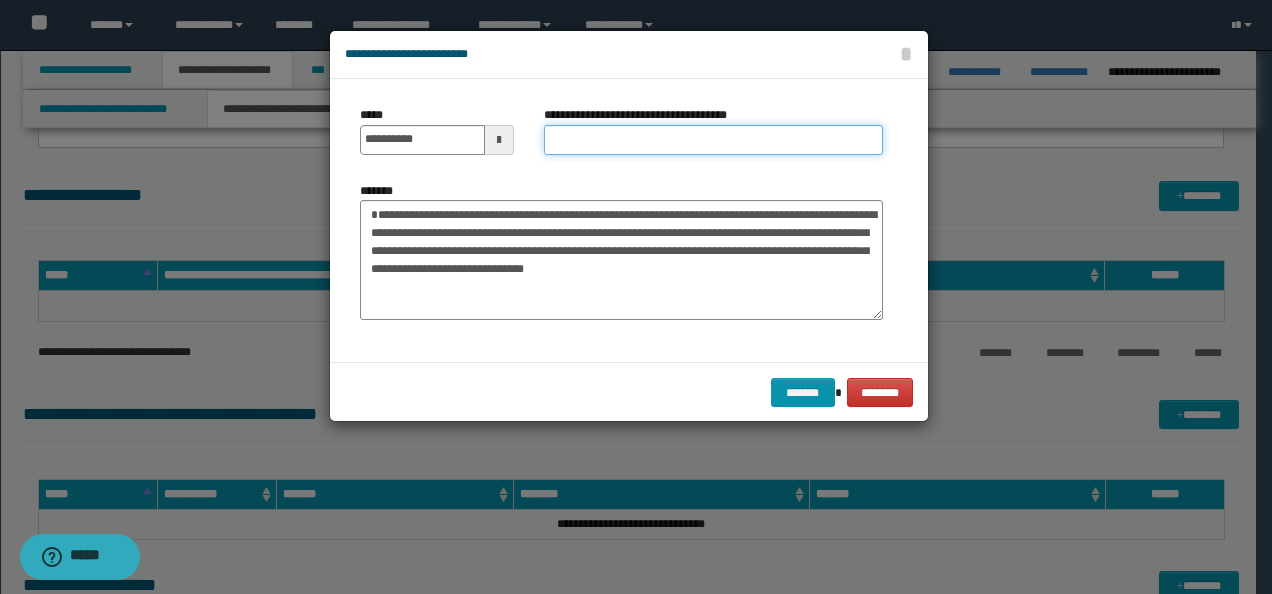 click on "**********" at bounding box center [713, 140] 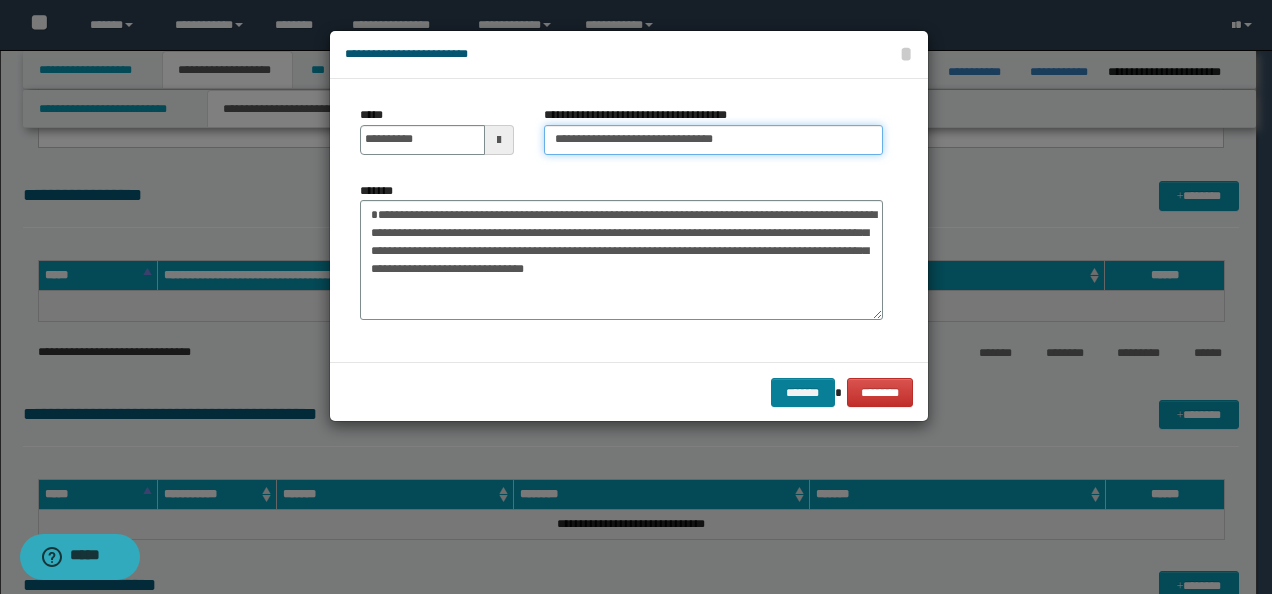 type on "**********" 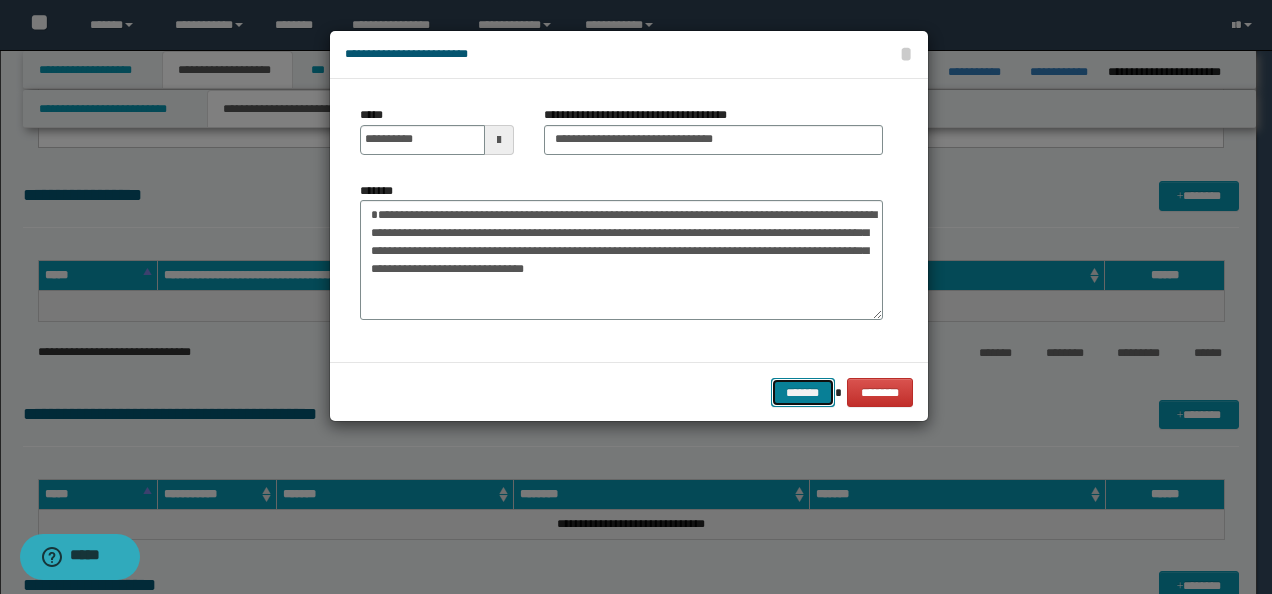 click on "*******" at bounding box center (803, 392) 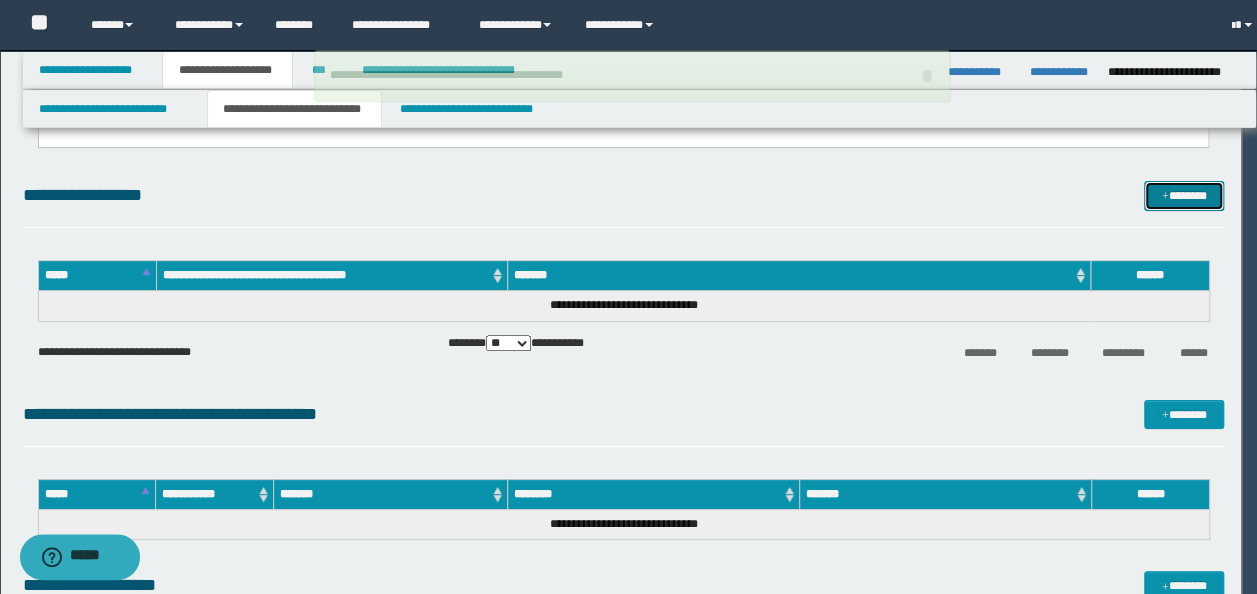 type 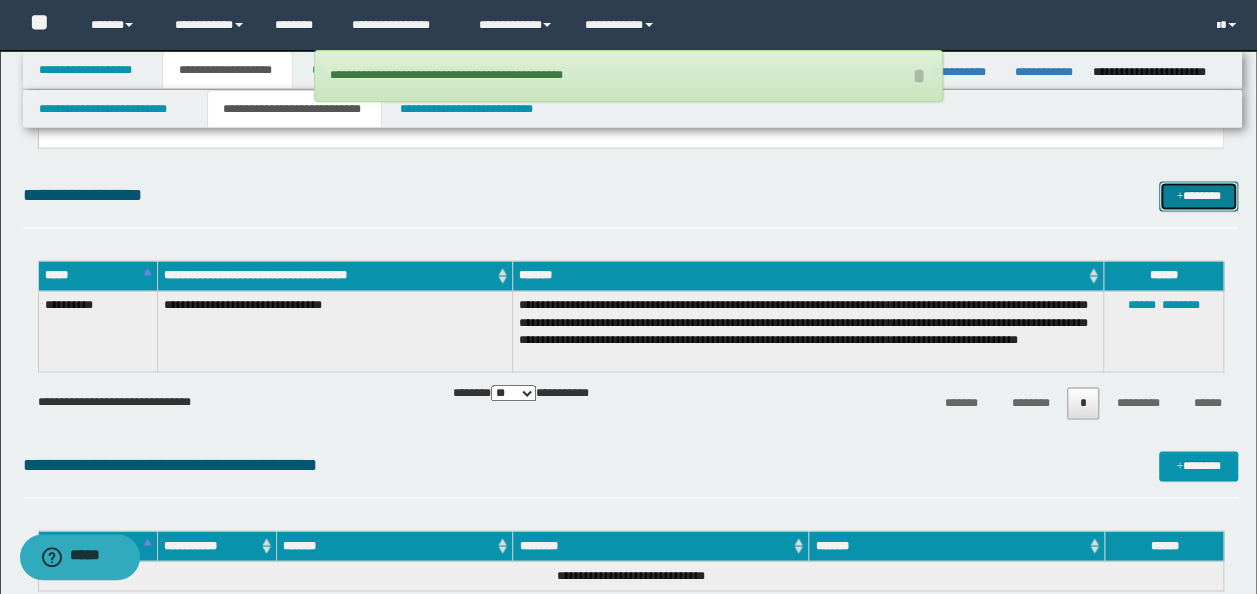 click on "*******" at bounding box center [1198, 195] 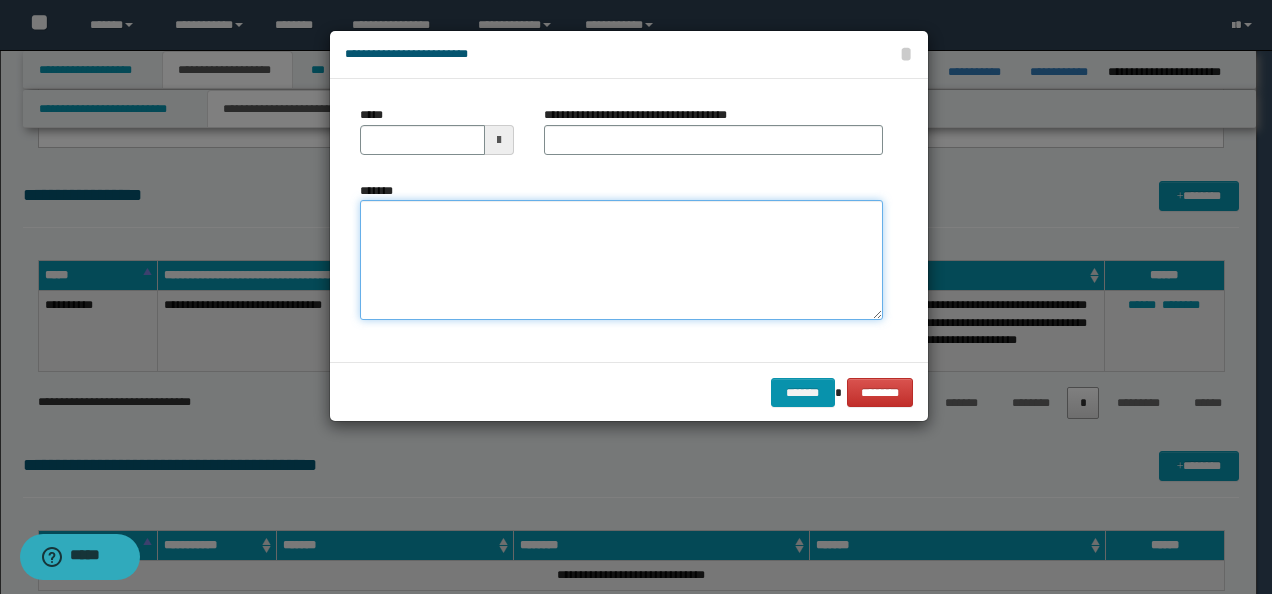 click on "*******" at bounding box center (621, 260) 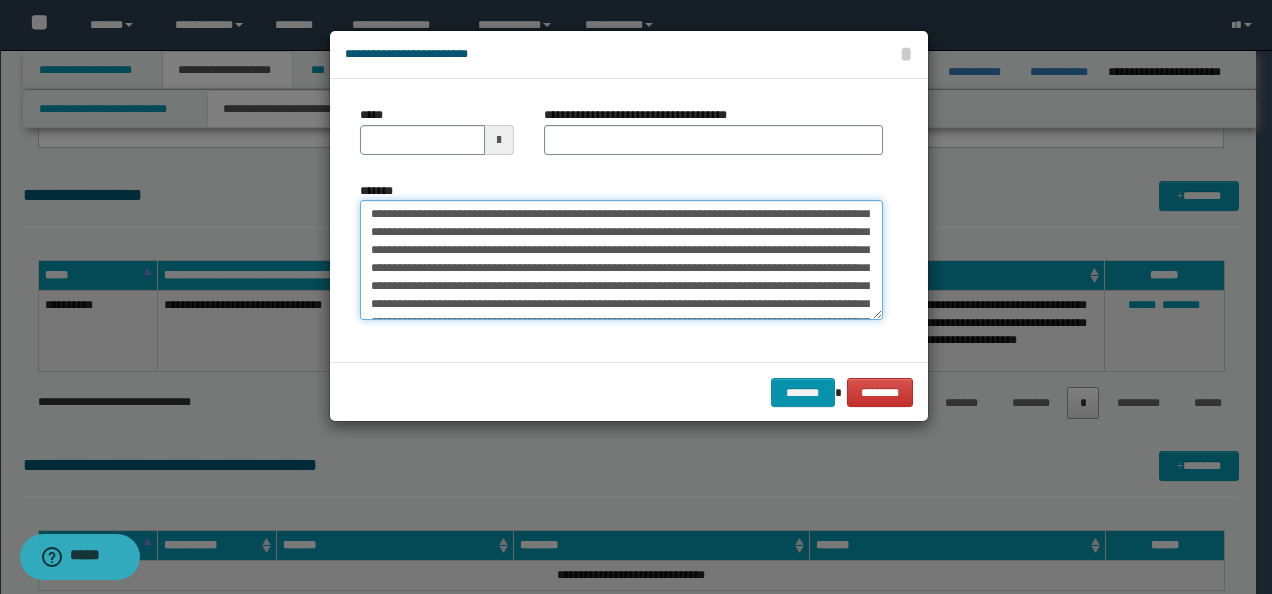scroll, scrollTop: 0, scrollLeft: 0, axis: both 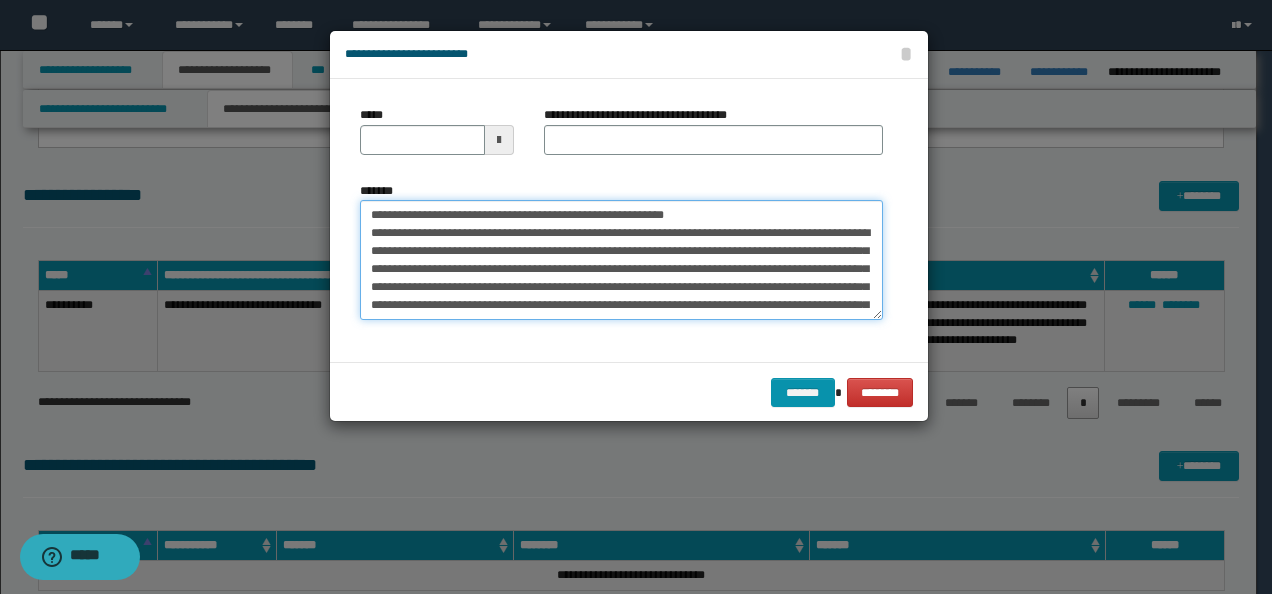 drag, startPoint x: 328, startPoint y: 210, endPoint x: 378, endPoint y: 206, distance: 50.159744 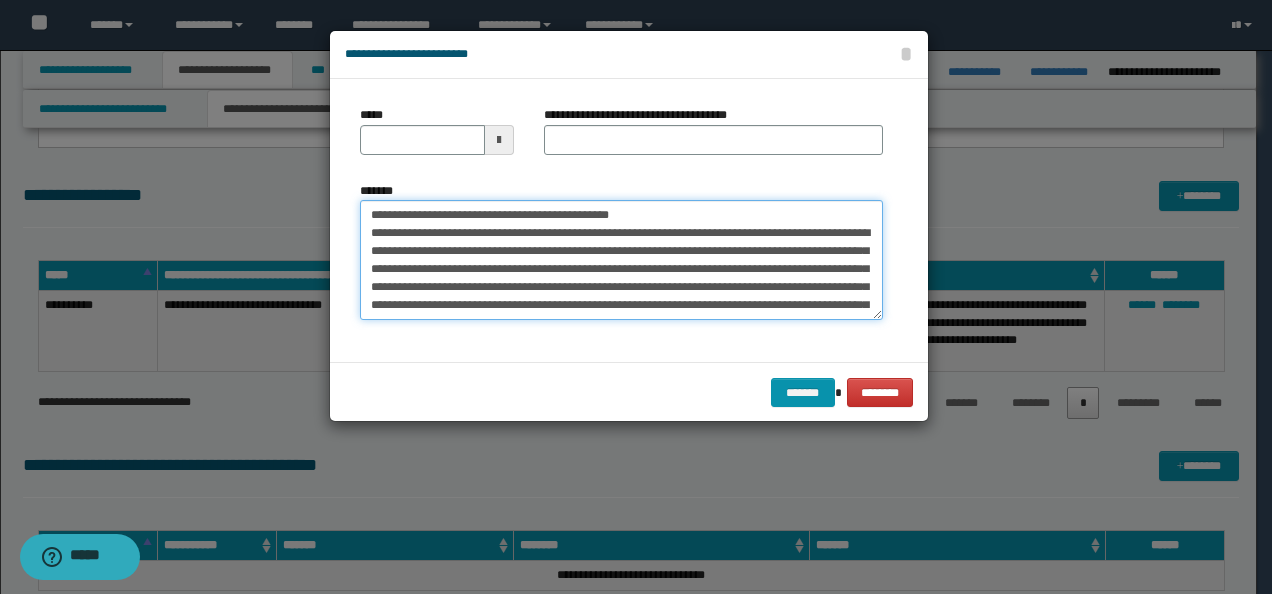 type 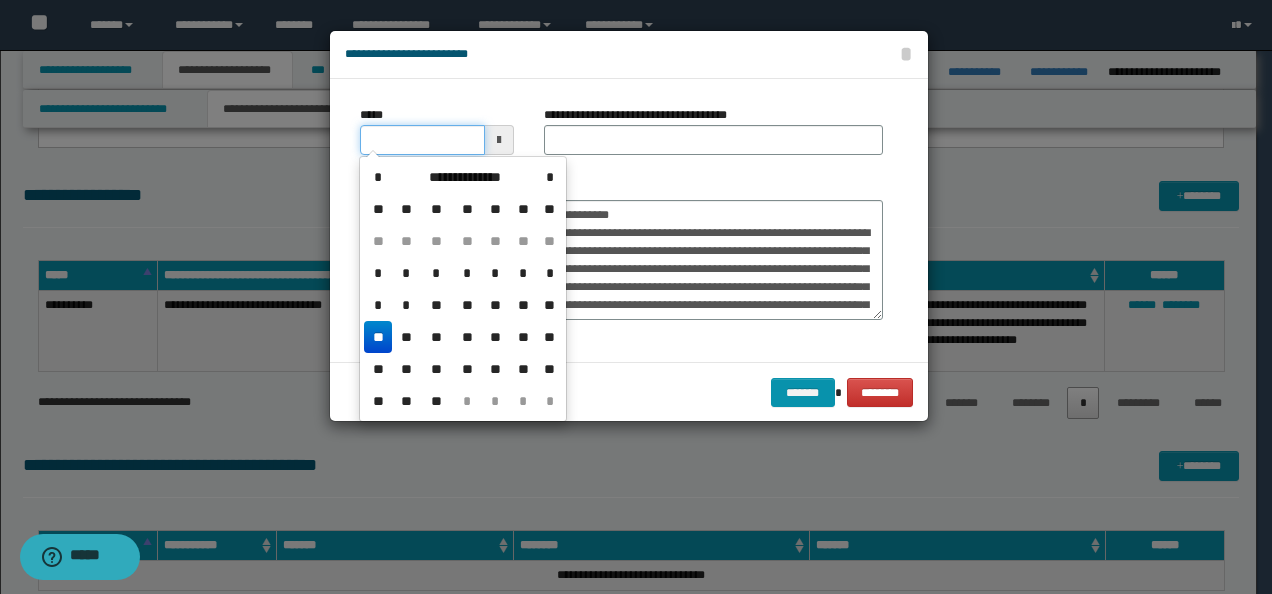 click on "*****" at bounding box center [422, 140] 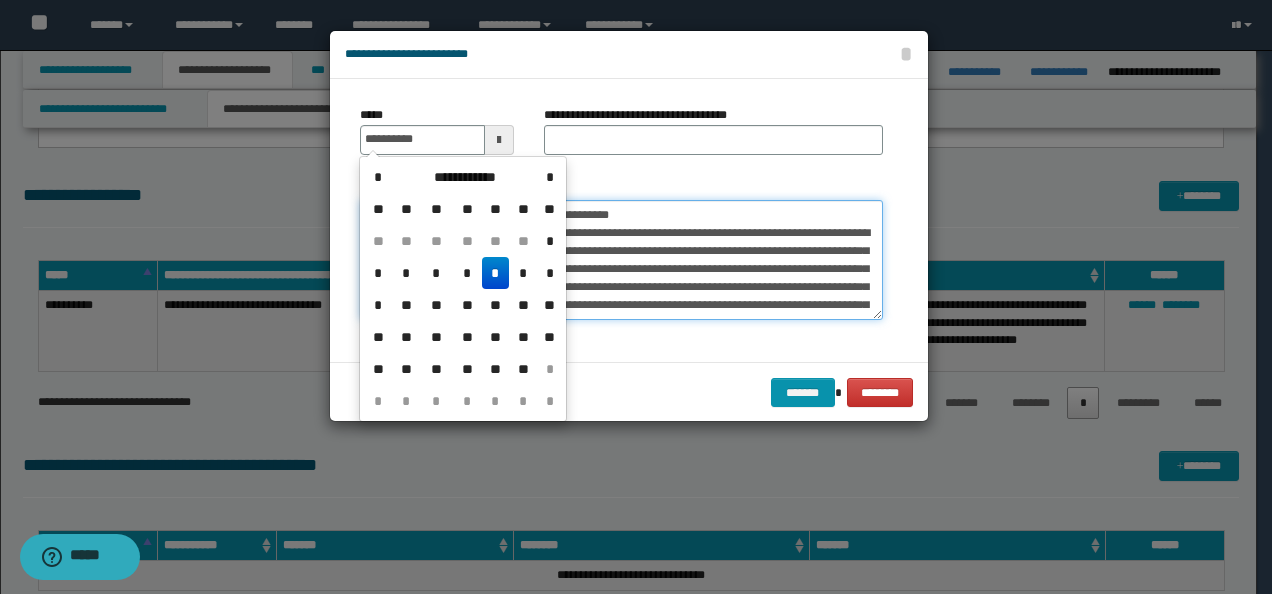 type on "**********" 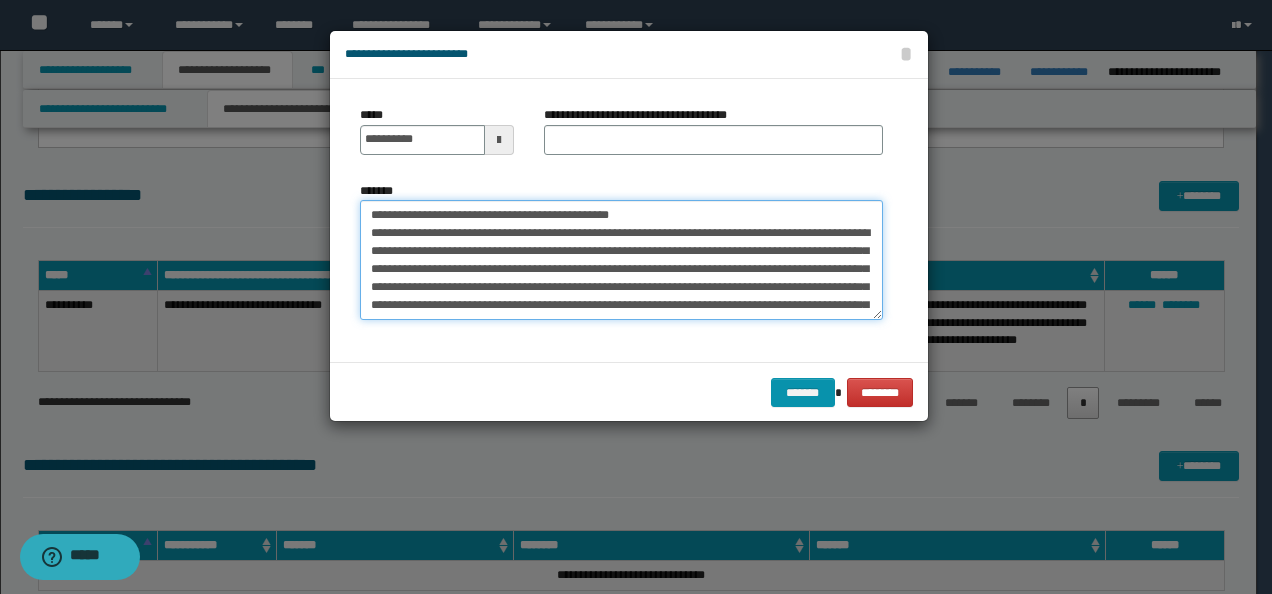 drag, startPoint x: 536, startPoint y: 211, endPoint x: 217, endPoint y: 206, distance: 319.03918 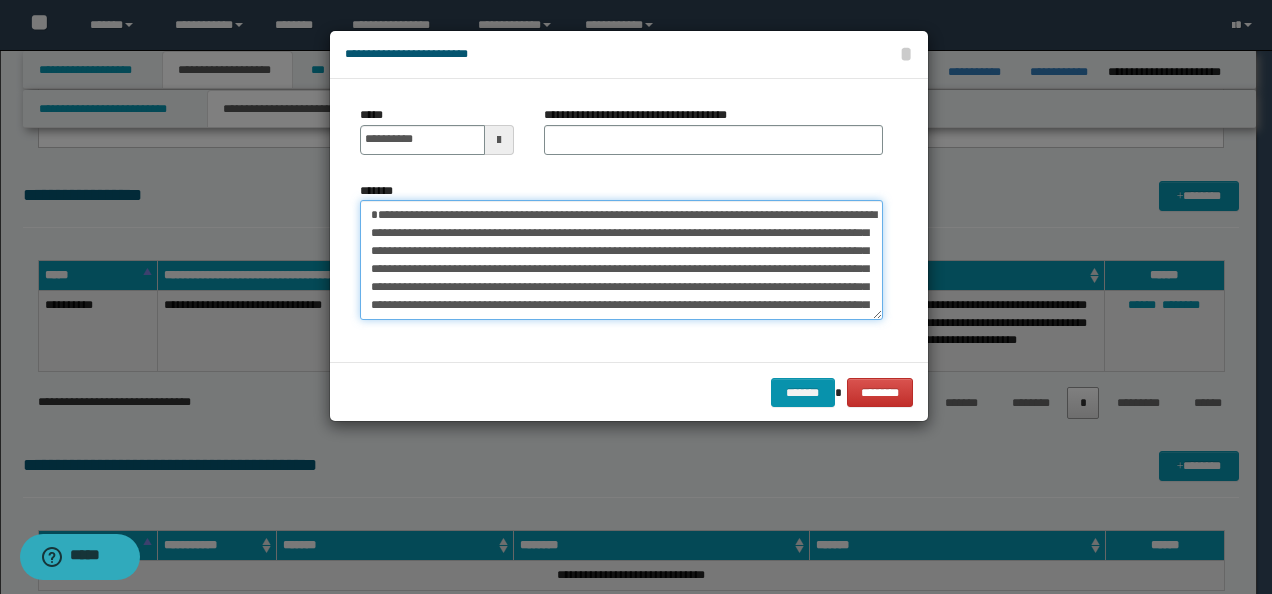 type on "**********" 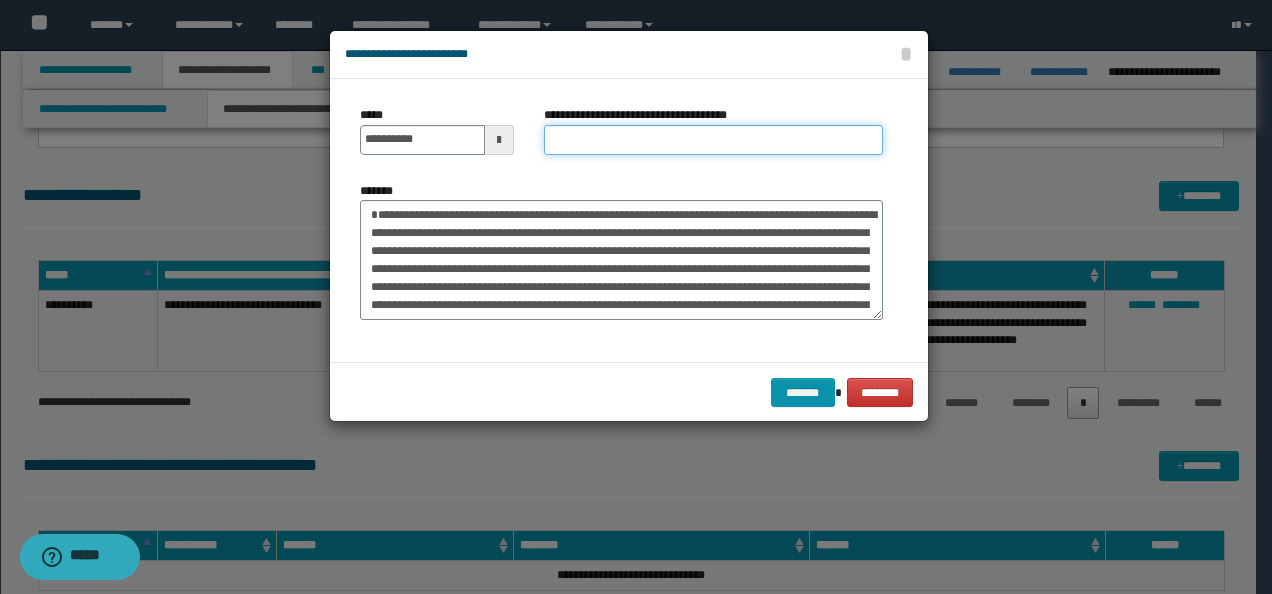 click on "**********" at bounding box center (713, 140) 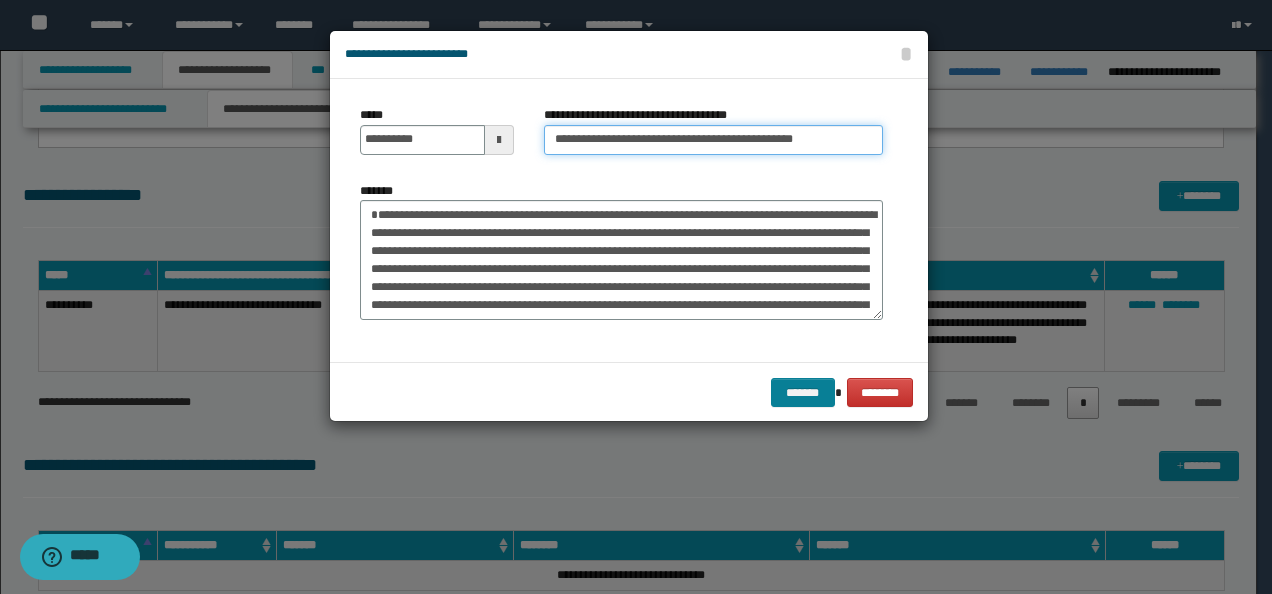 type on "**********" 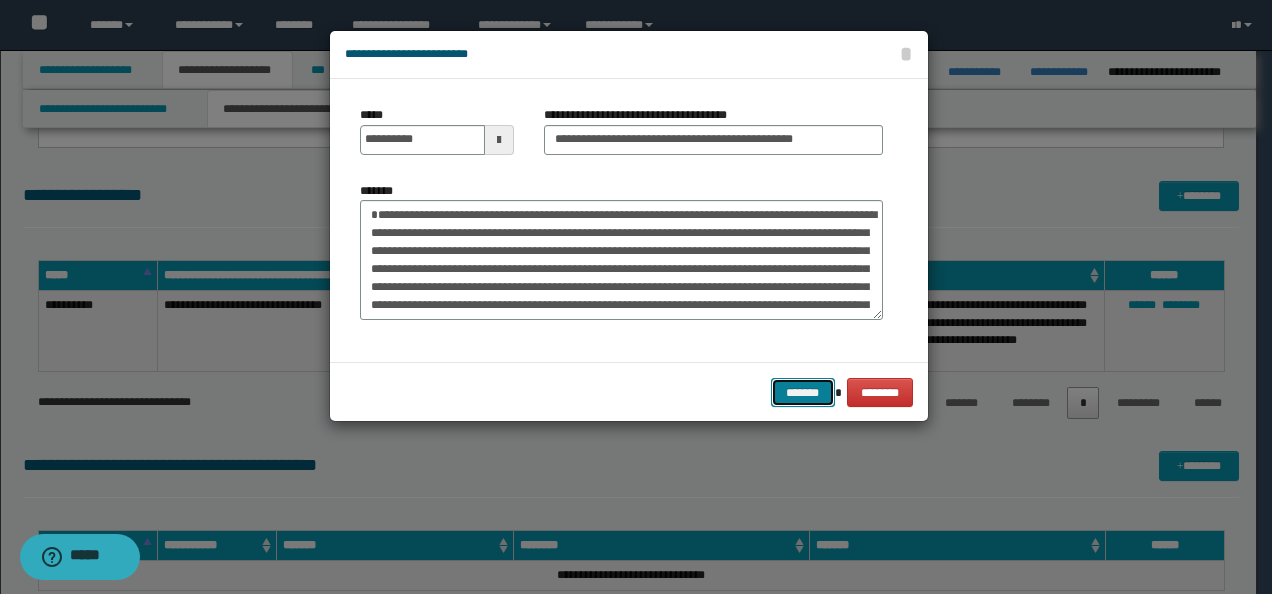 click on "*******" at bounding box center (803, 392) 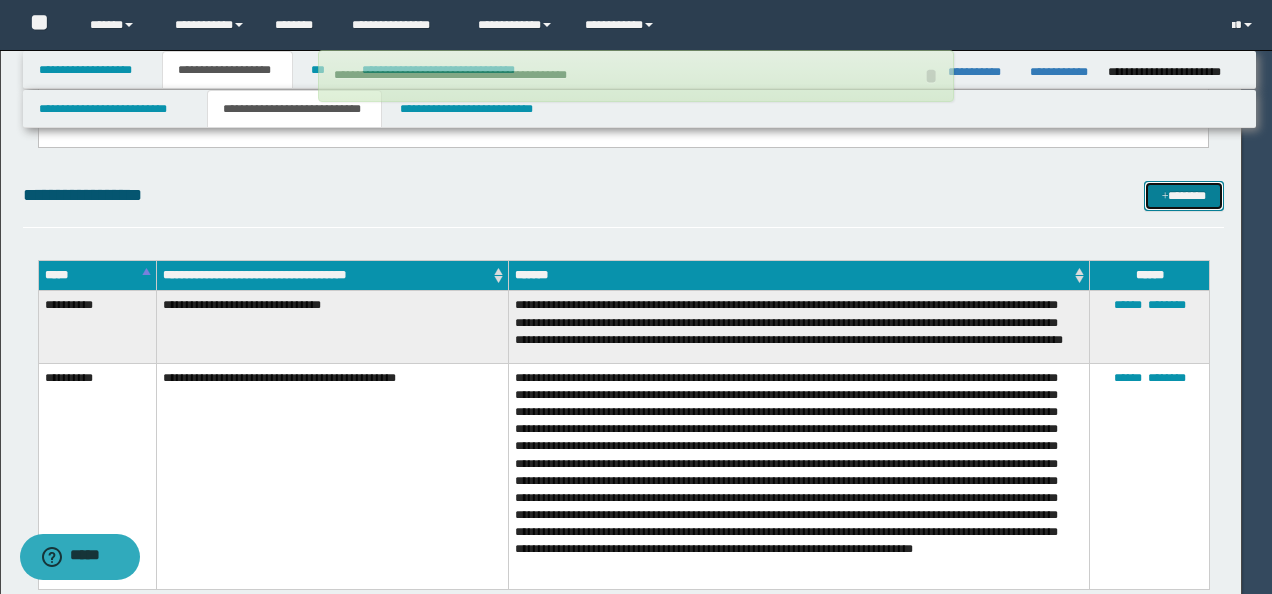 type 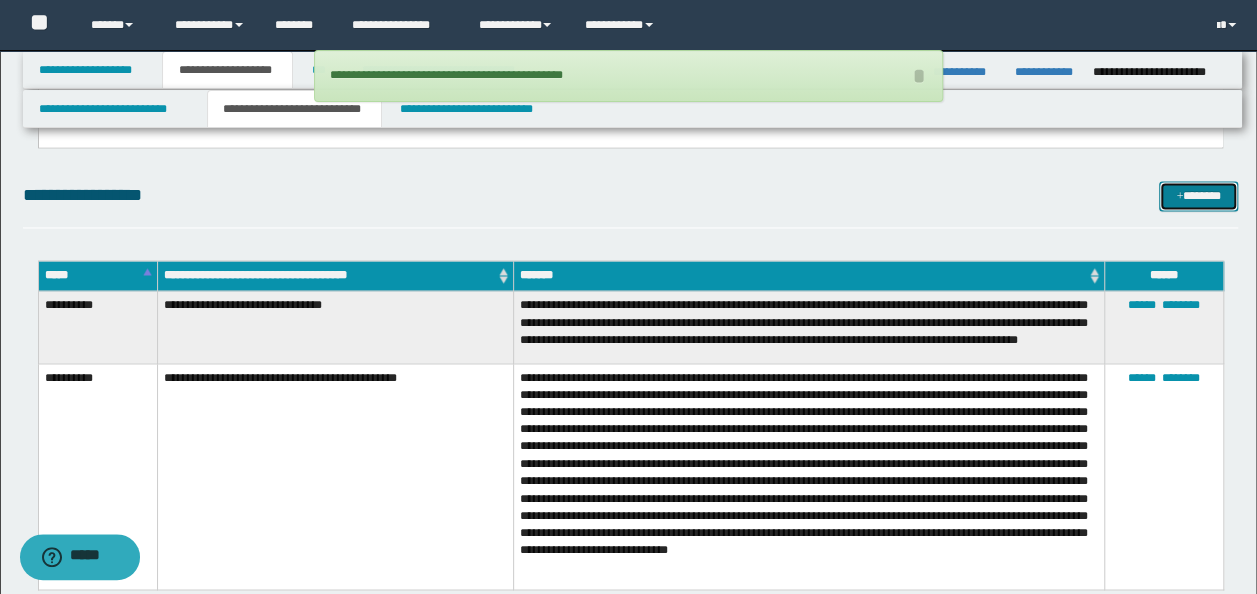click at bounding box center [1179, 197] 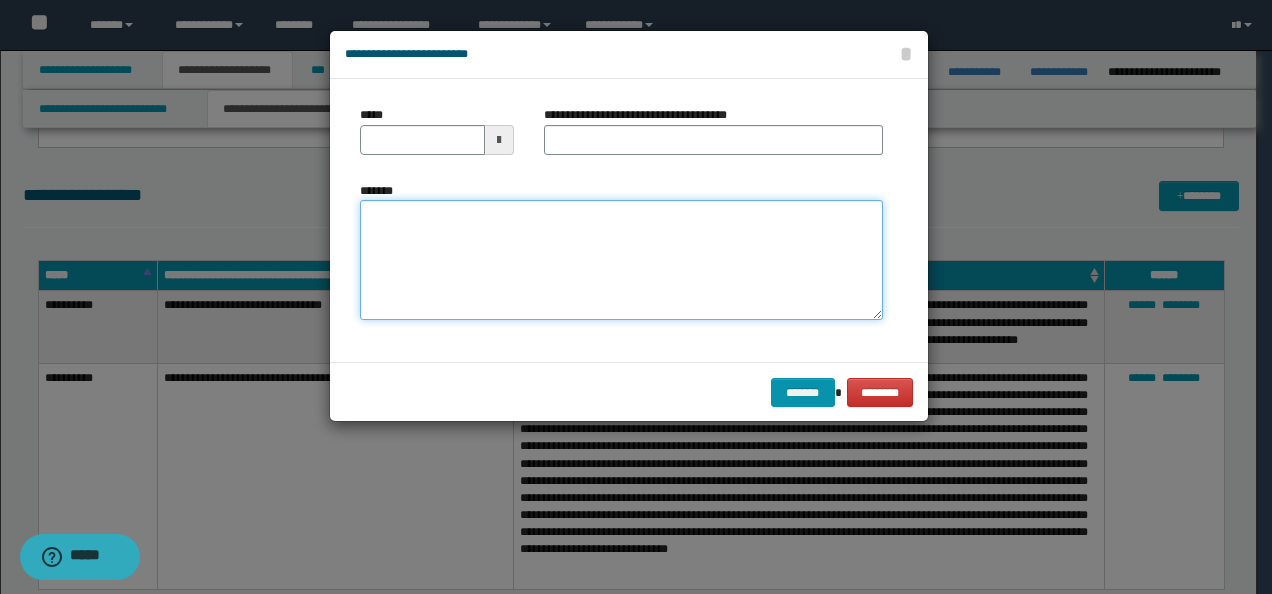 click on "*******" at bounding box center [621, 259] 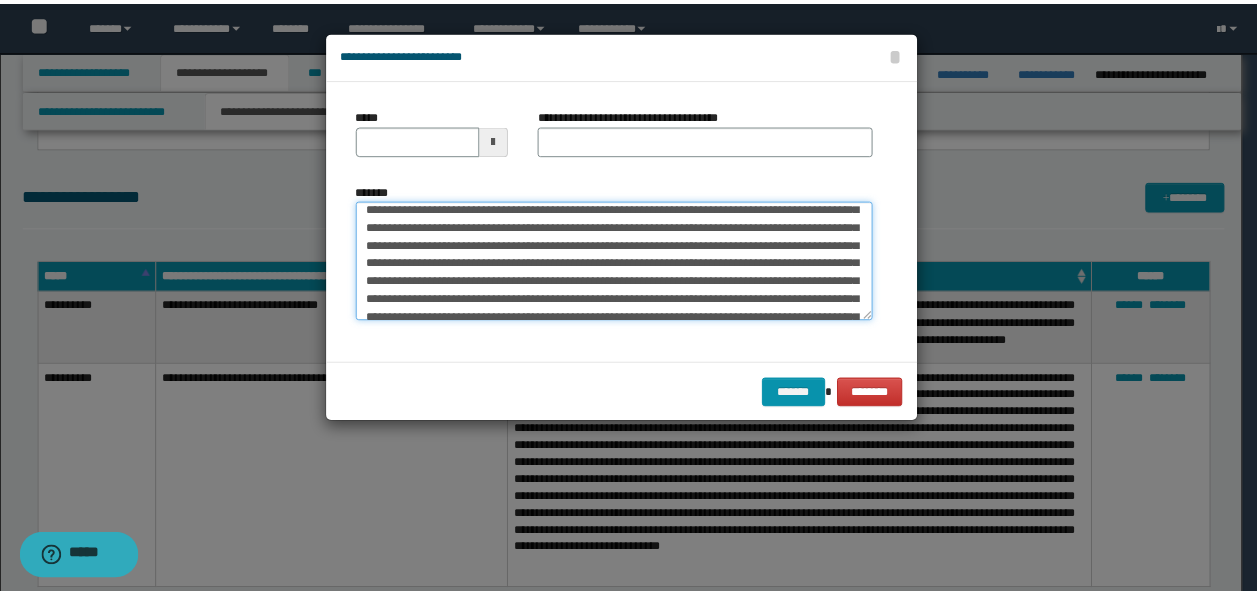 scroll, scrollTop: 0, scrollLeft: 0, axis: both 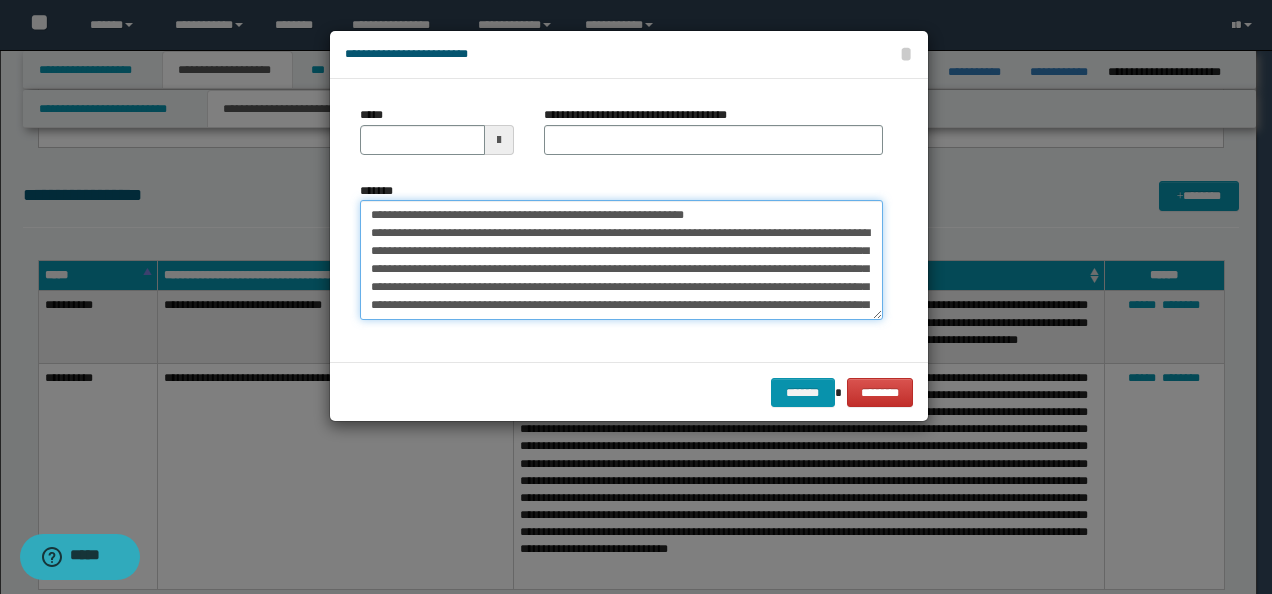 click on "*******" at bounding box center [621, 259] 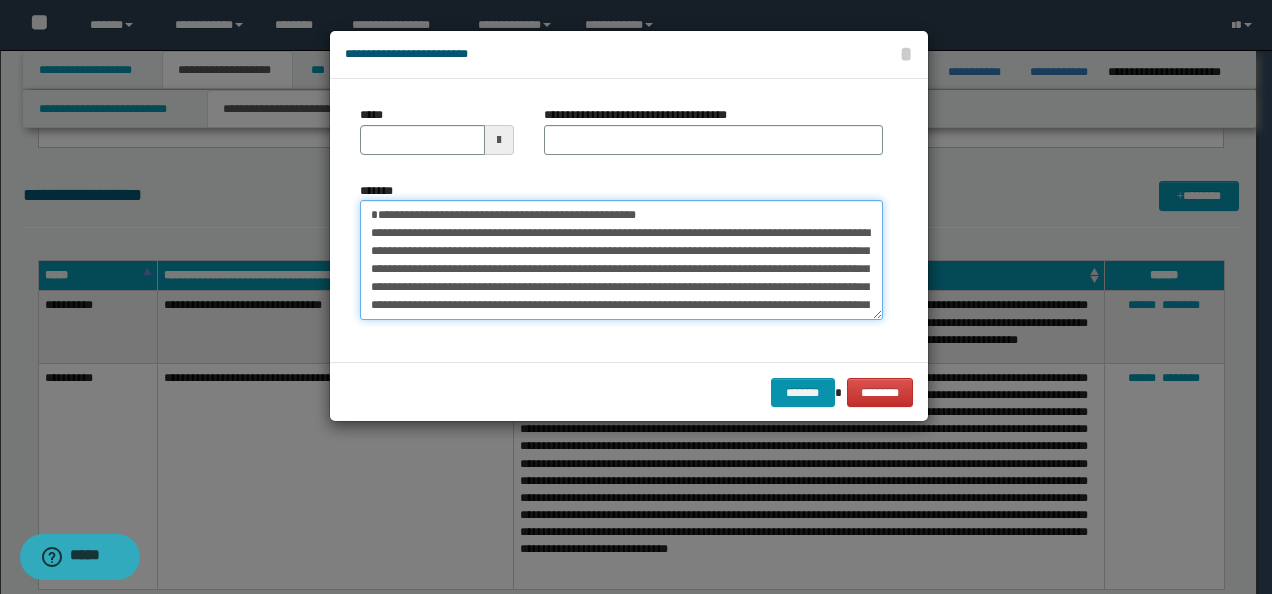 type 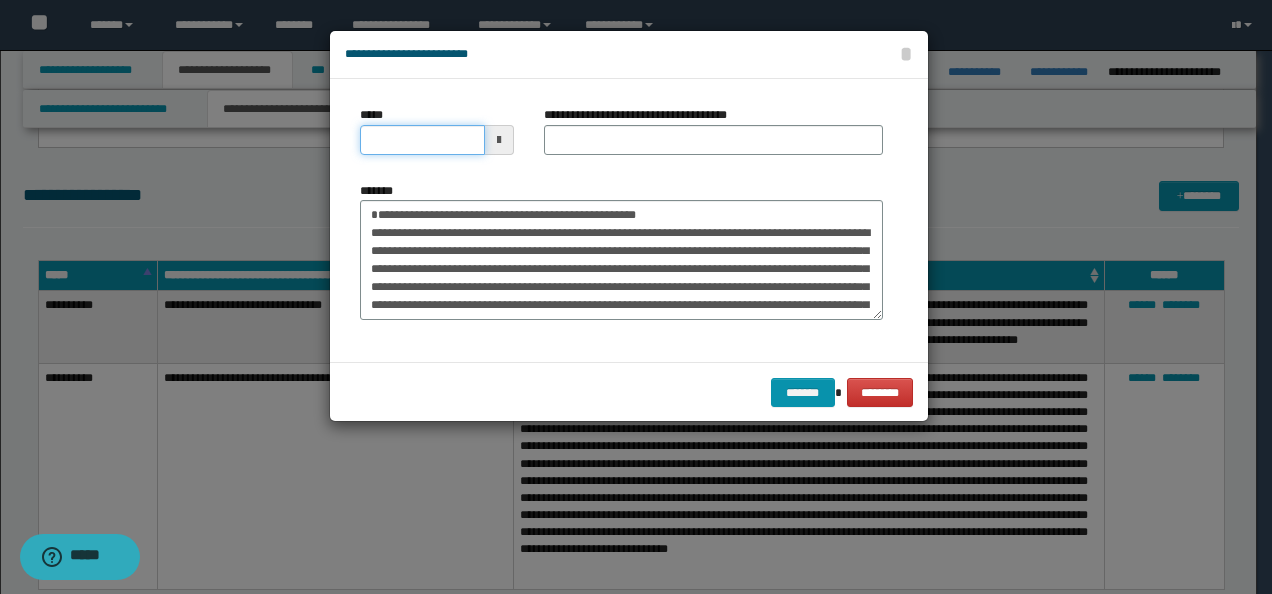 click on "*****" at bounding box center [422, 140] 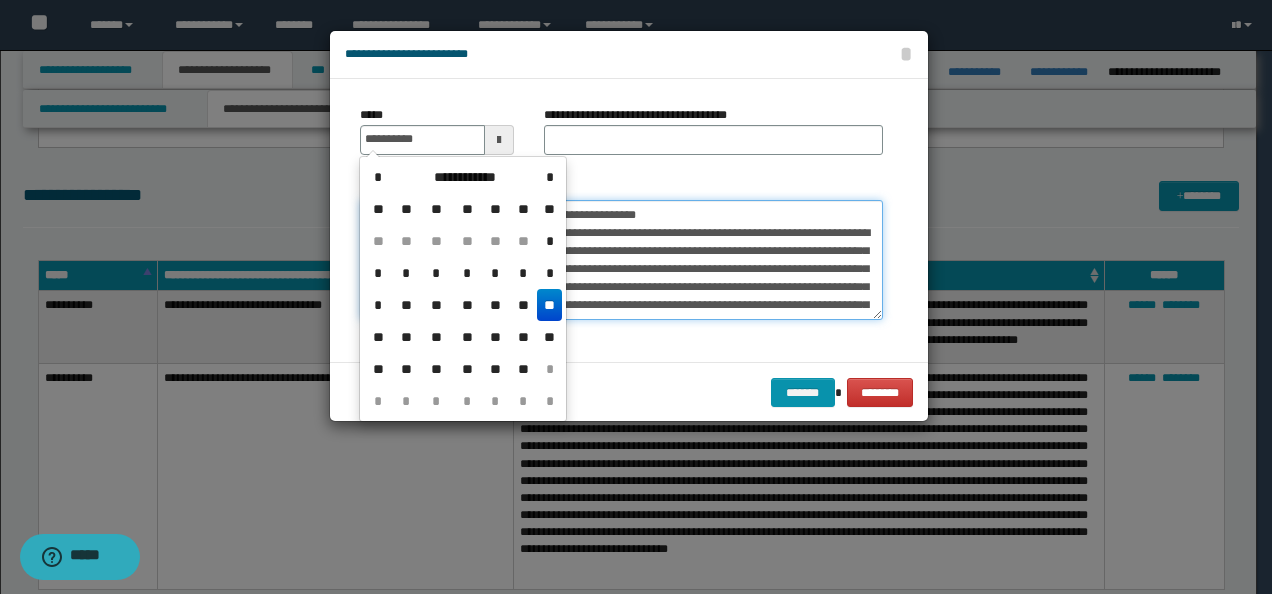 type on "**********" 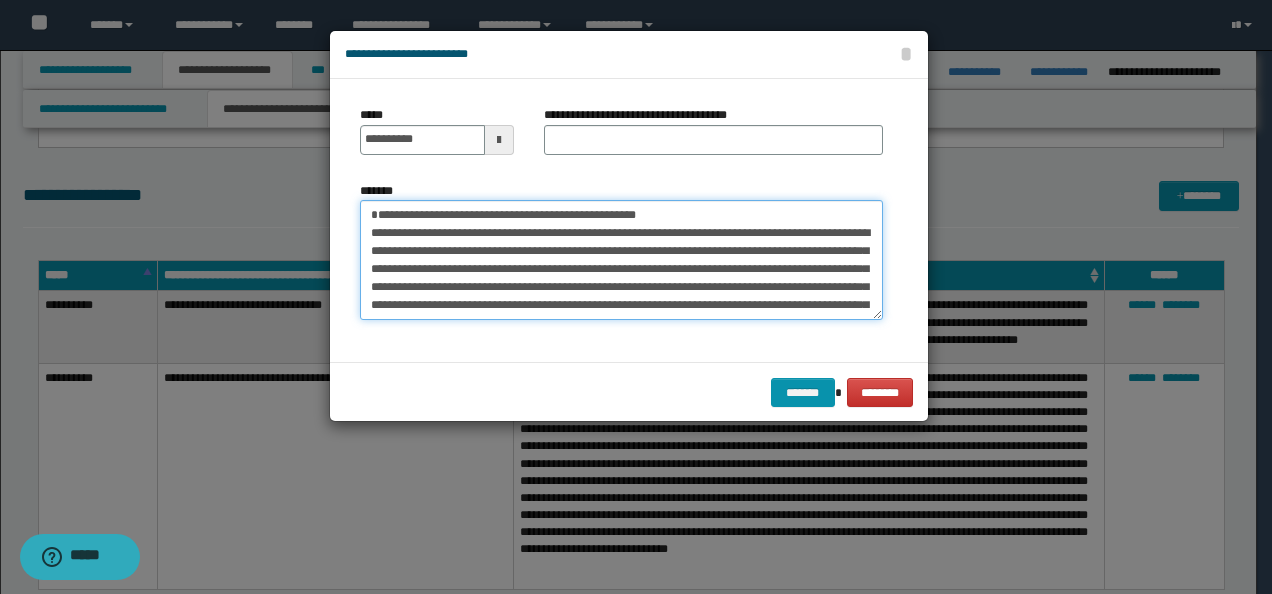 drag, startPoint x: 675, startPoint y: 216, endPoint x: 422, endPoint y: 194, distance: 253.95473 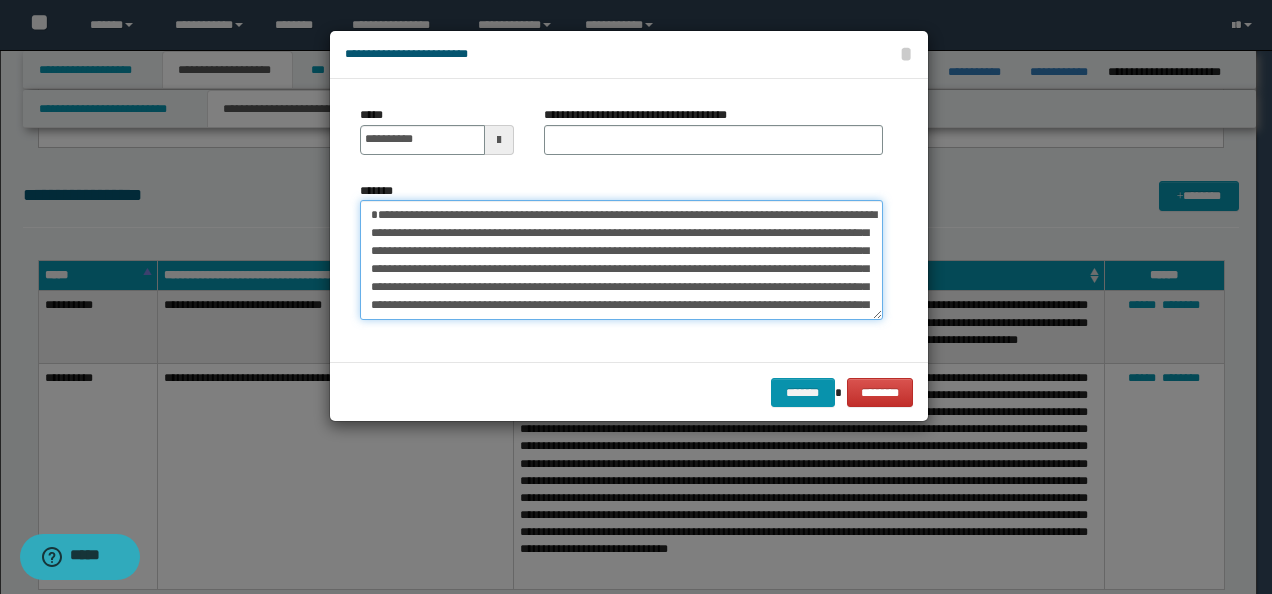 type on "**********" 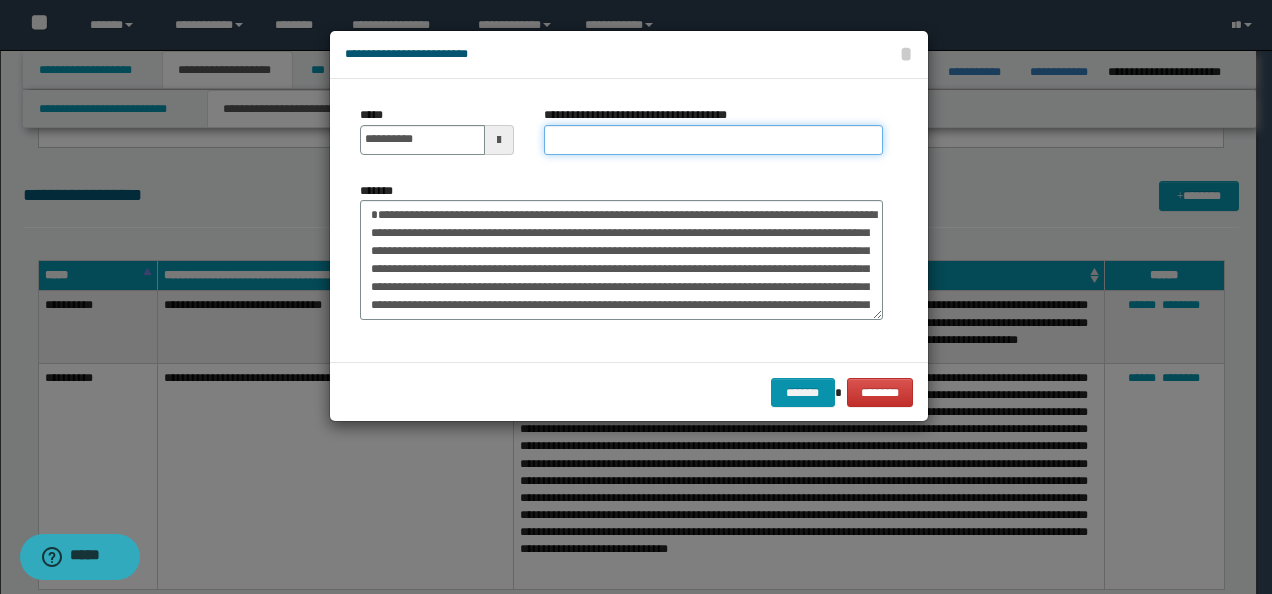 drag, startPoint x: 546, startPoint y: 130, endPoint x: 594, endPoint y: 146, distance: 50.596443 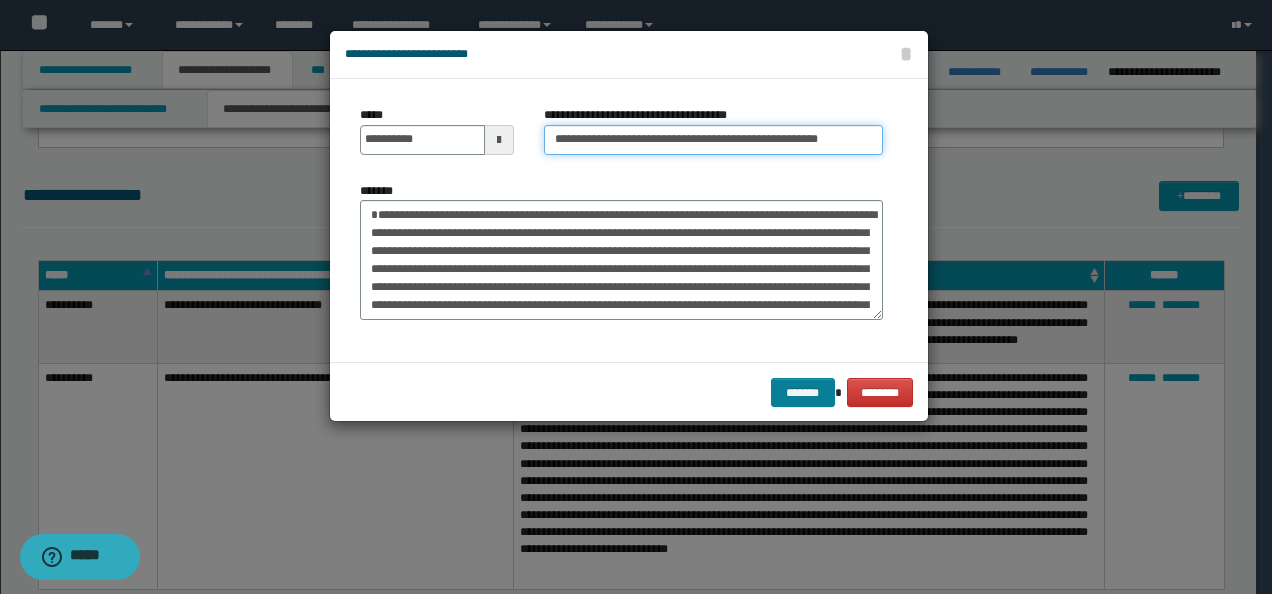 type on "**********" 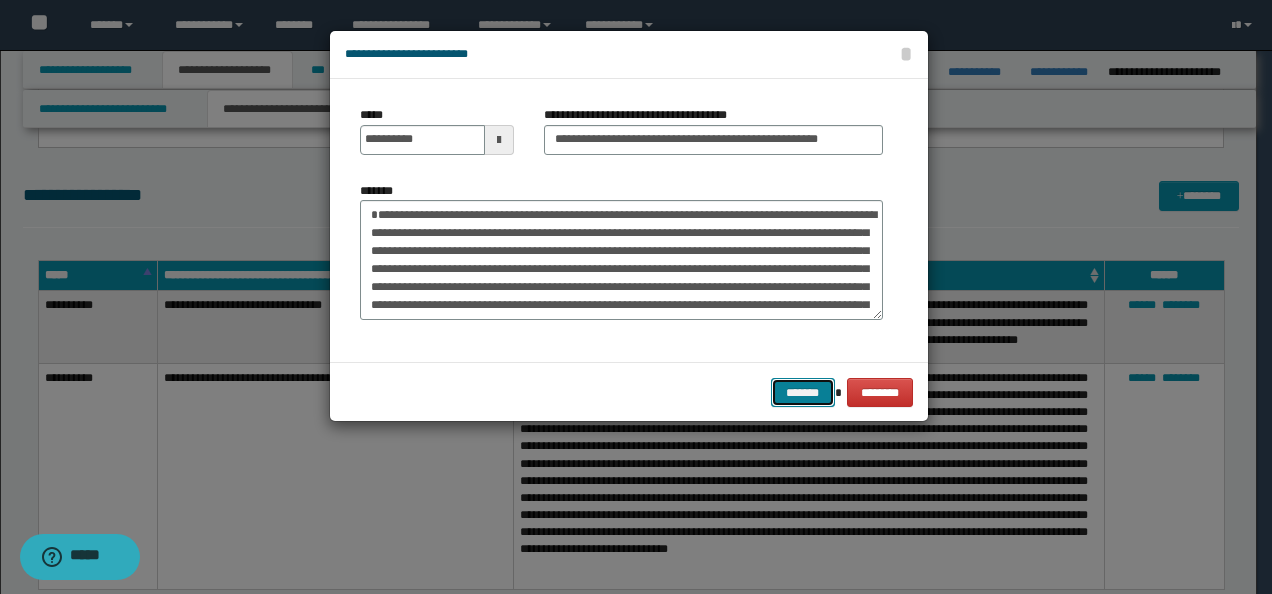 click on "*******" at bounding box center (803, 392) 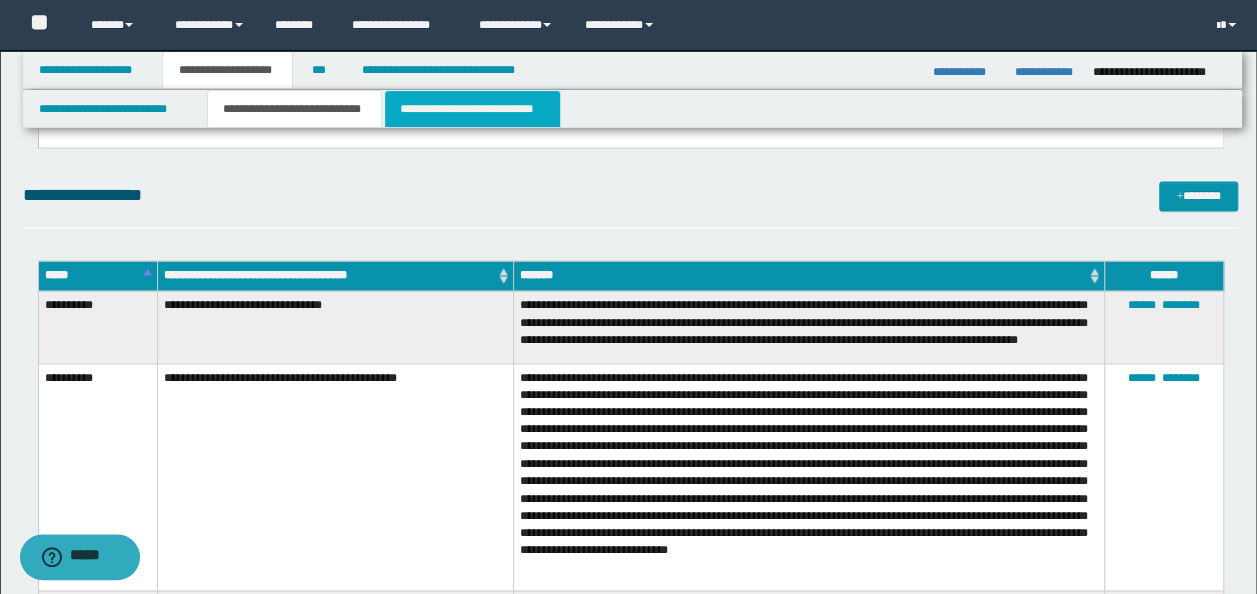 click on "**********" at bounding box center [472, 109] 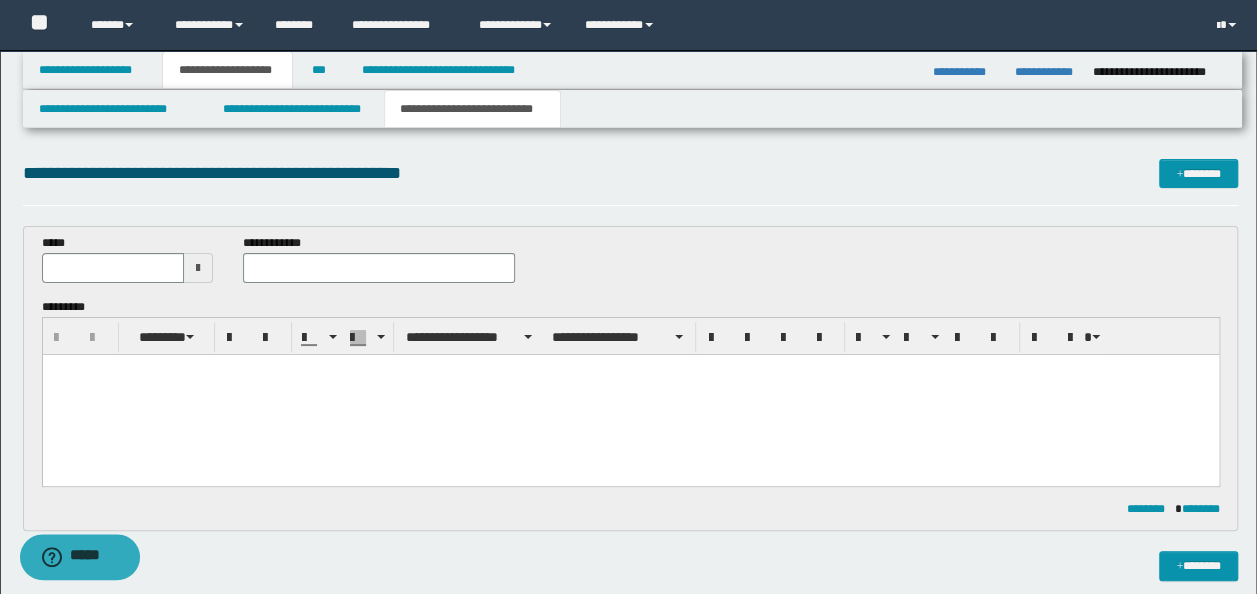 scroll, scrollTop: 0, scrollLeft: 0, axis: both 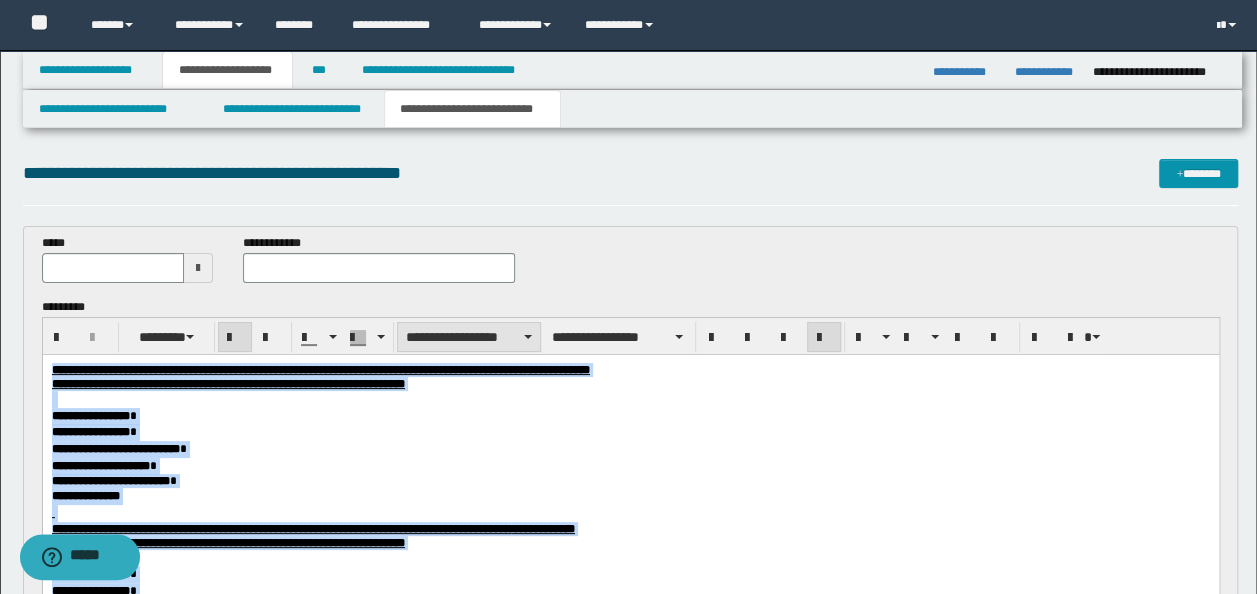 click on "**********" at bounding box center [469, 337] 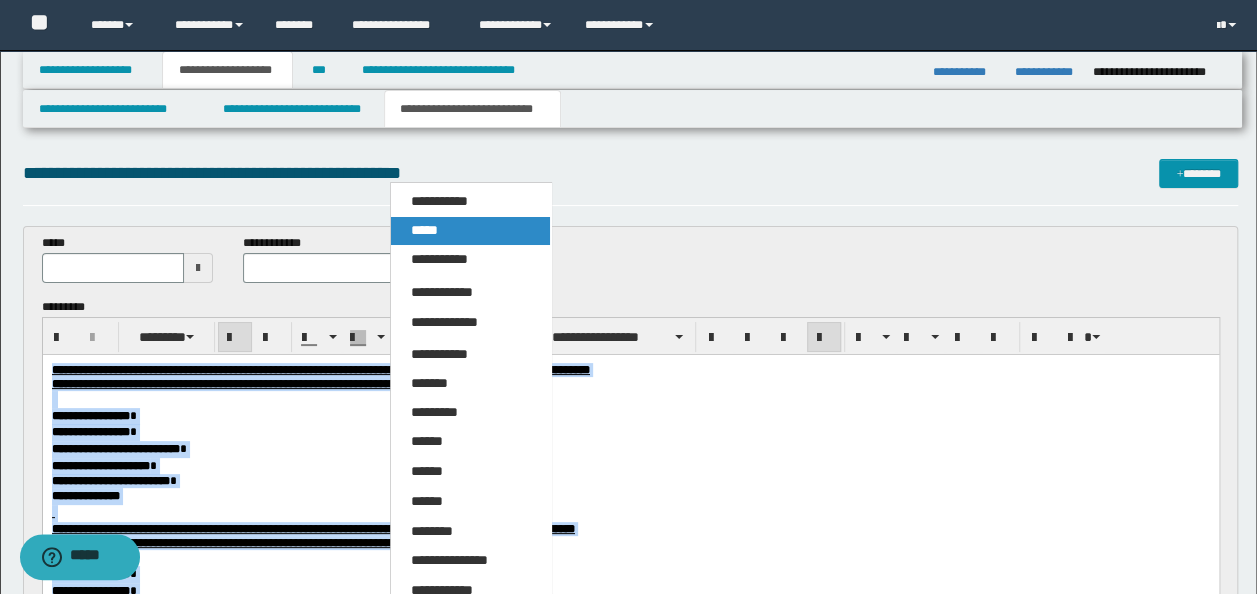 click on "*****" at bounding box center [470, 231] 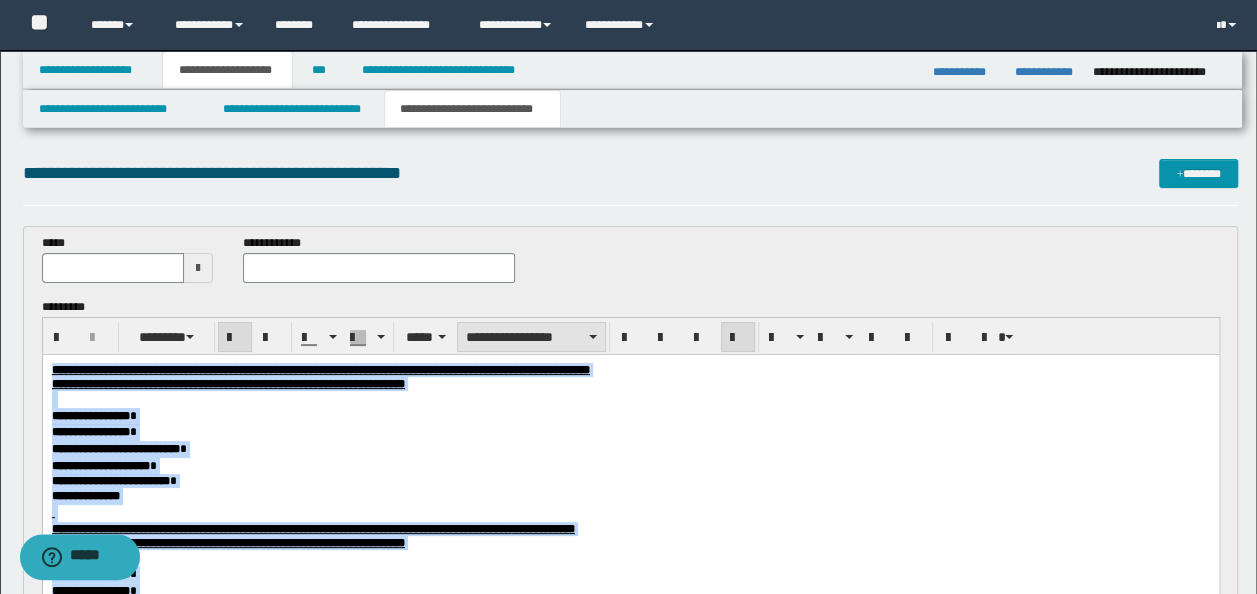 click on "**********" at bounding box center [531, 337] 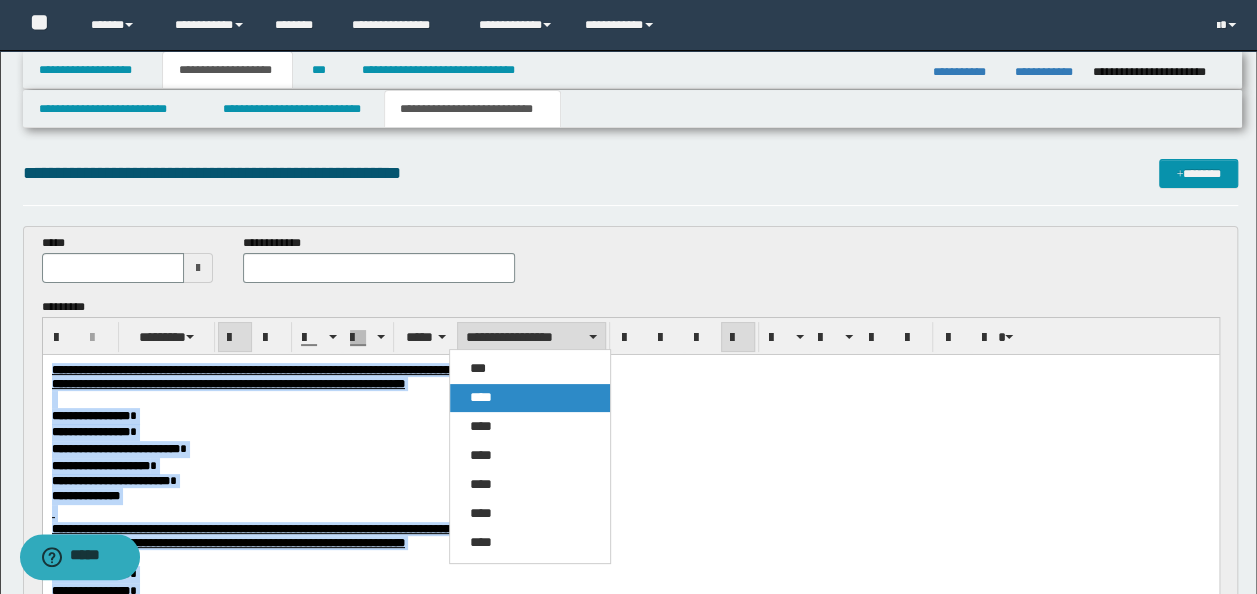 click on "****" at bounding box center [529, 398] 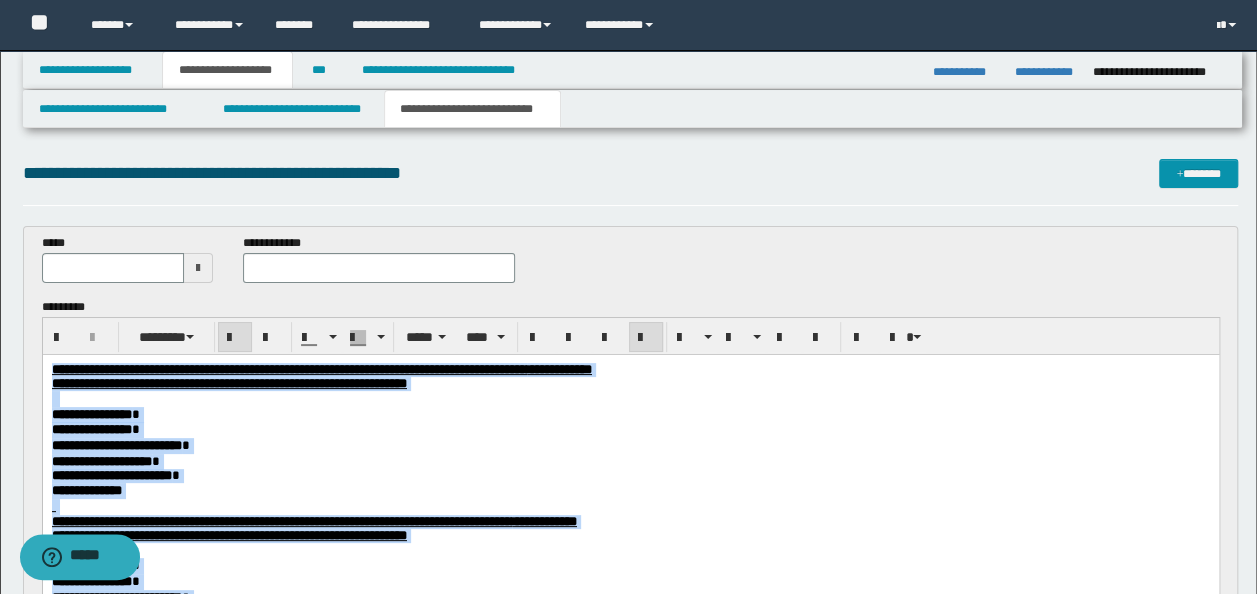 click on "**********" at bounding box center [630, 414] 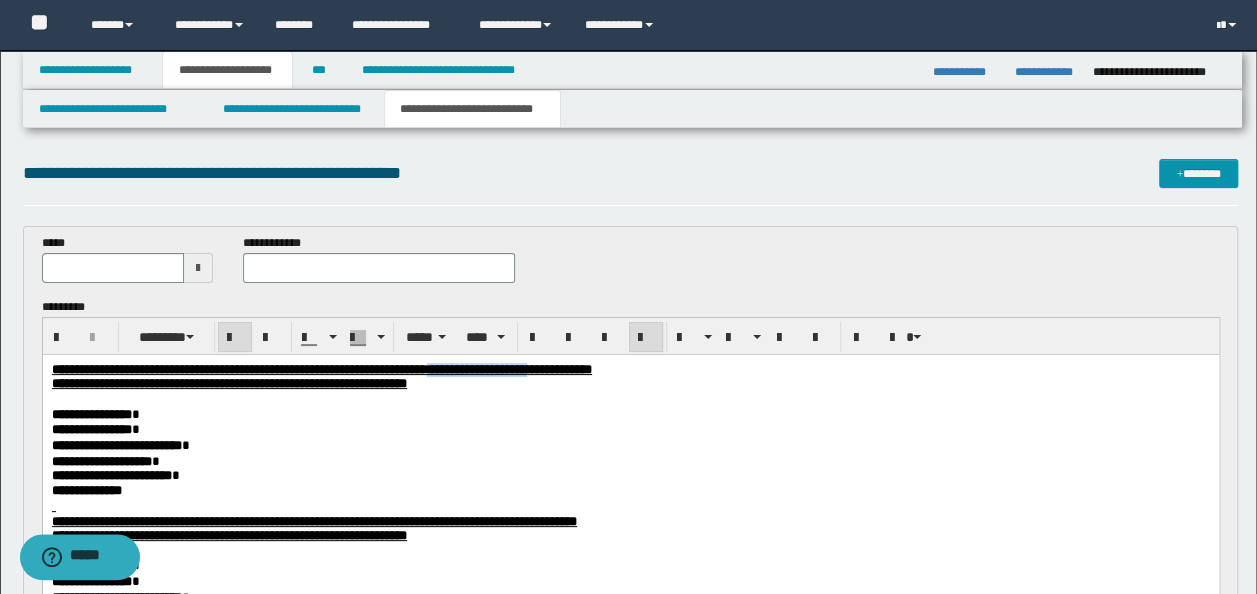 drag, startPoint x: 759, startPoint y: 361, endPoint x: 627, endPoint y: 367, distance: 132.13629 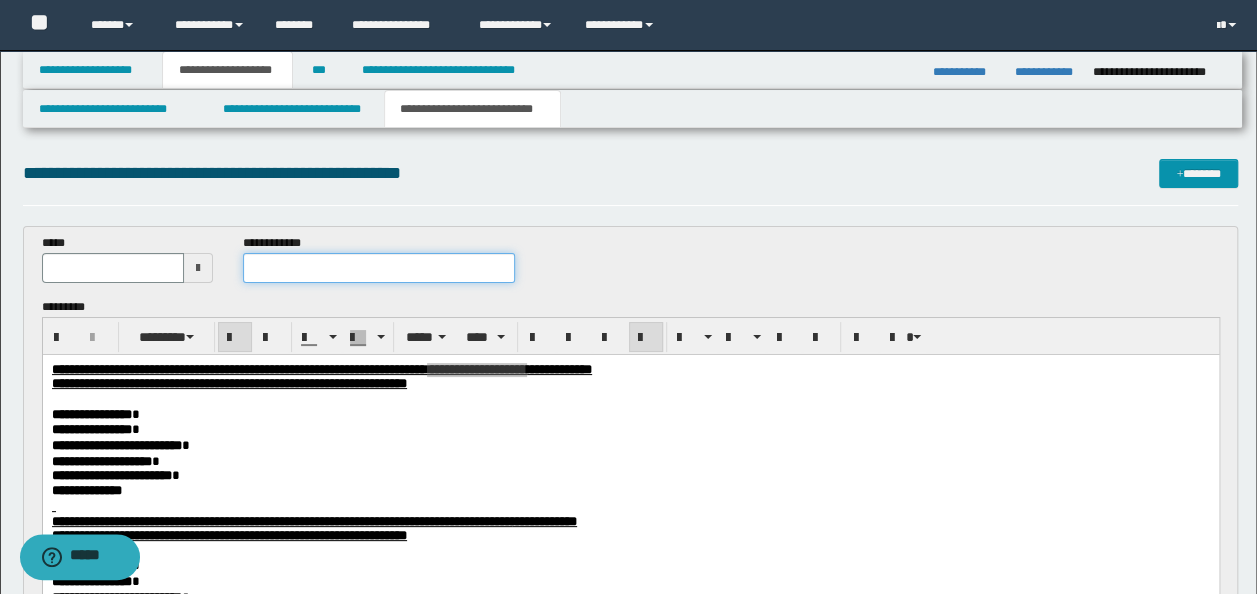 click at bounding box center (379, 268) 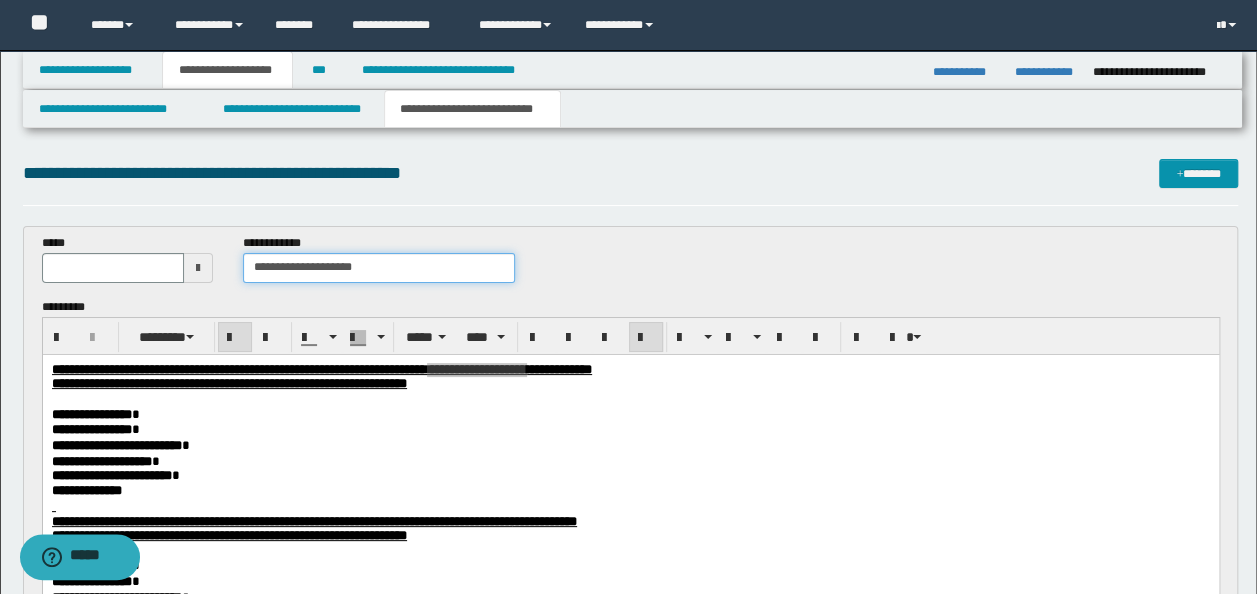 type on "**********" 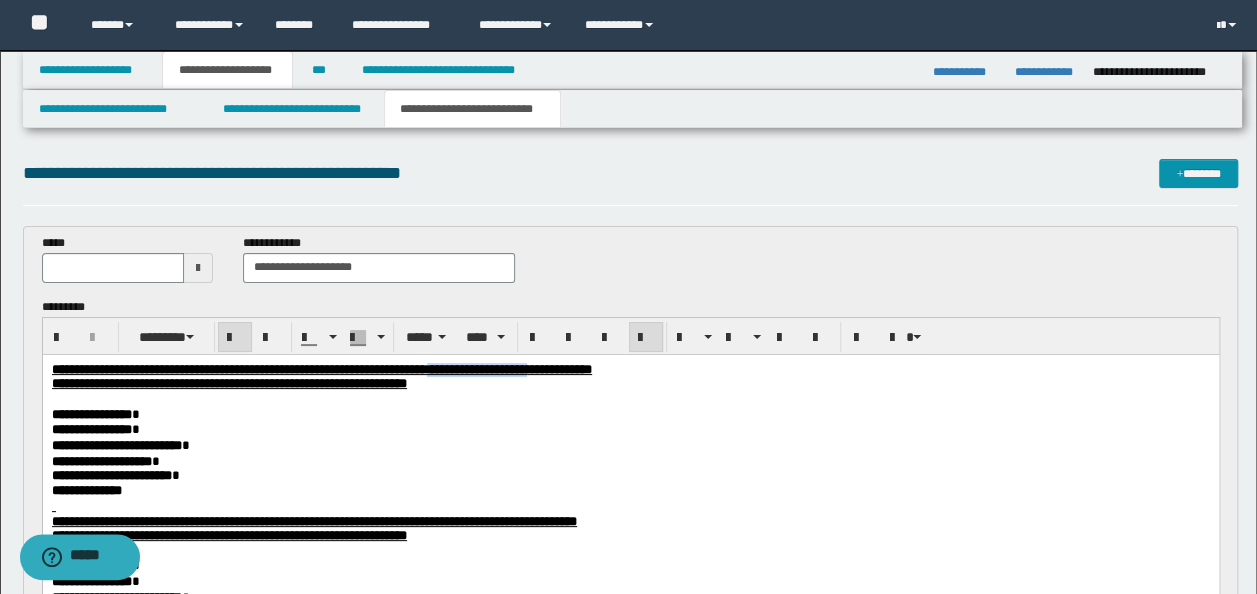 click on "**********" at bounding box center [630, 383] 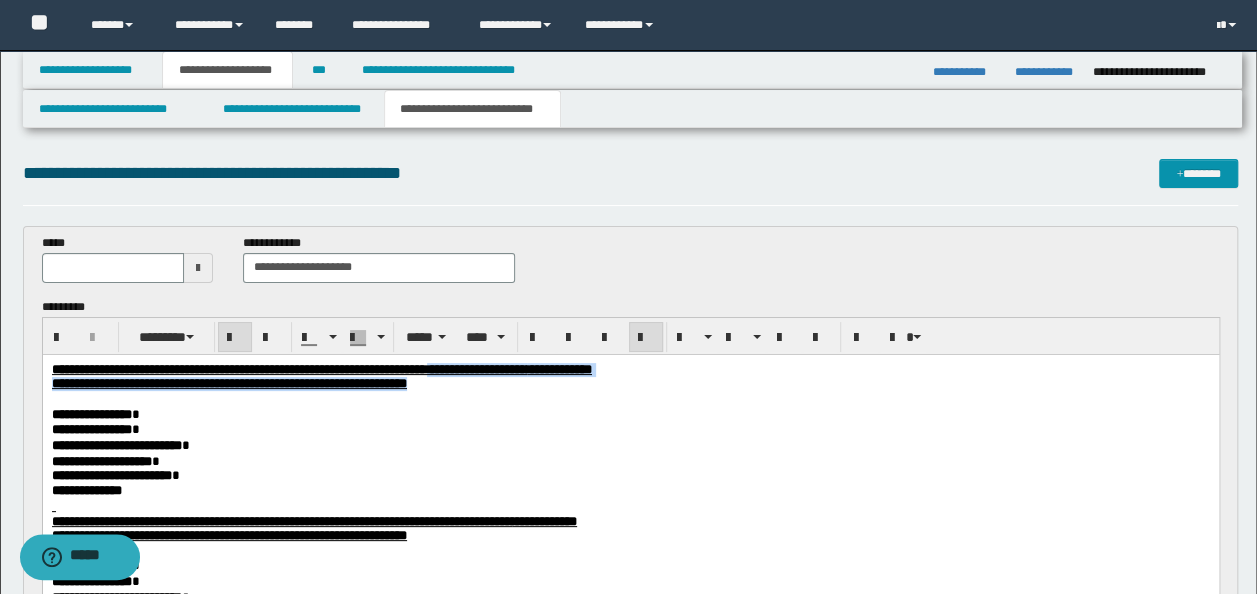 click on "**********" at bounding box center (558, 368) 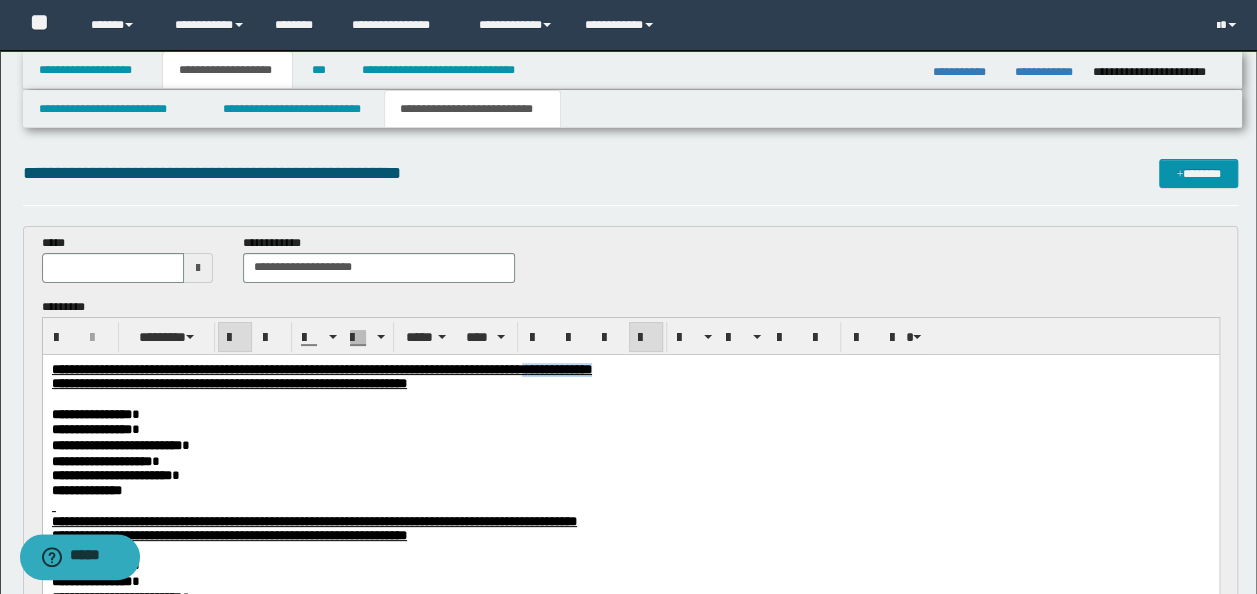 drag, startPoint x: 846, startPoint y: 367, endPoint x: 757, endPoint y: 368, distance: 89.005615 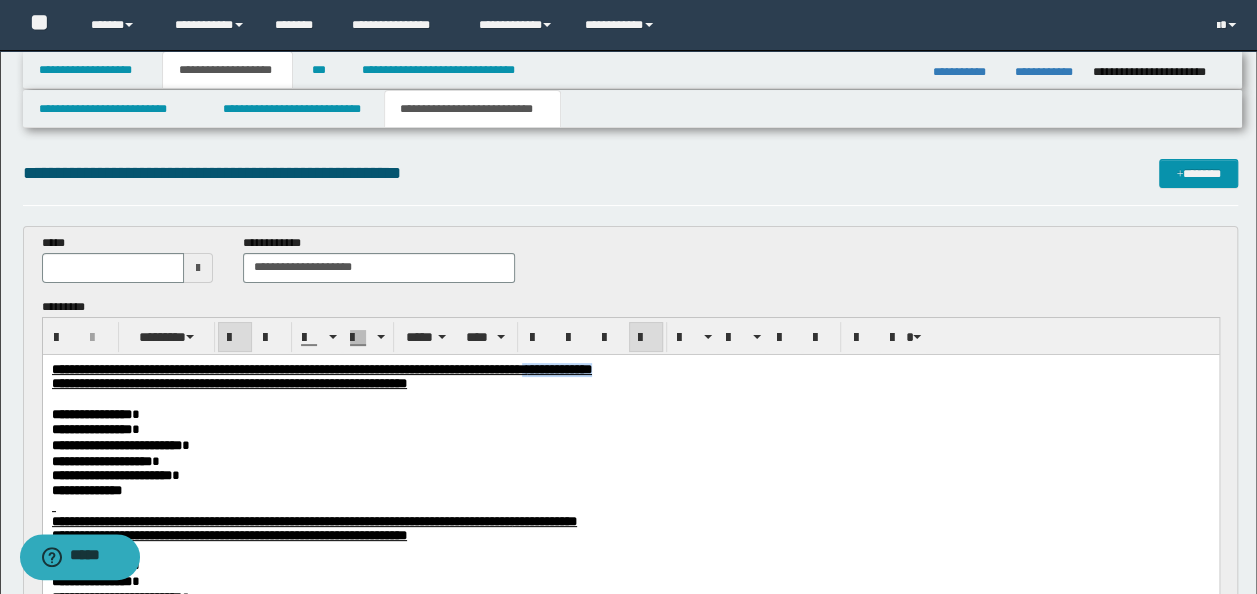 click on "**********" at bounding box center [630, 369] 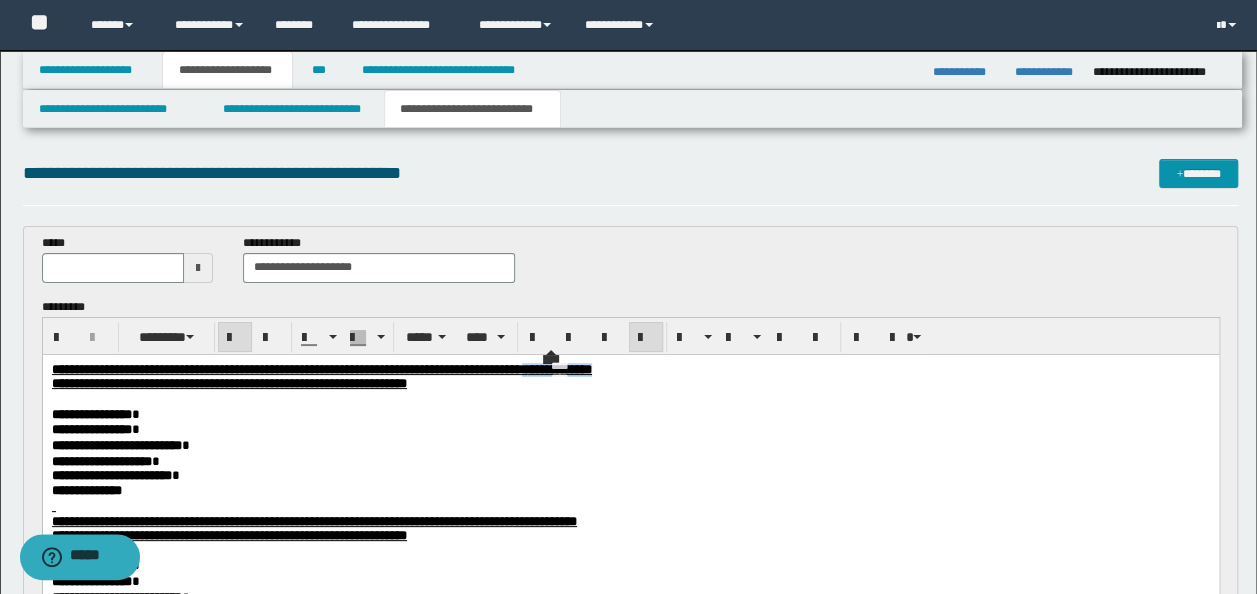 copy on "**********" 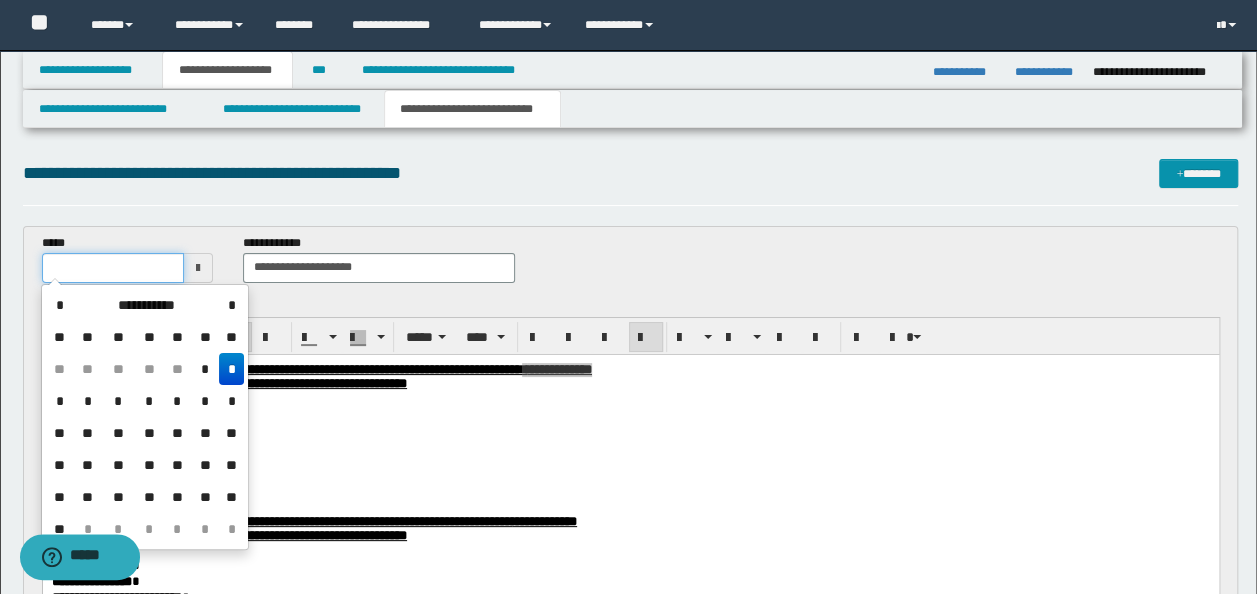 click at bounding box center [113, 268] 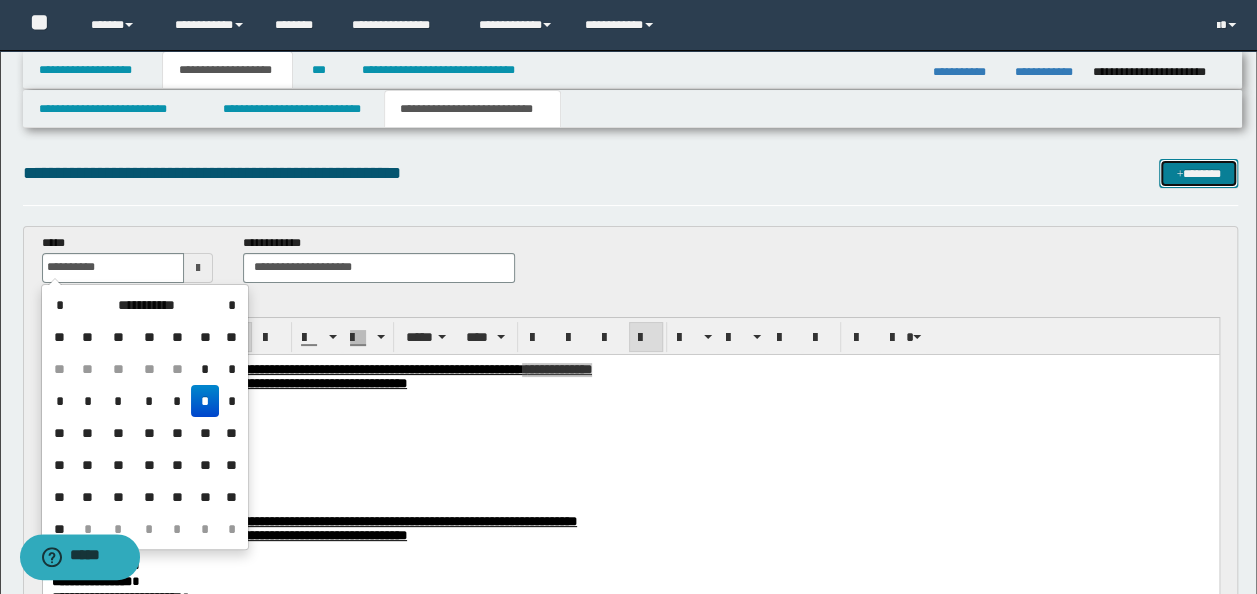 type on "**********" 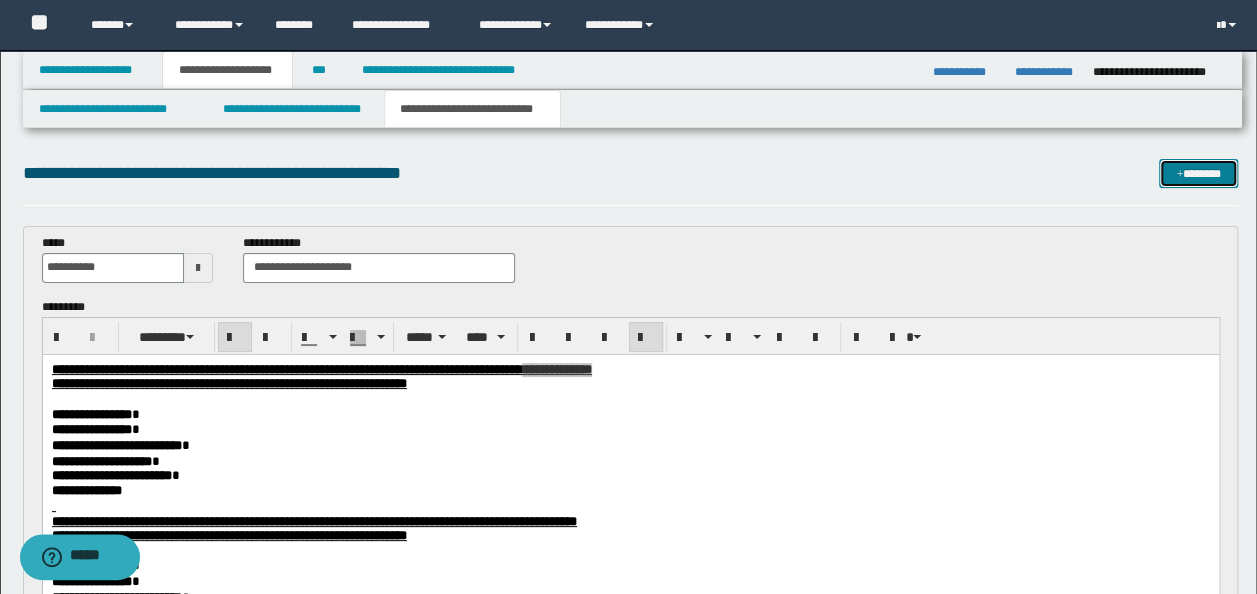 click on "*******" at bounding box center (1198, 173) 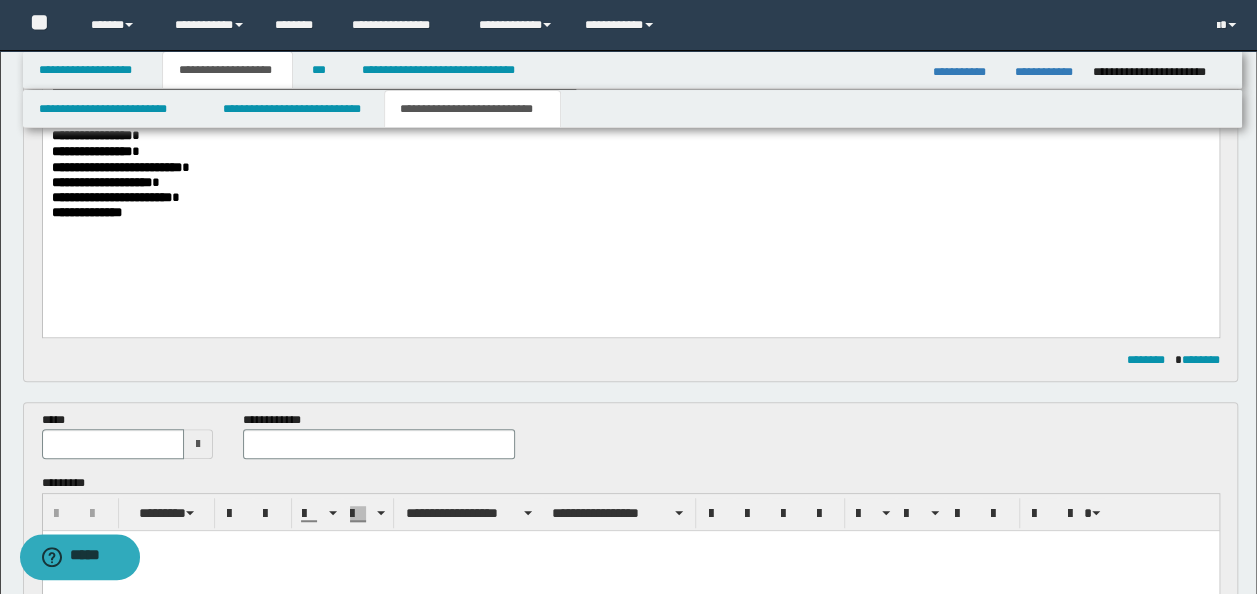 scroll, scrollTop: 358, scrollLeft: 0, axis: vertical 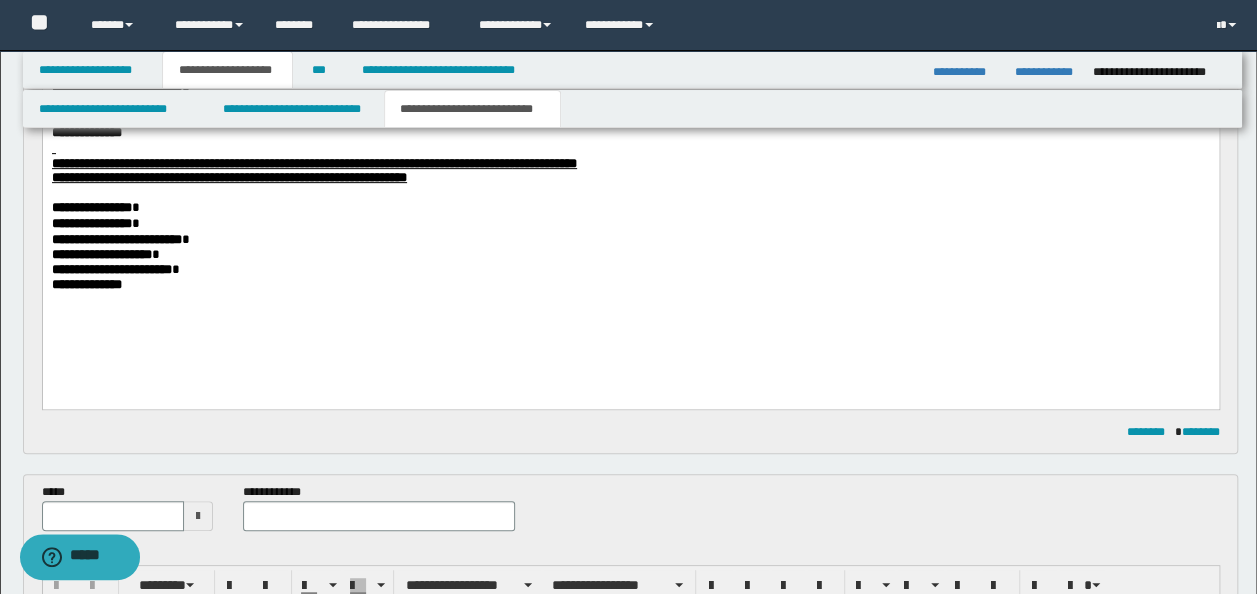 click on "**********" at bounding box center [630, 285] 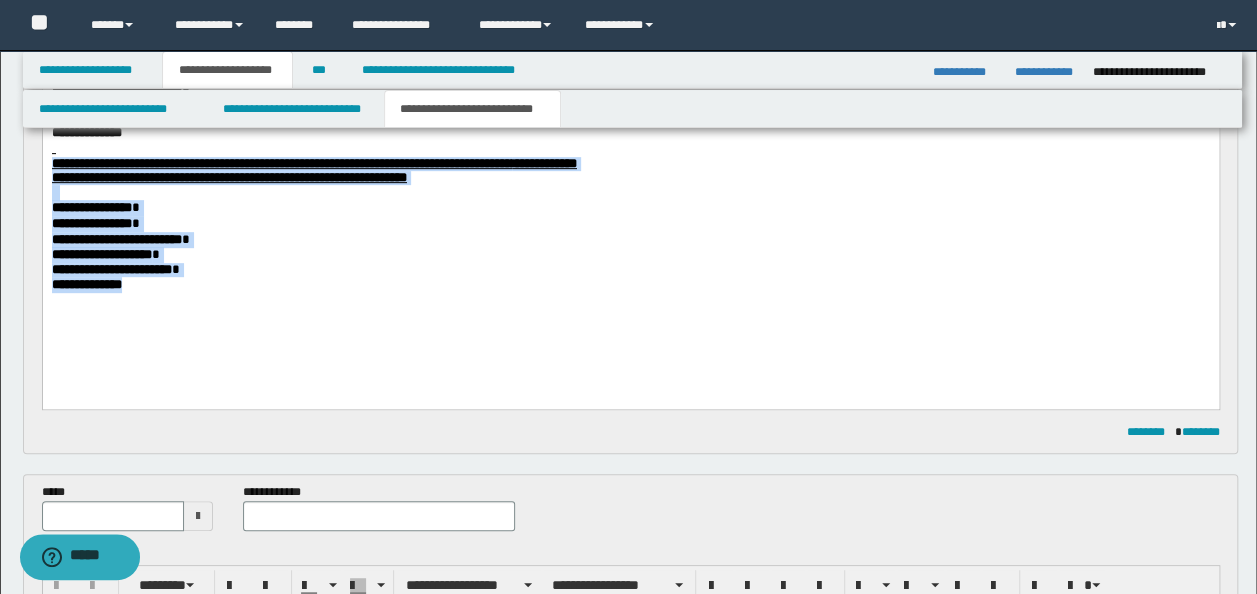 drag, startPoint x: 169, startPoint y: 303, endPoint x: 121, endPoint y: 172, distance: 139.51703 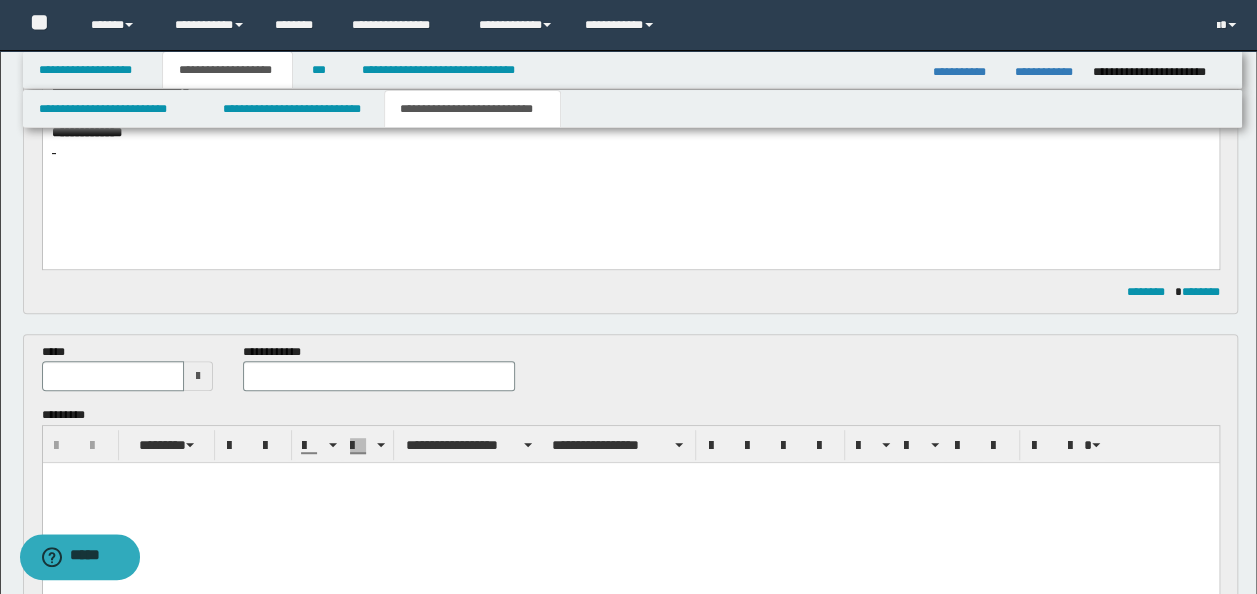 scroll, scrollTop: 558, scrollLeft: 0, axis: vertical 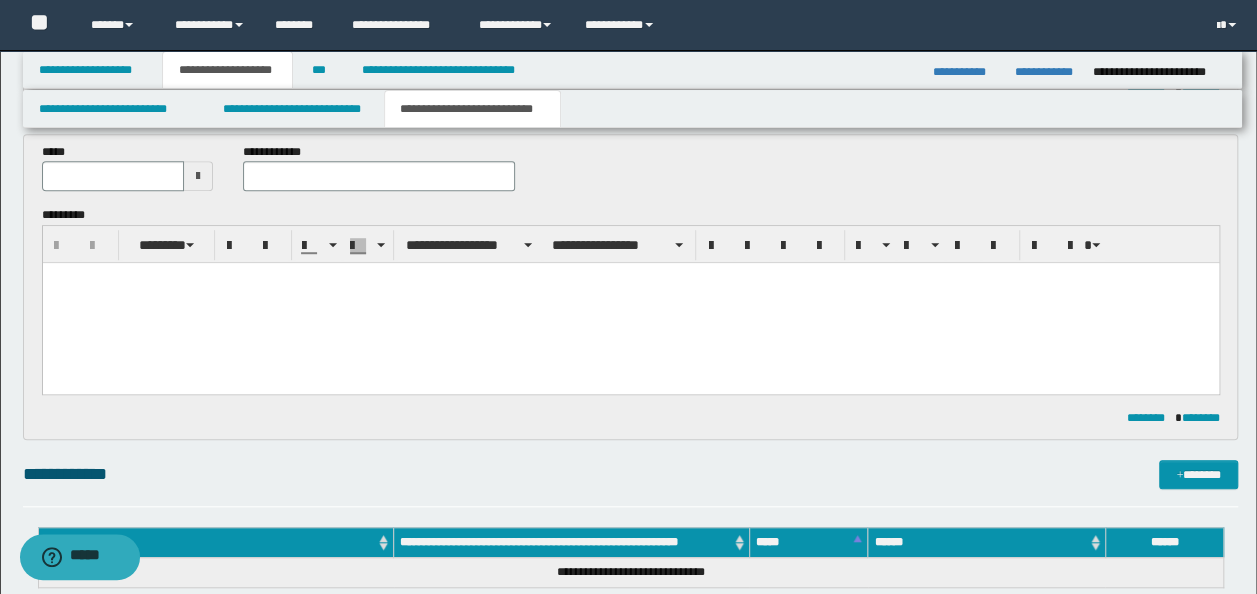 click at bounding box center (630, 303) 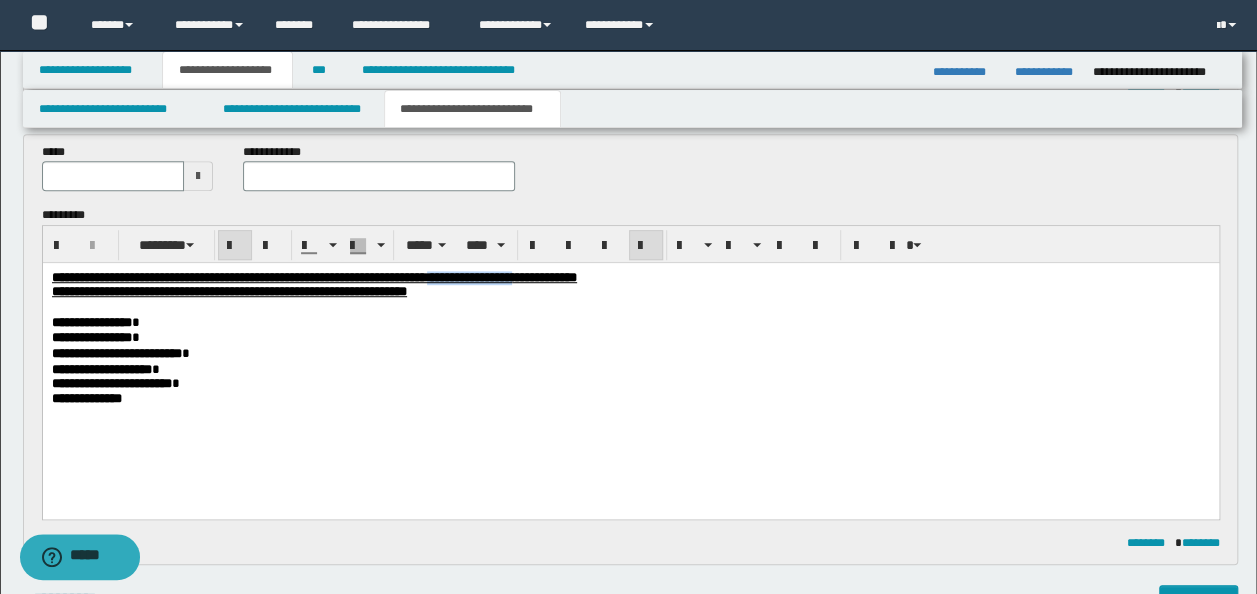 drag, startPoint x: 737, startPoint y: 279, endPoint x: 627, endPoint y: 272, distance: 110.2225 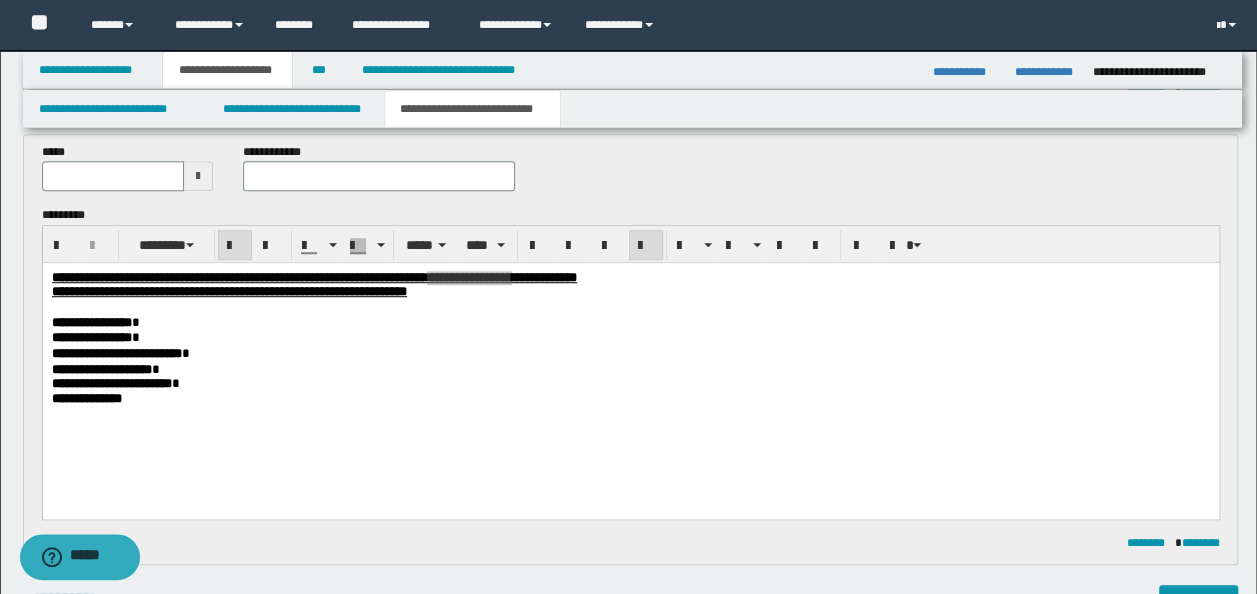 click at bounding box center (379, 176) 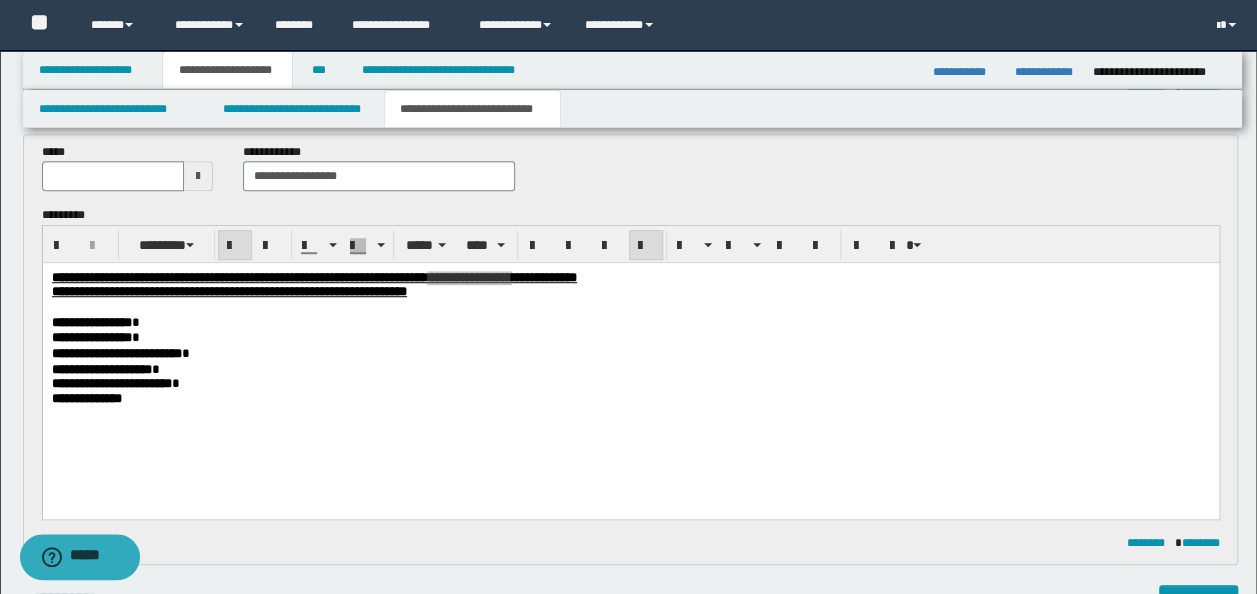 type on "**********" 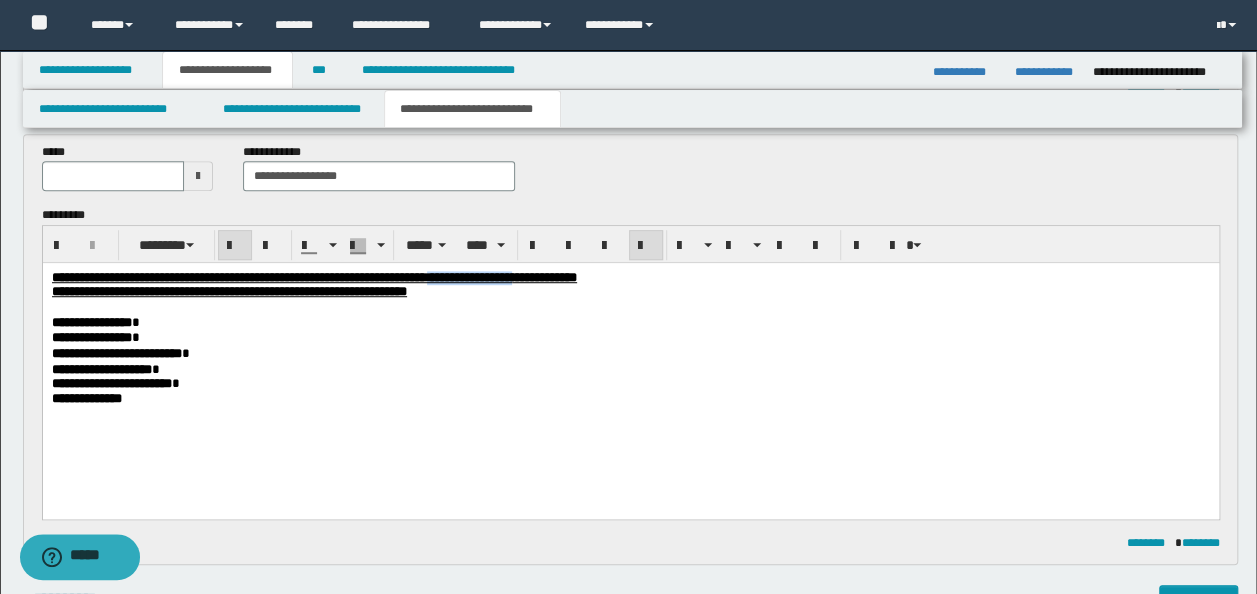 click on "**********" at bounding box center [630, 338] 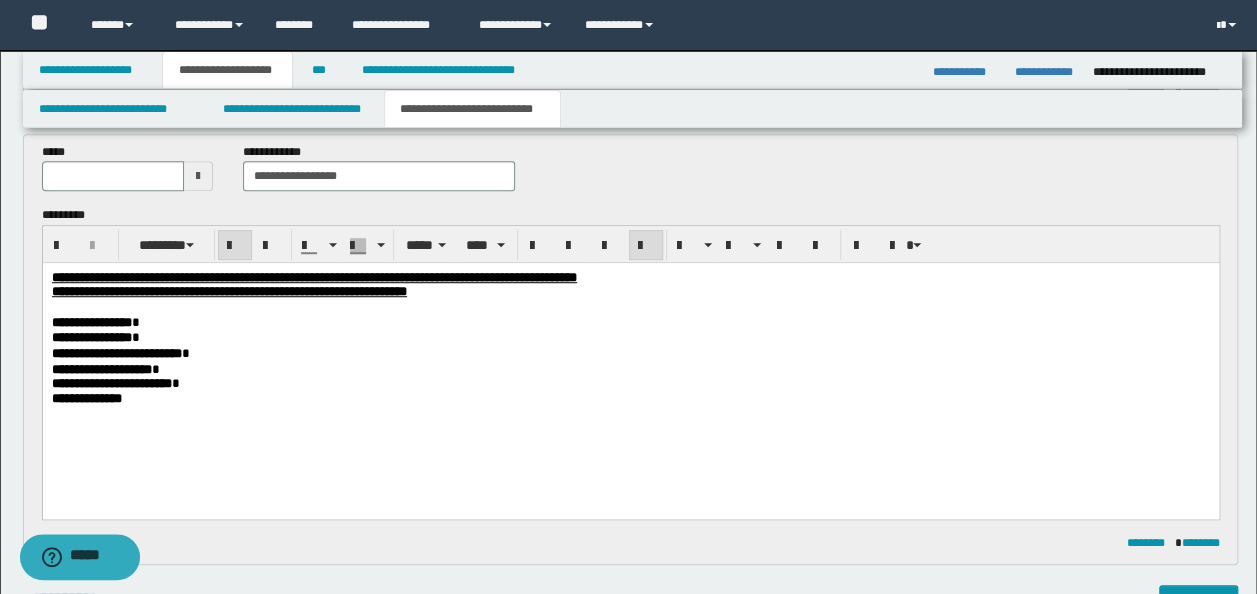 drag, startPoint x: 761, startPoint y: 301, endPoint x: 819, endPoint y: 281, distance: 61.351448 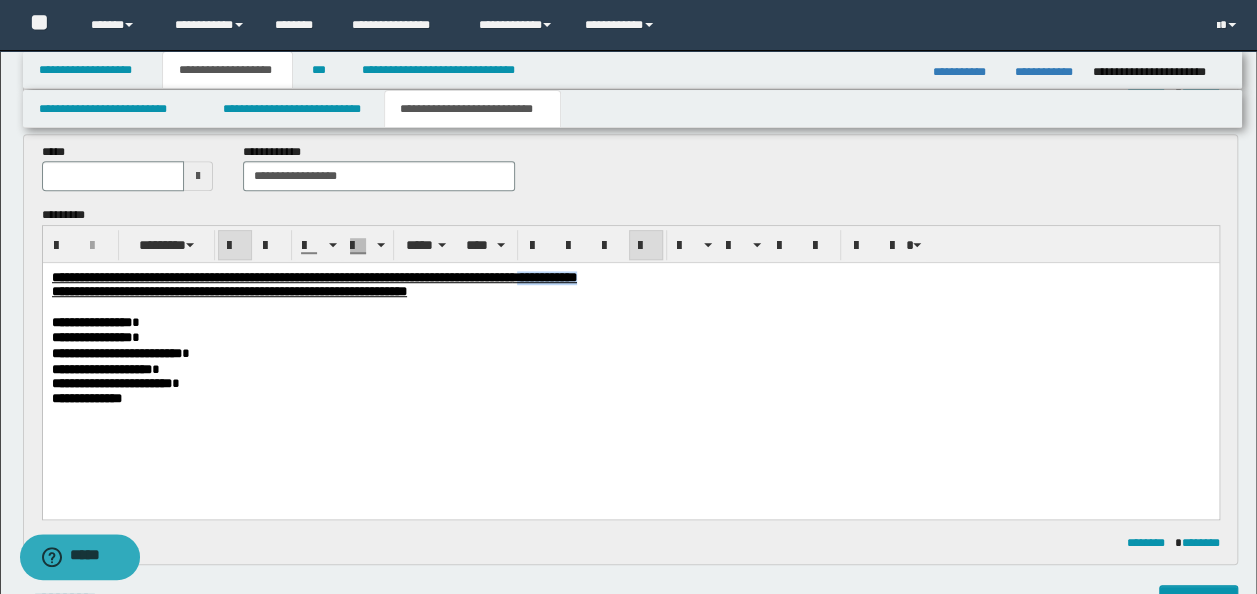 drag, startPoint x: 821, startPoint y: 280, endPoint x: 742, endPoint y: 278, distance: 79.025314 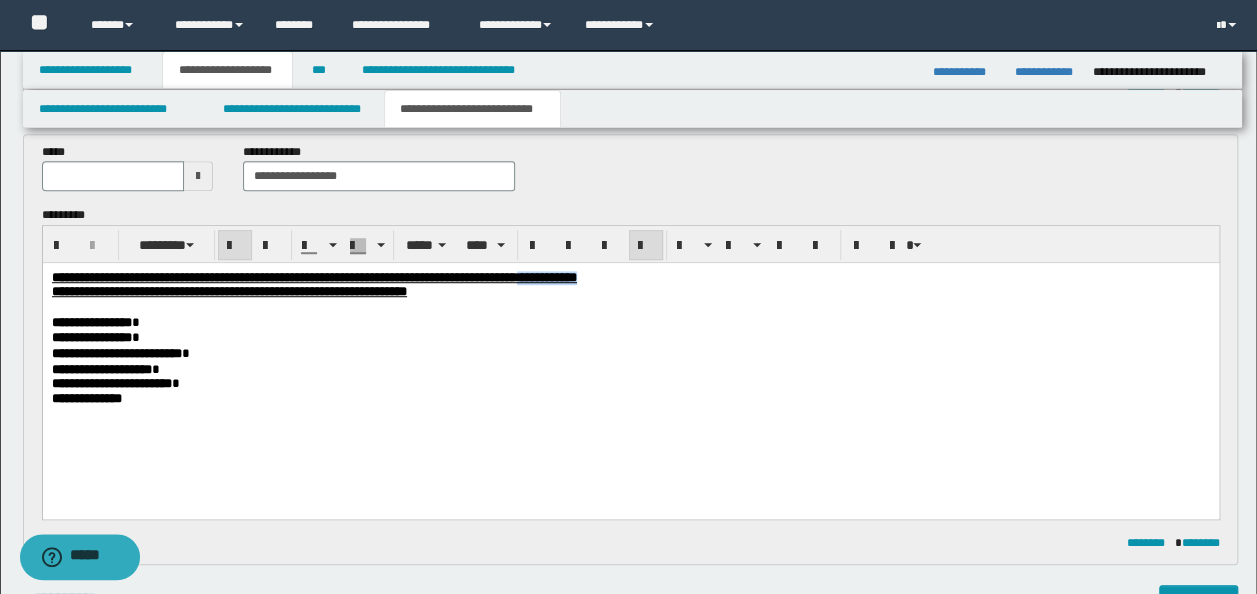 click on "**********" at bounding box center [630, 278] 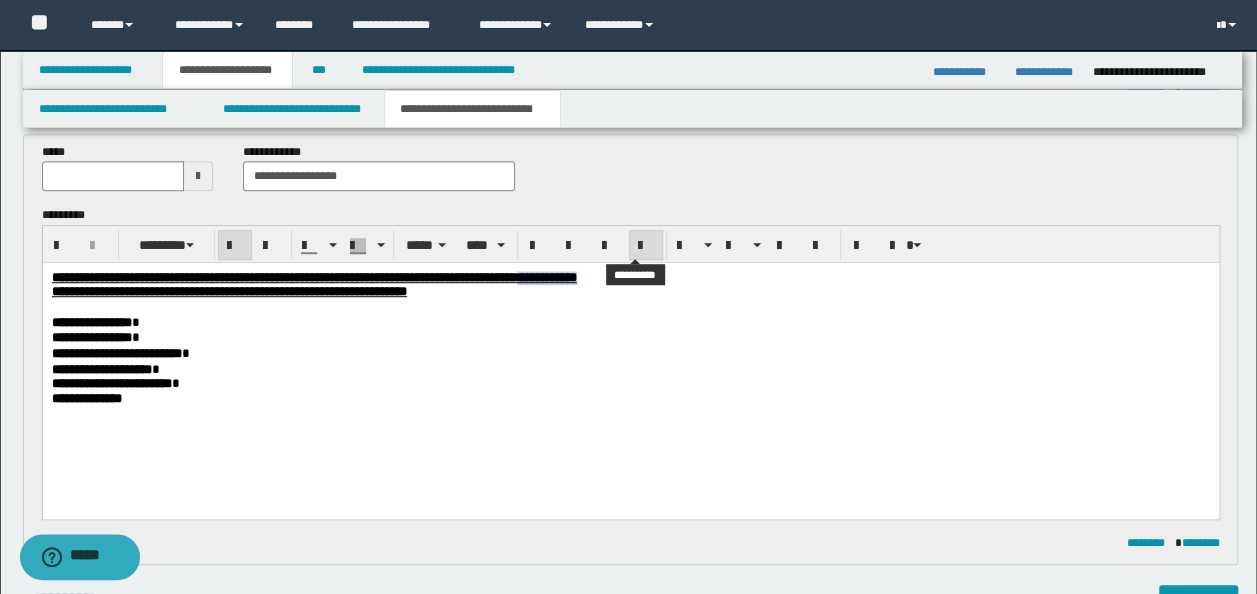 copy on "**********" 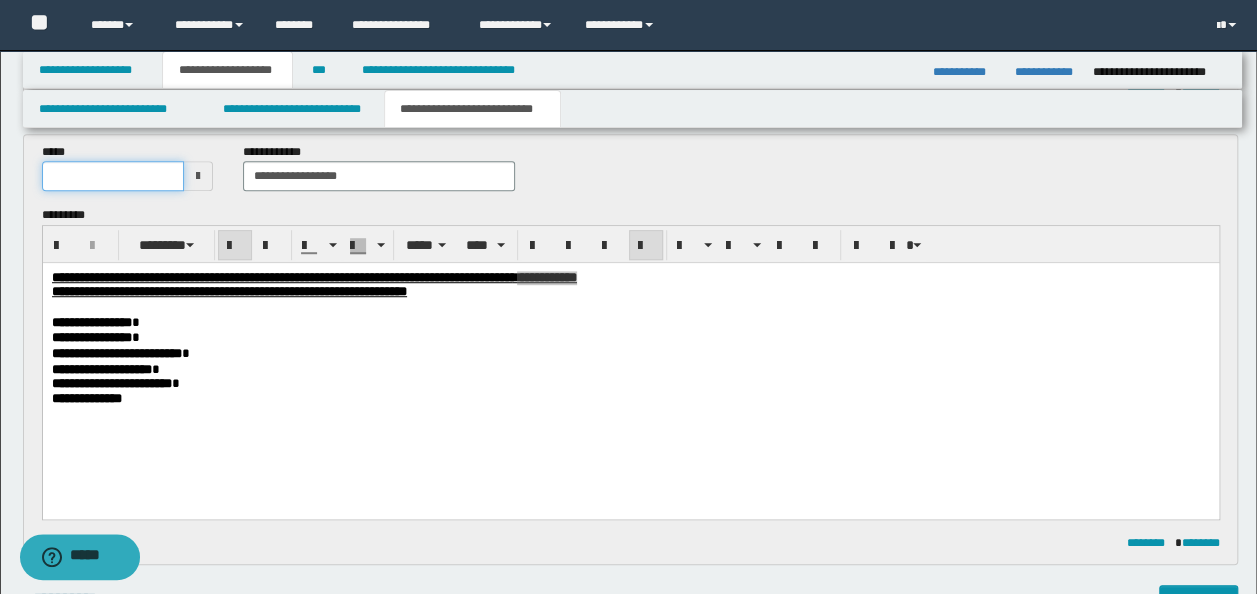 click at bounding box center [113, 176] 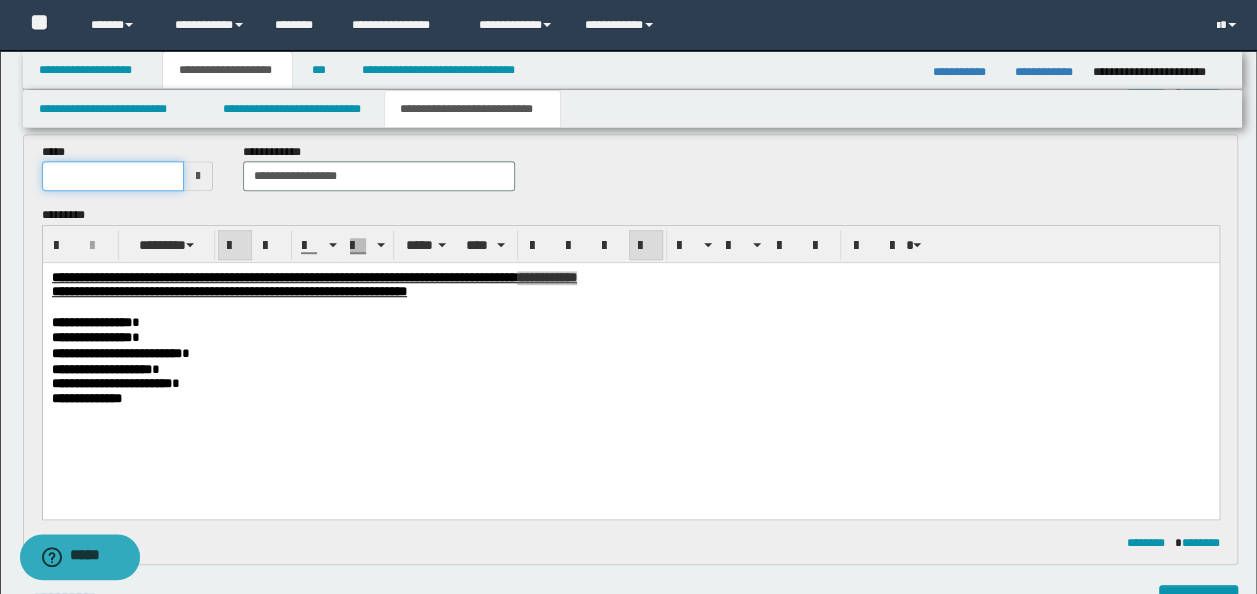 type on "**********" 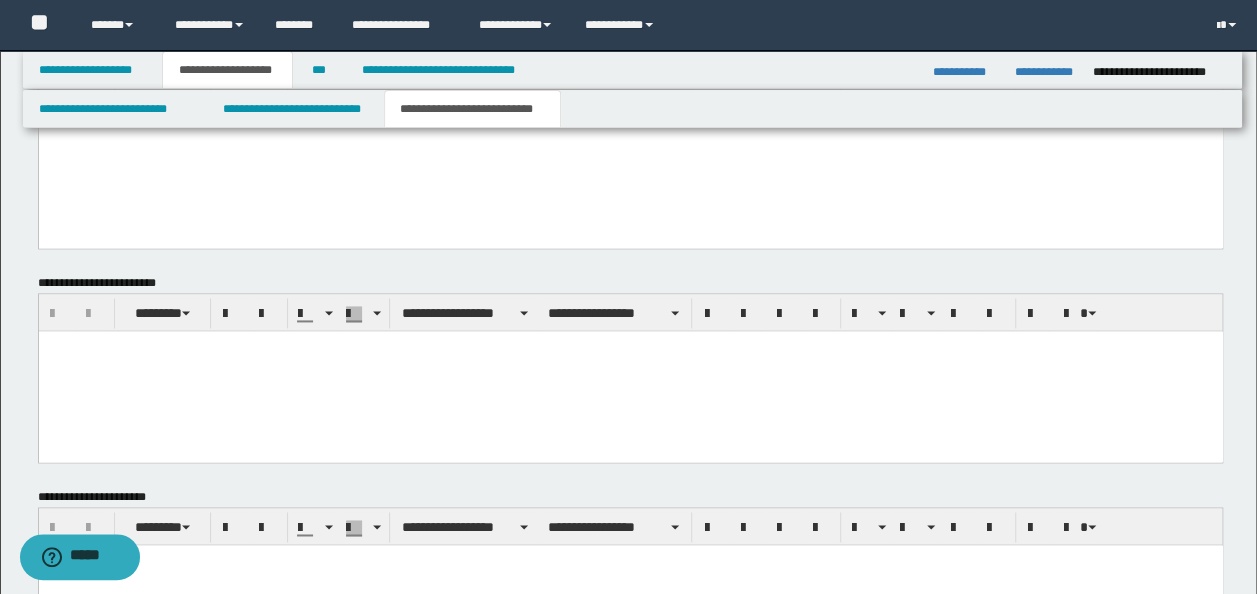scroll, scrollTop: 1501, scrollLeft: 0, axis: vertical 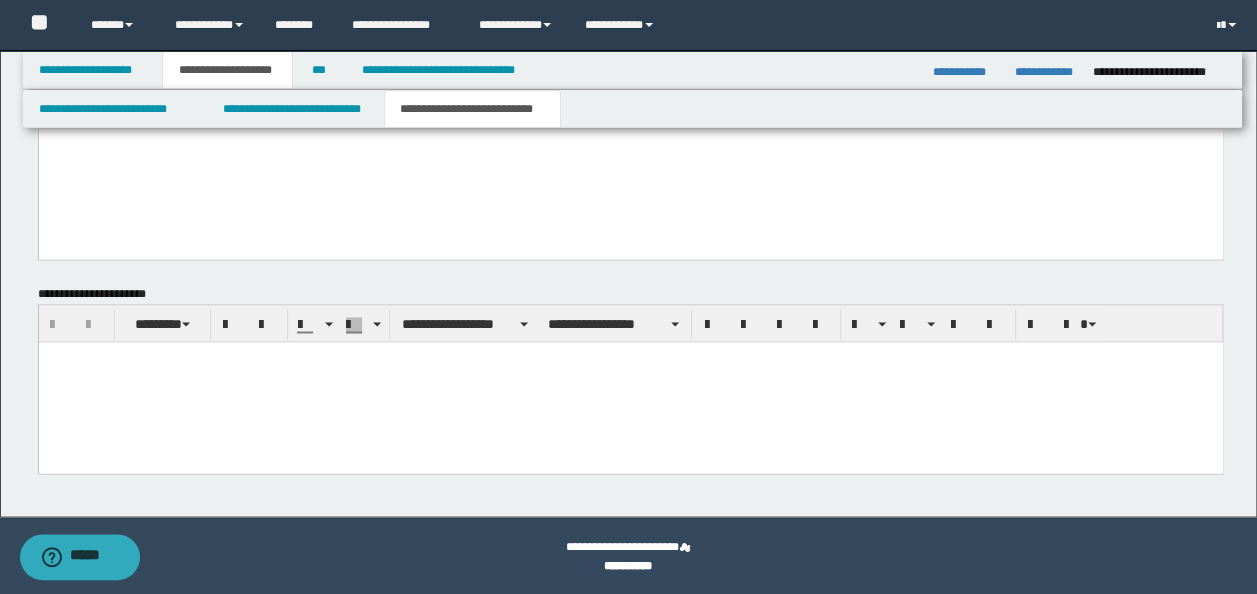 click at bounding box center [630, 382] 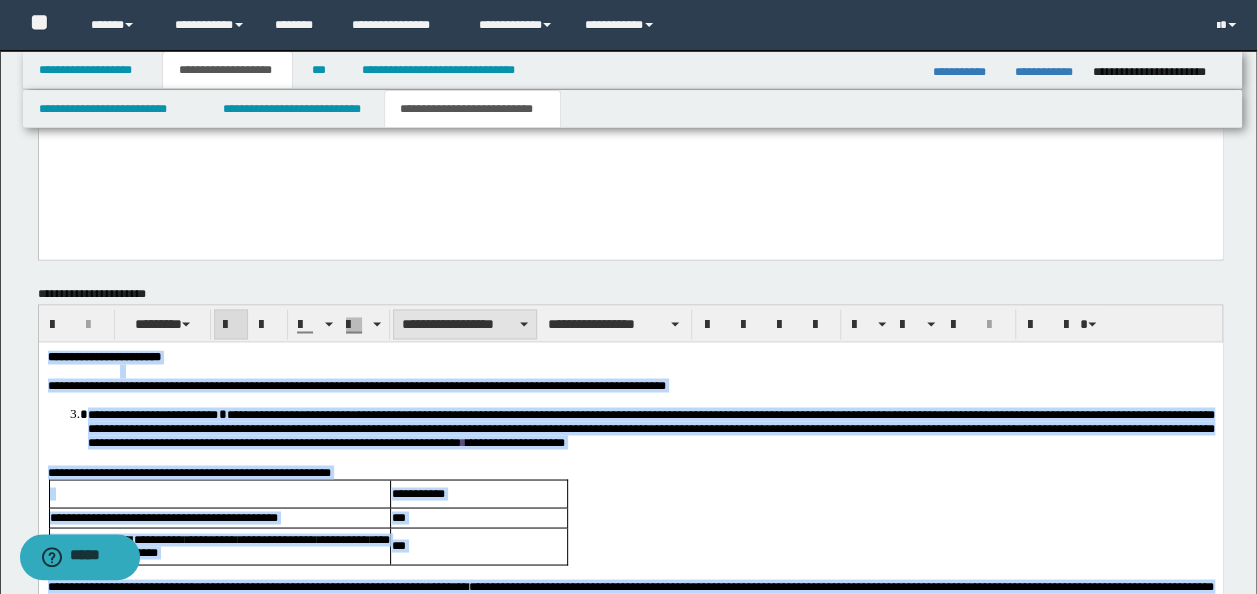 type on "**********" 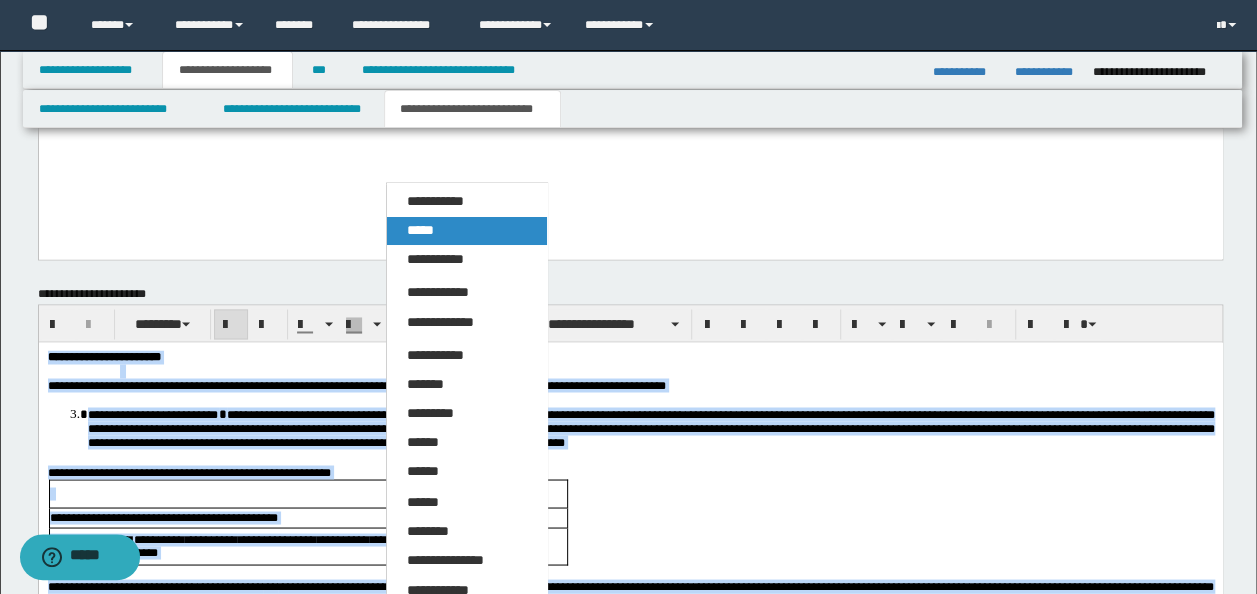 click on "*****" at bounding box center (466, 231) 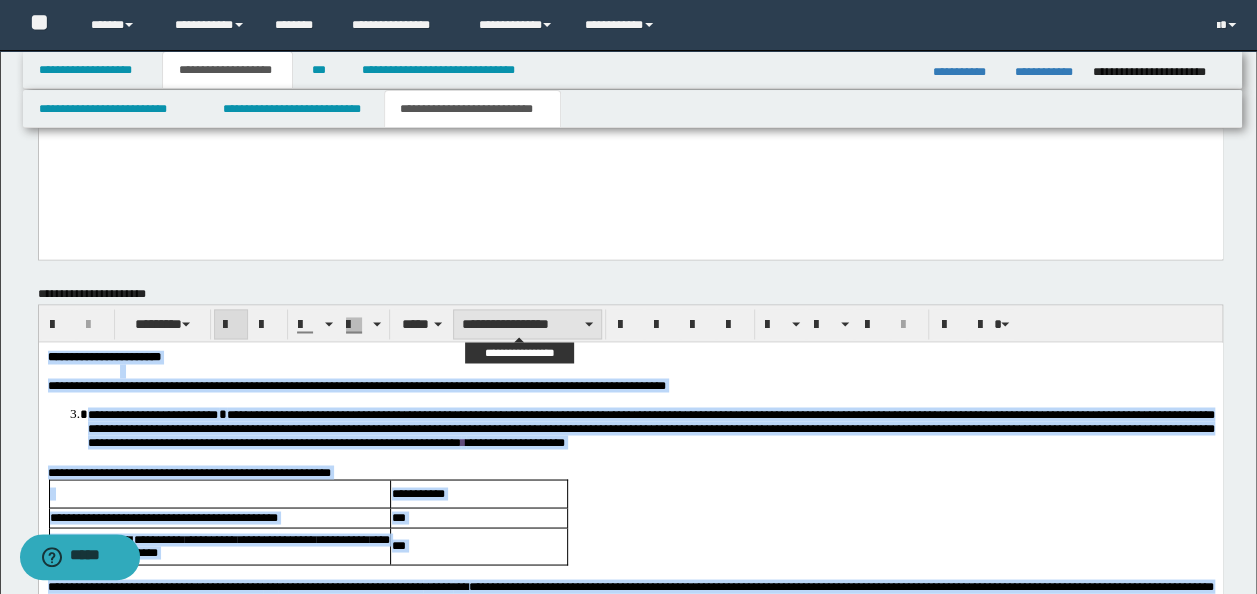 drag, startPoint x: 574, startPoint y: 321, endPoint x: 568, endPoint y: 332, distance: 12.529964 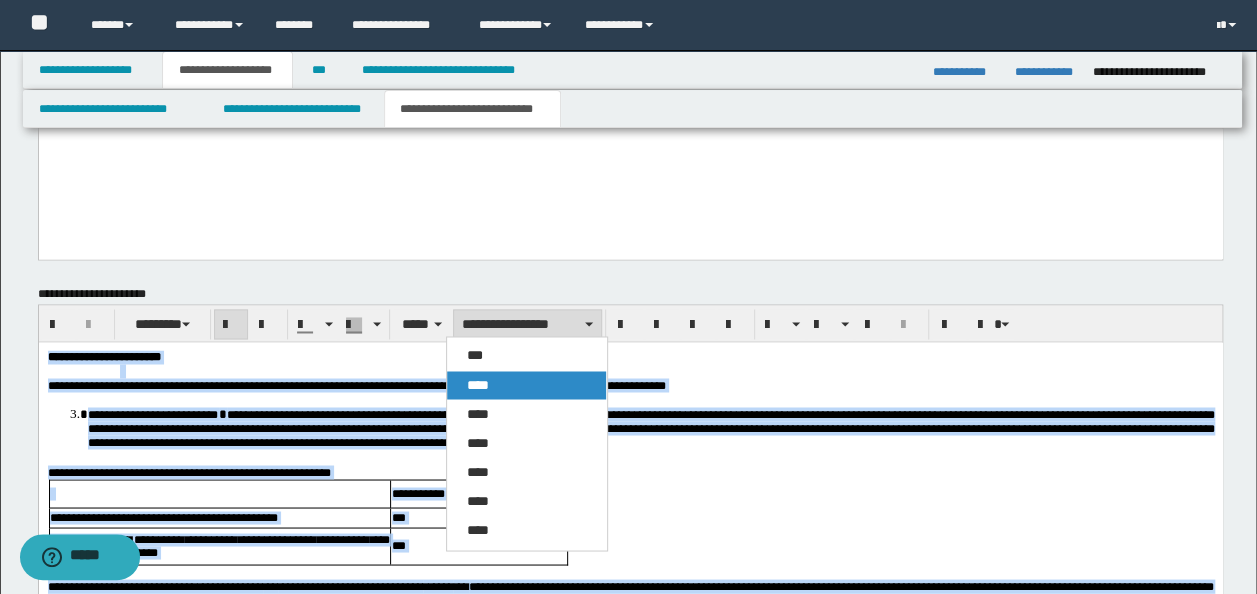 click on "****" at bounding box center (526, 385) 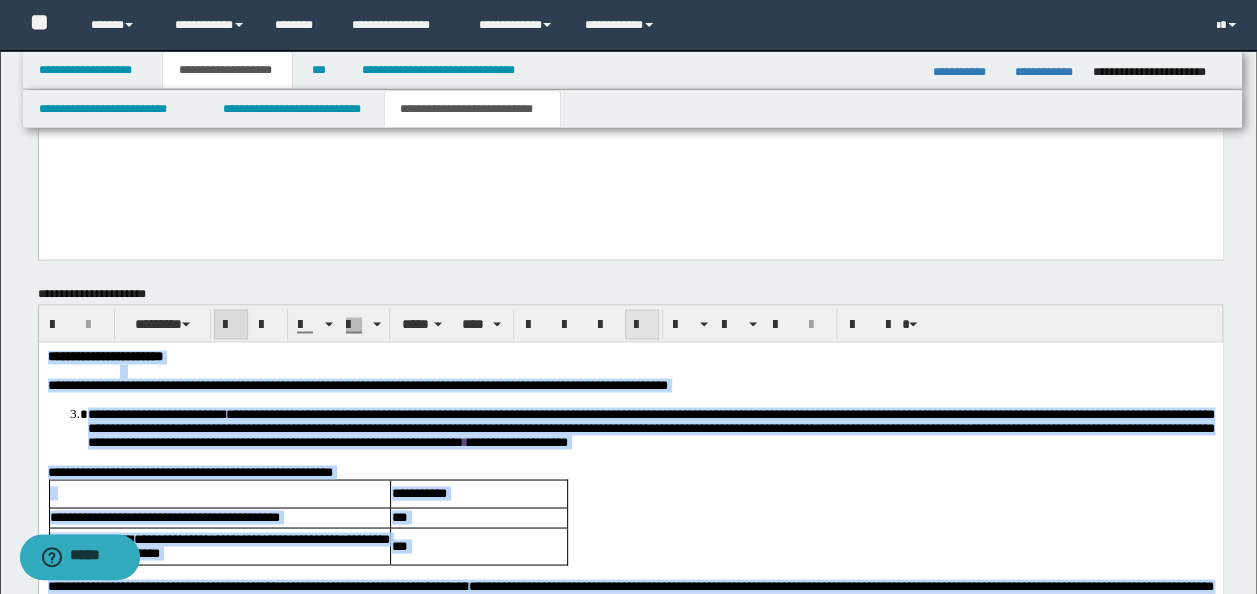 click at bounding box center (642, 324) 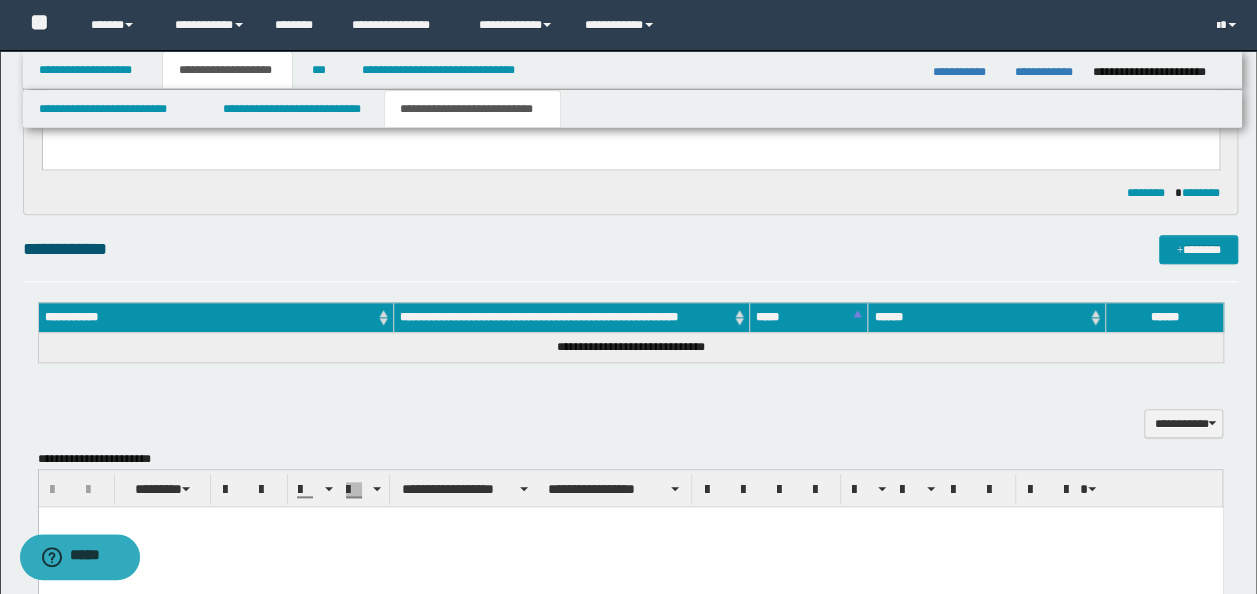 scroll, scrollTop: 901, scrollLeft: 0, axis: vertical 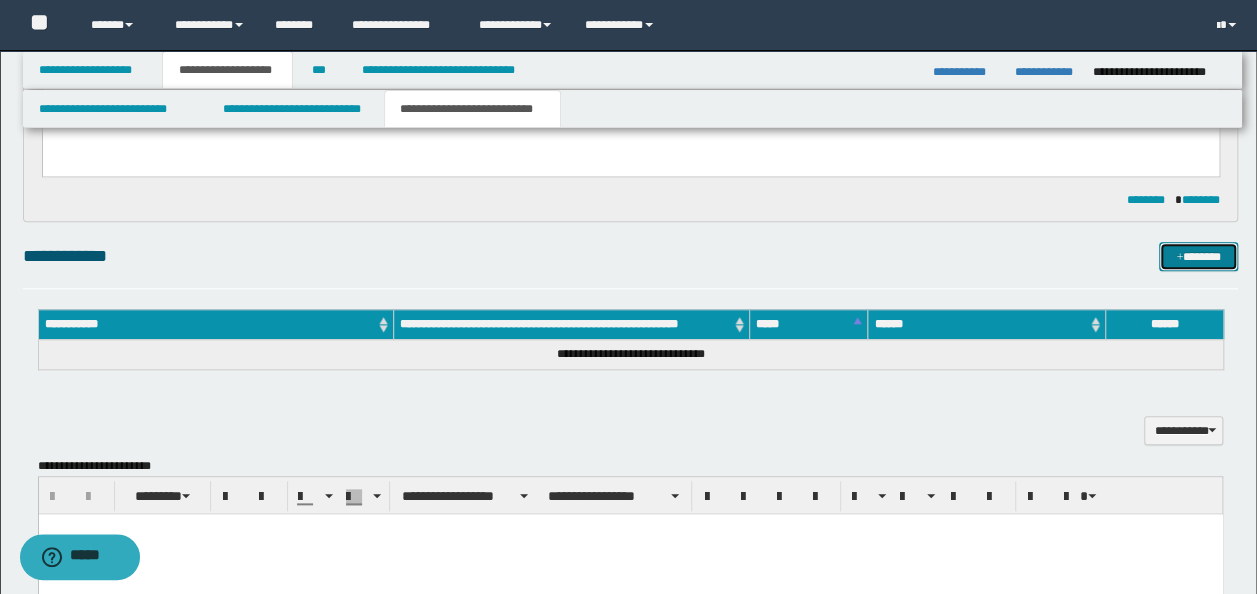 click at bounding box center [1179, 258] 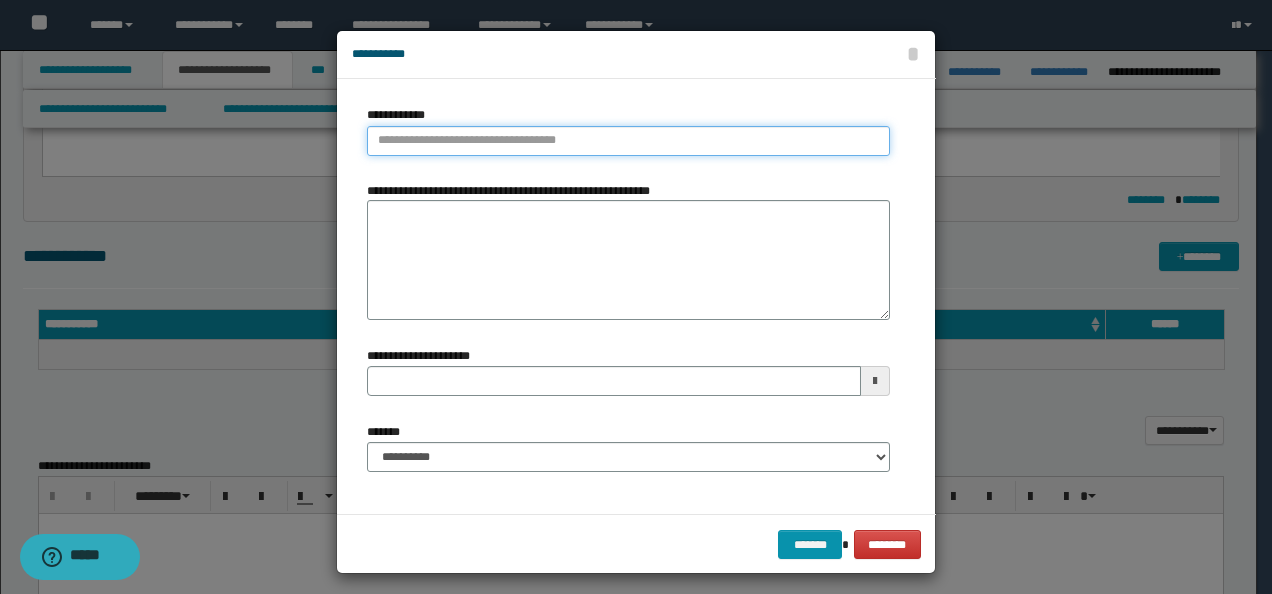 click on "**********" at bounding box center (628, 141) 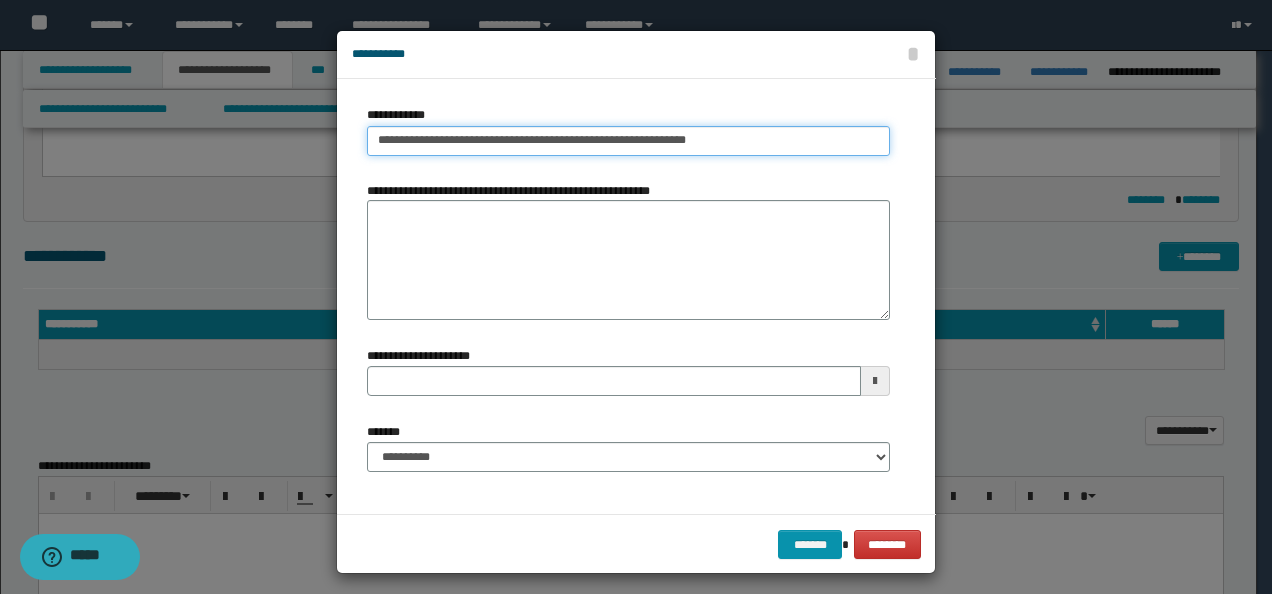drag, startPoint x: 700, startPoint y: 140, endPoint x: 628, endPoint y: 158, distance: 74.215904 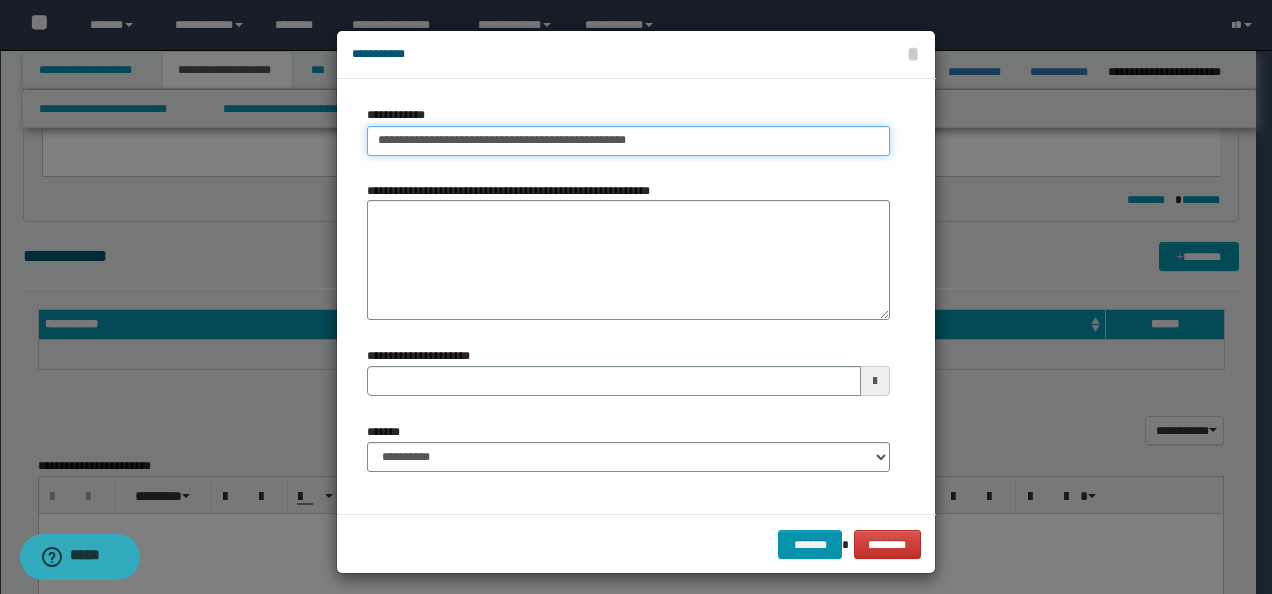type on "**********" 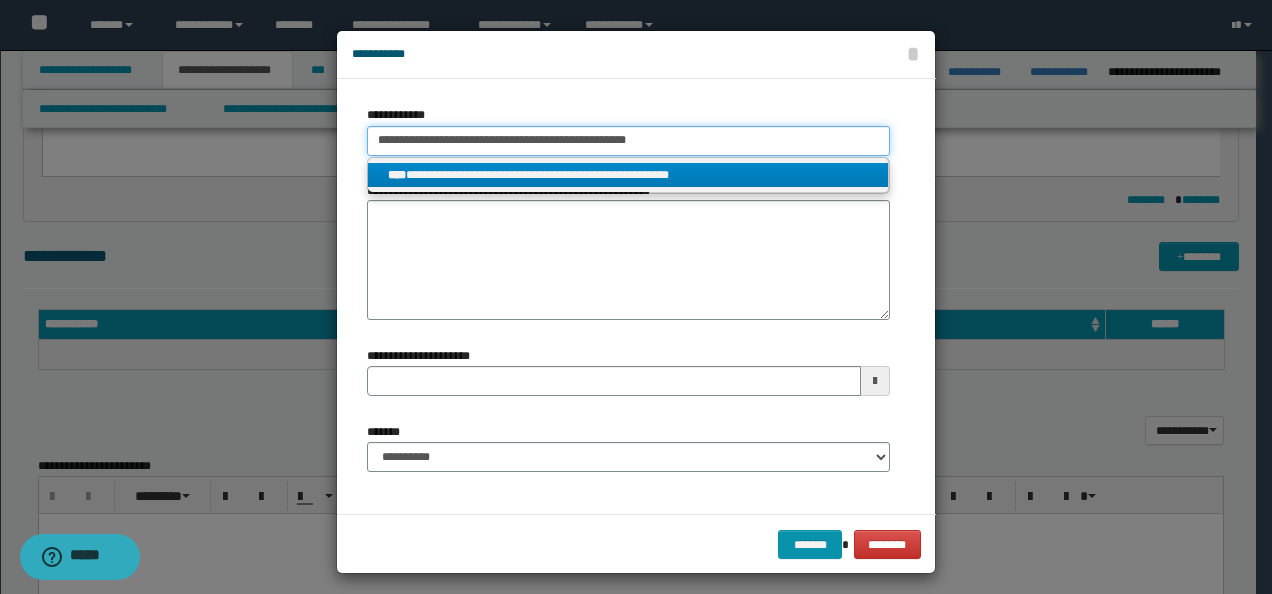type on "**********" 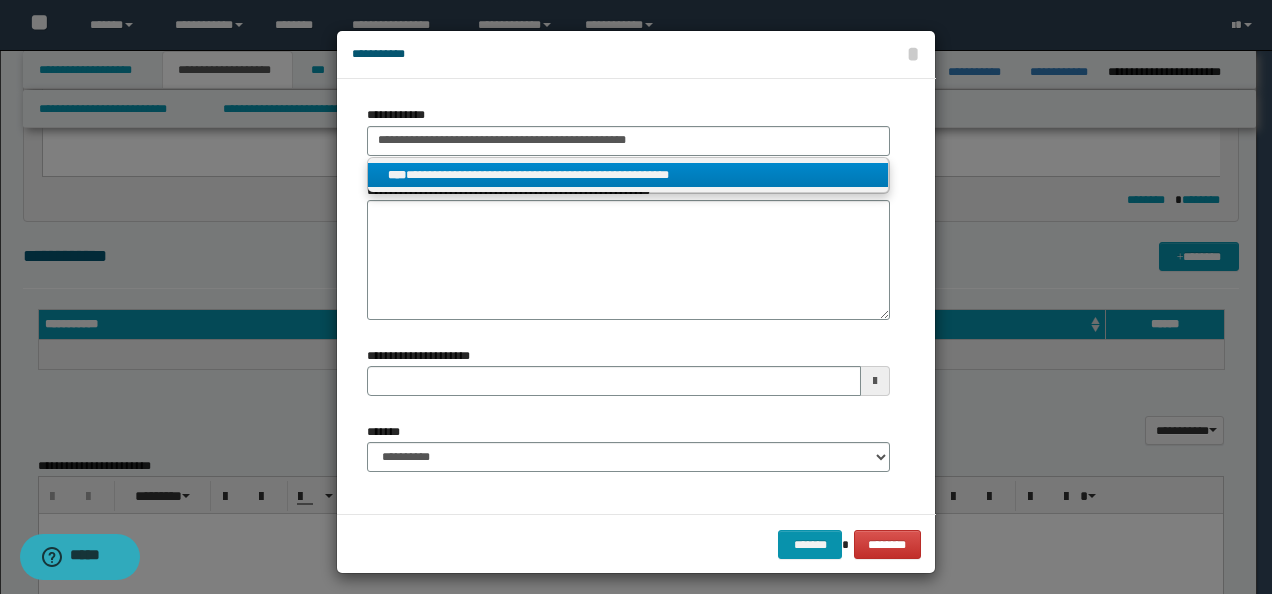 click on "**********" at bounding box center [628, 175] 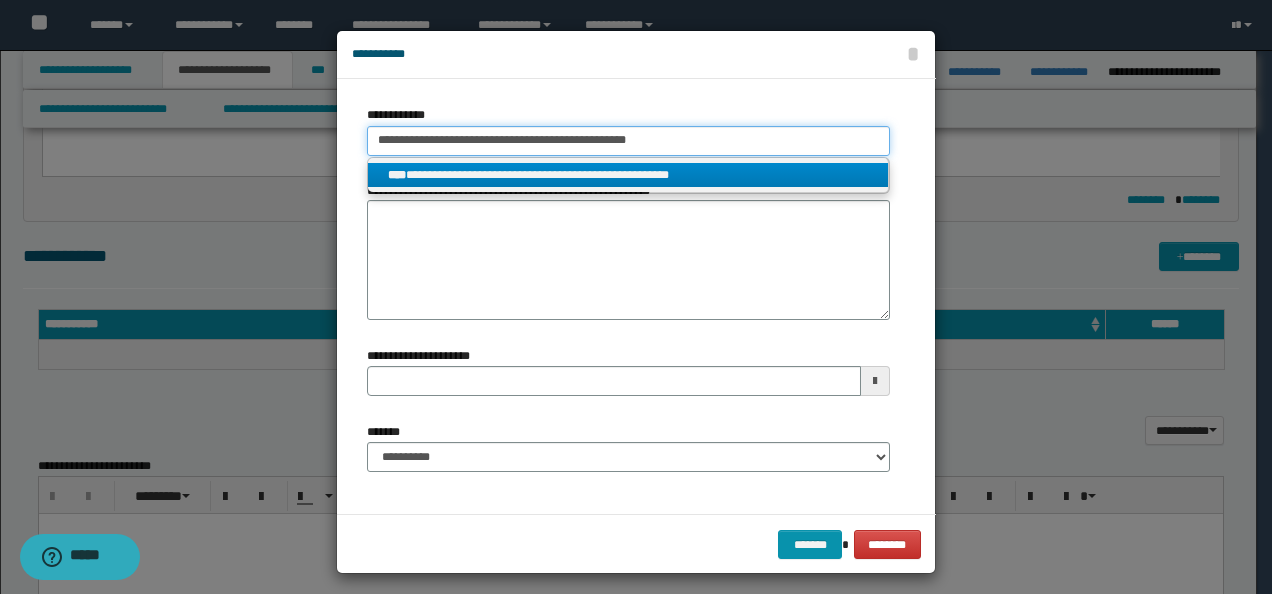 type 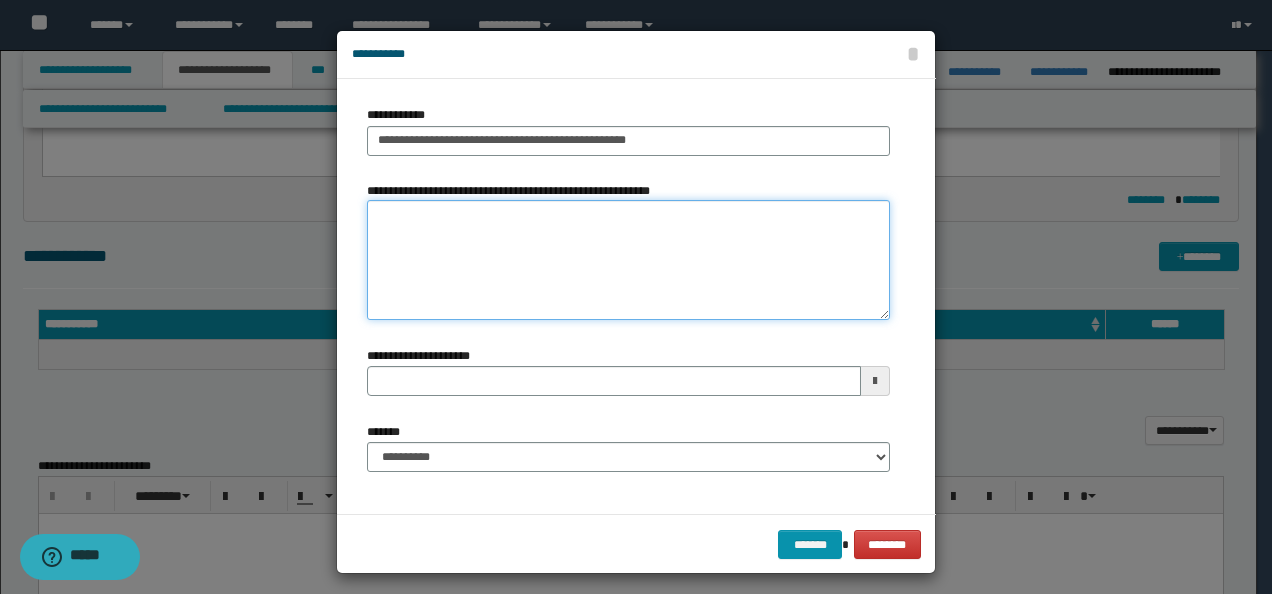 click on "**********" at bounding box center [628, 260] 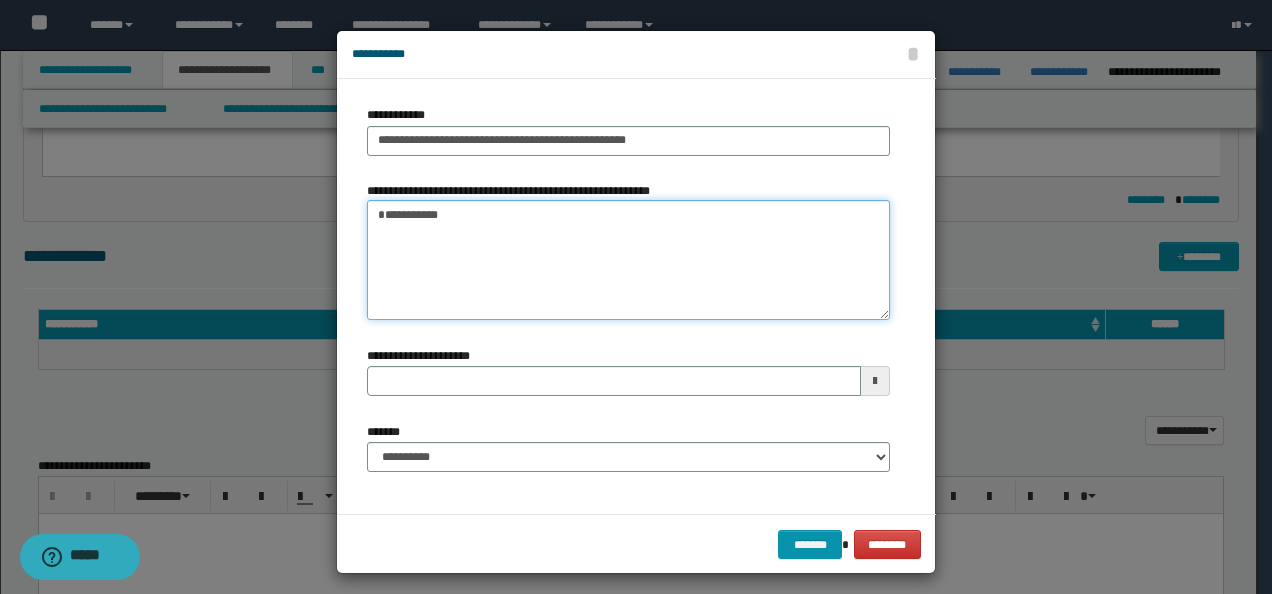 type on "**********" 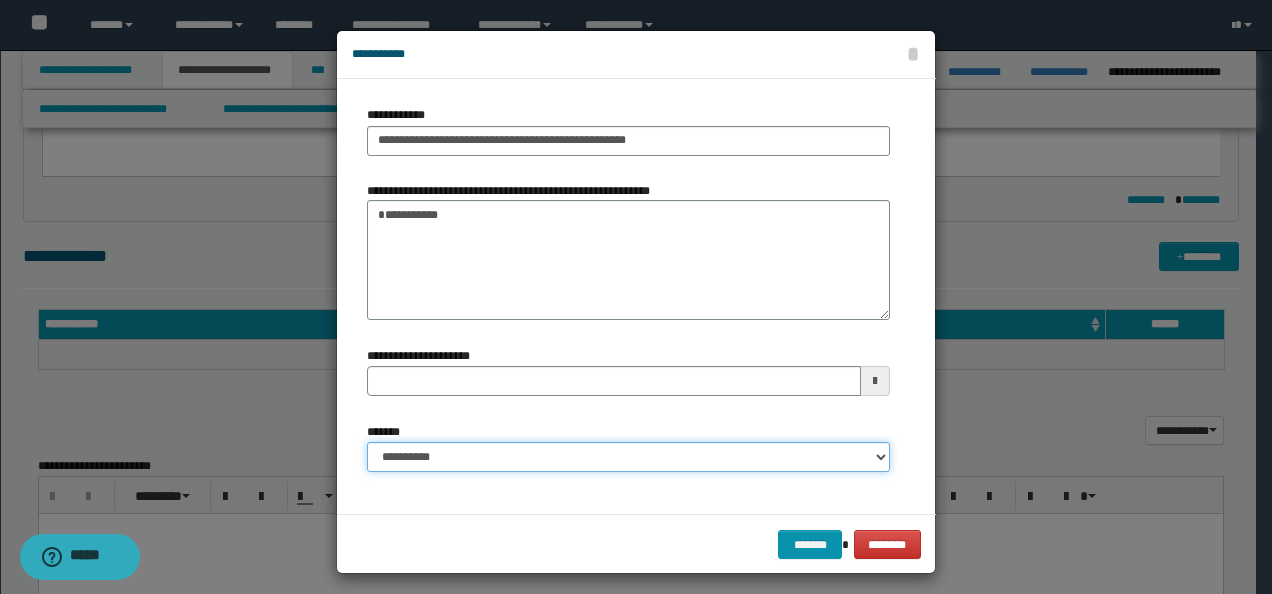 click on "**********" at bounding box center (628, 457) 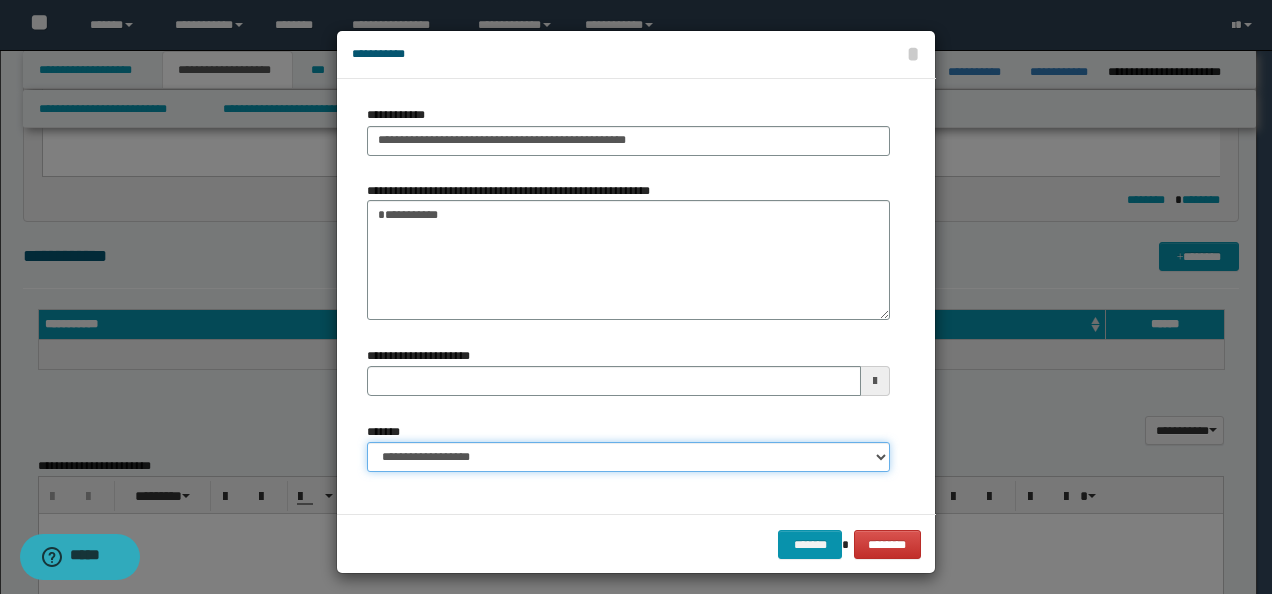type 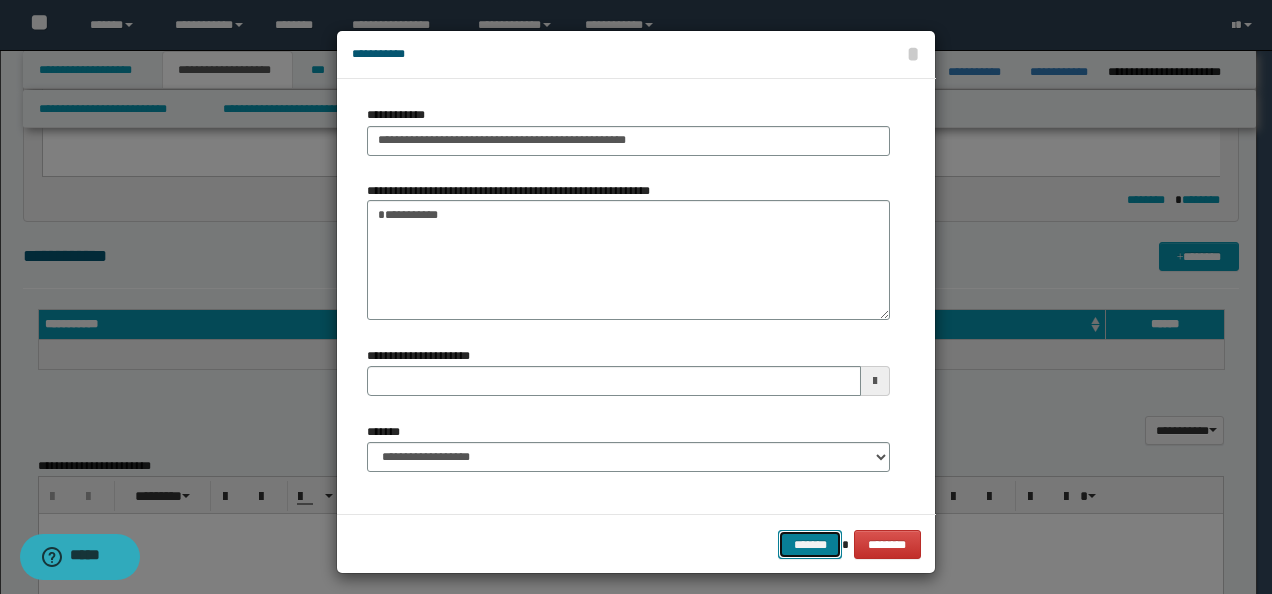 click on "*******" at bounding box center [810, 544] 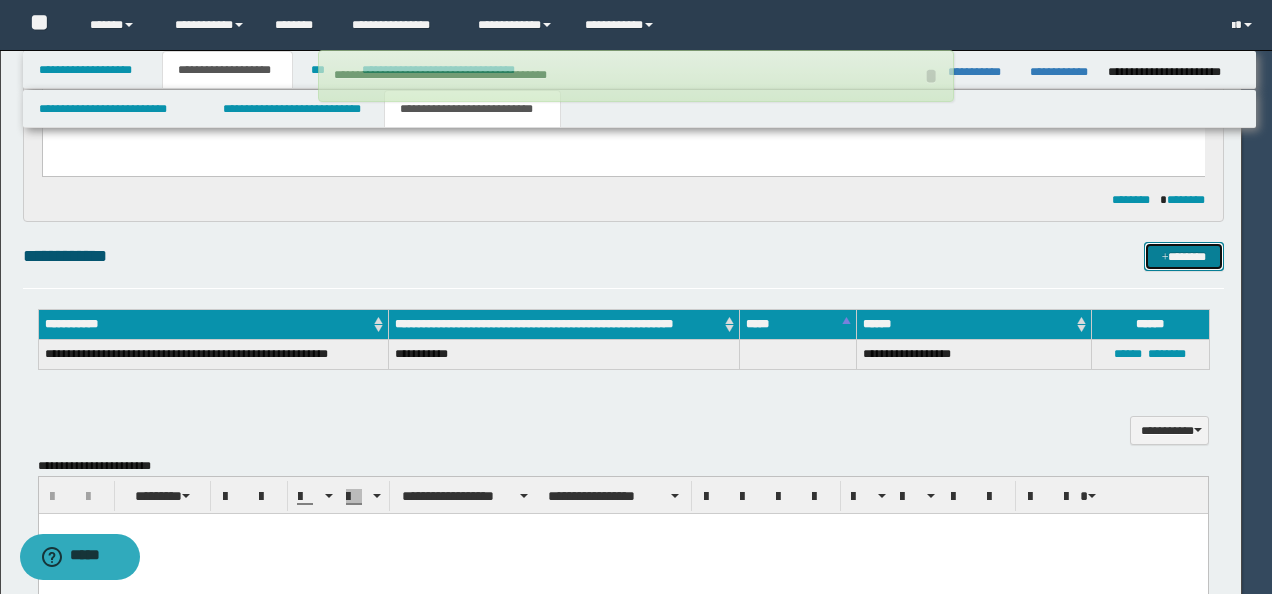type 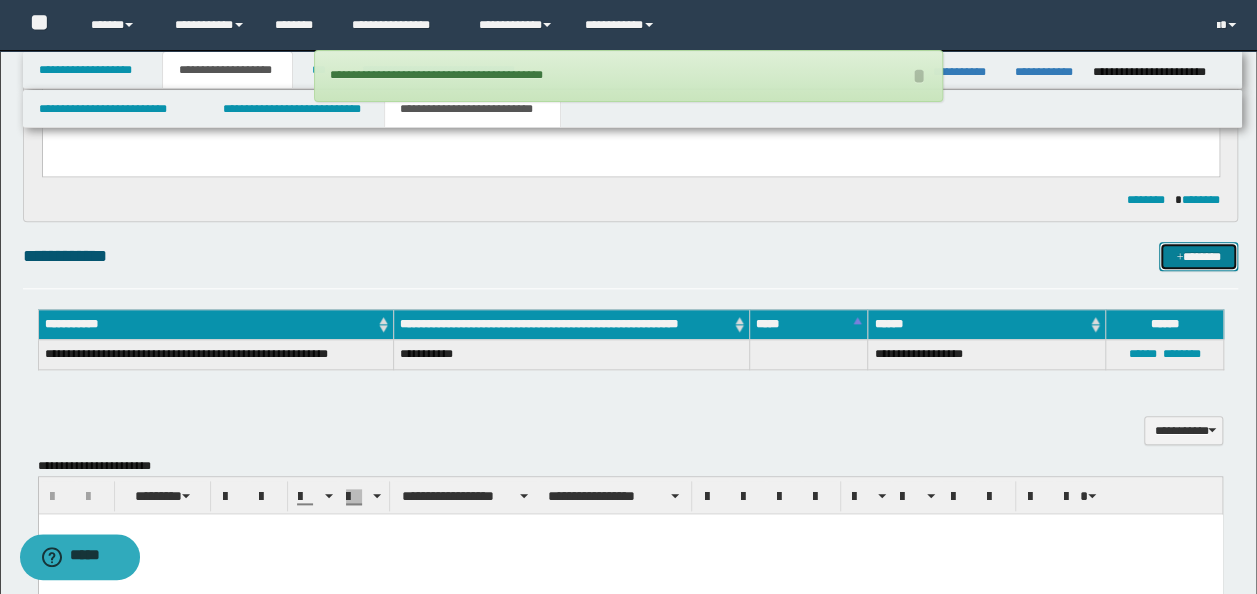 click on "*******" at bounding box center [1198, 256] 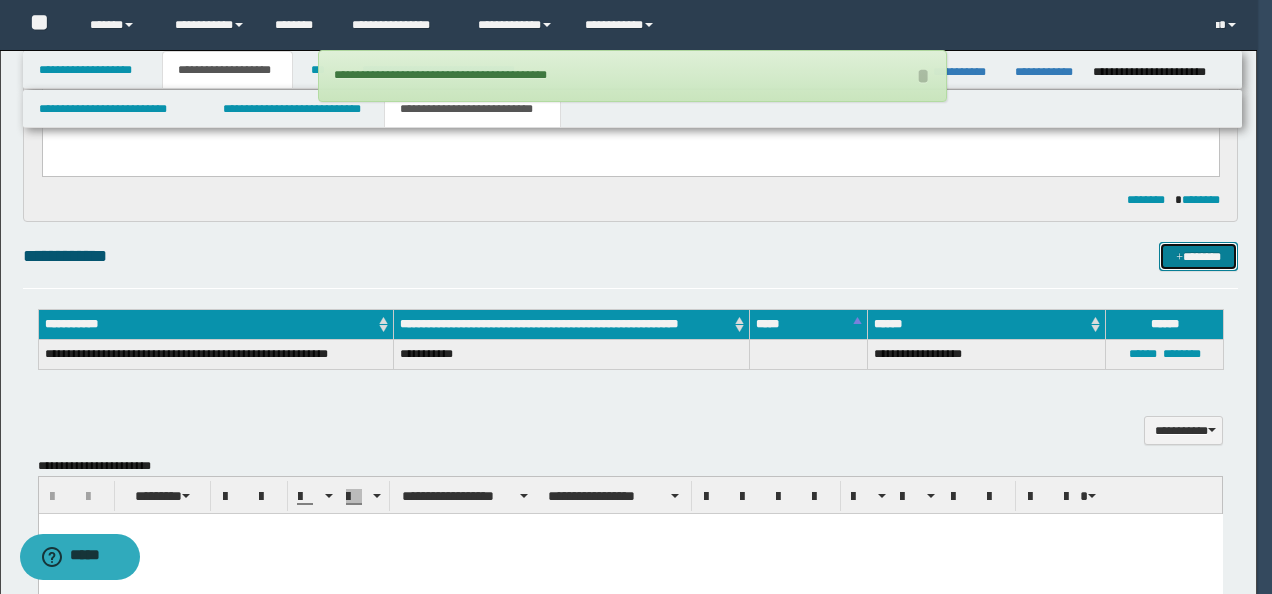 type 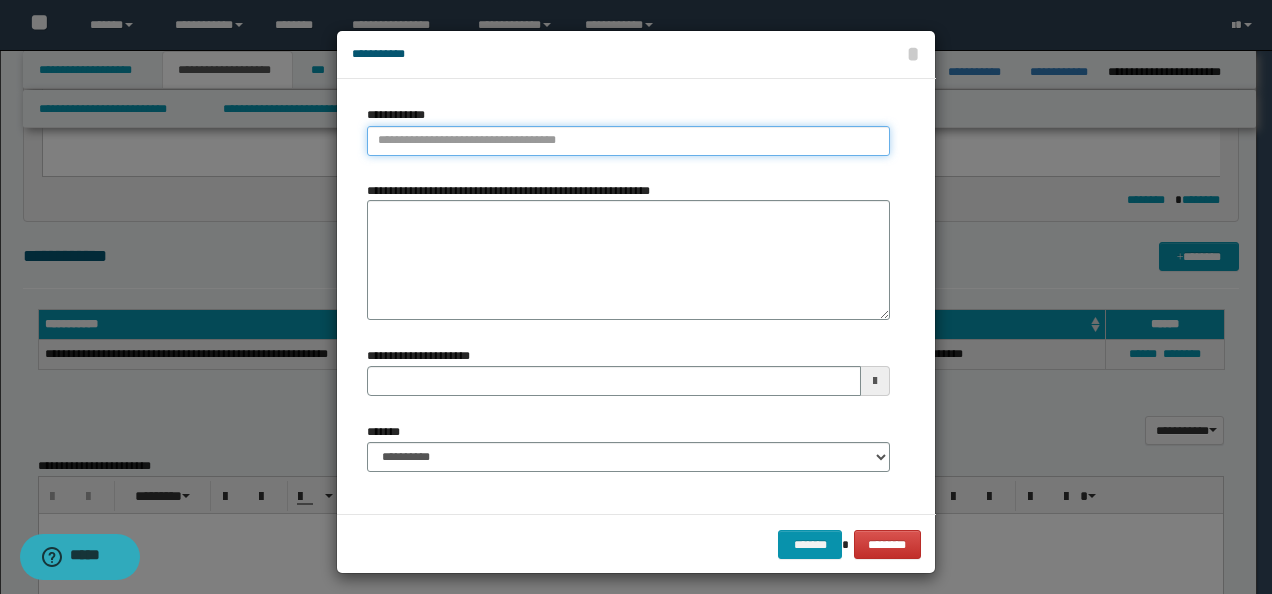 type on "**********" 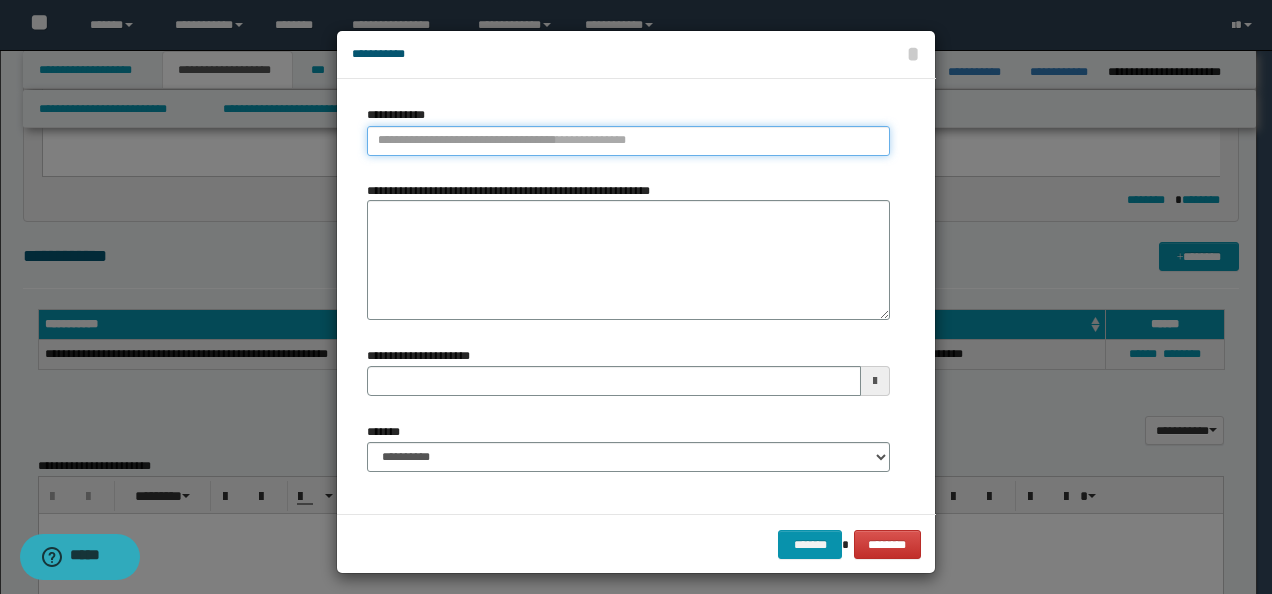 click on "**********" at bounding box center (628, 141) 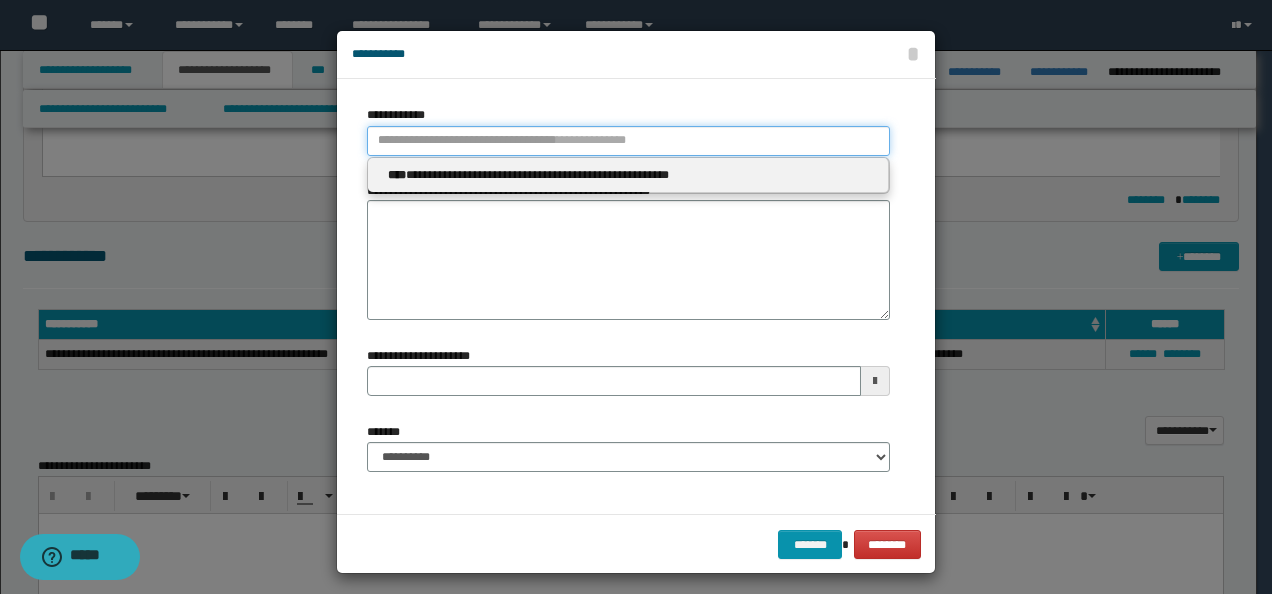 paste on "**********" 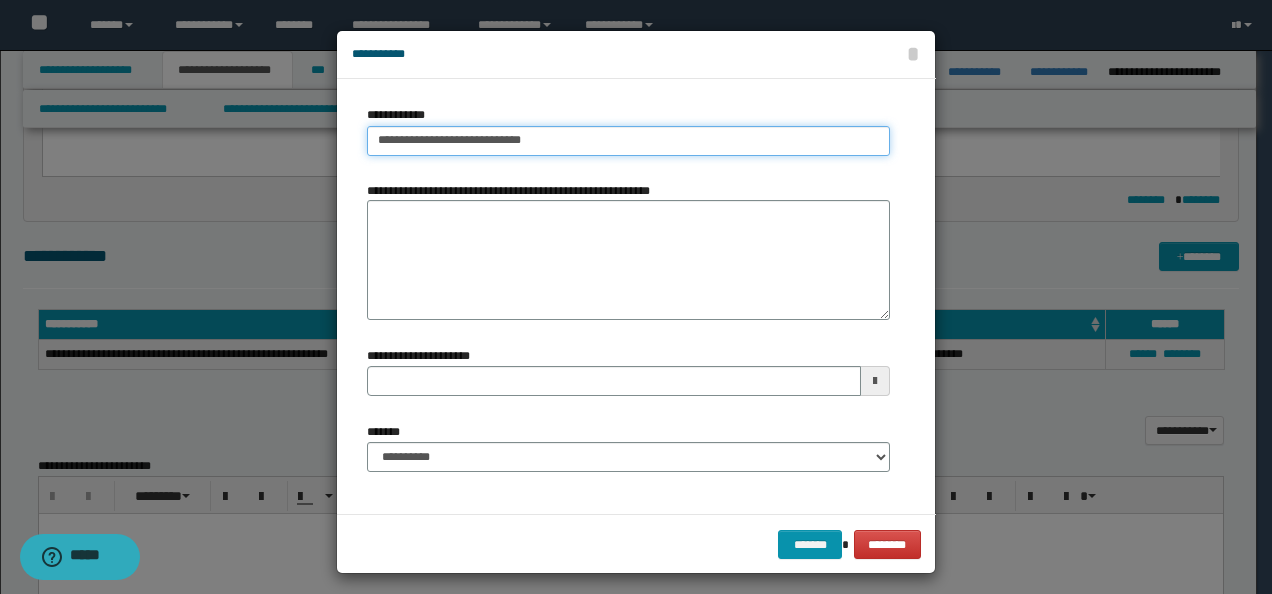 drag, startPoint x: 561, startPoint y: 146, endPoint x: 418, endPoint y: 152, distance: 143.12582 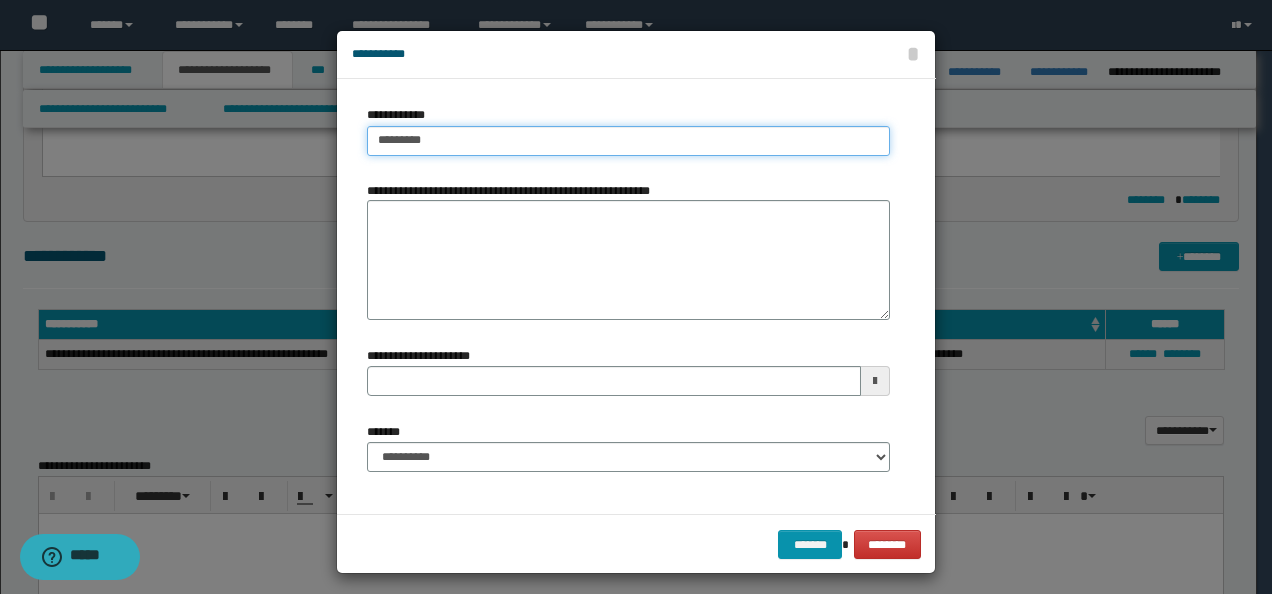 type on "********" 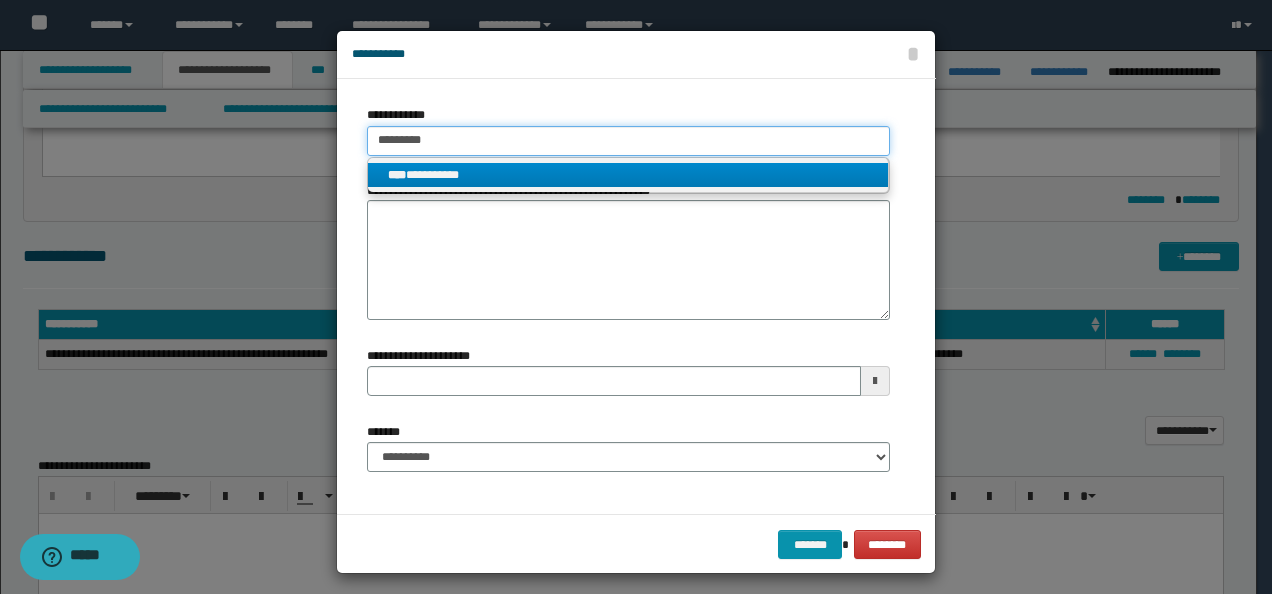 type on "********" 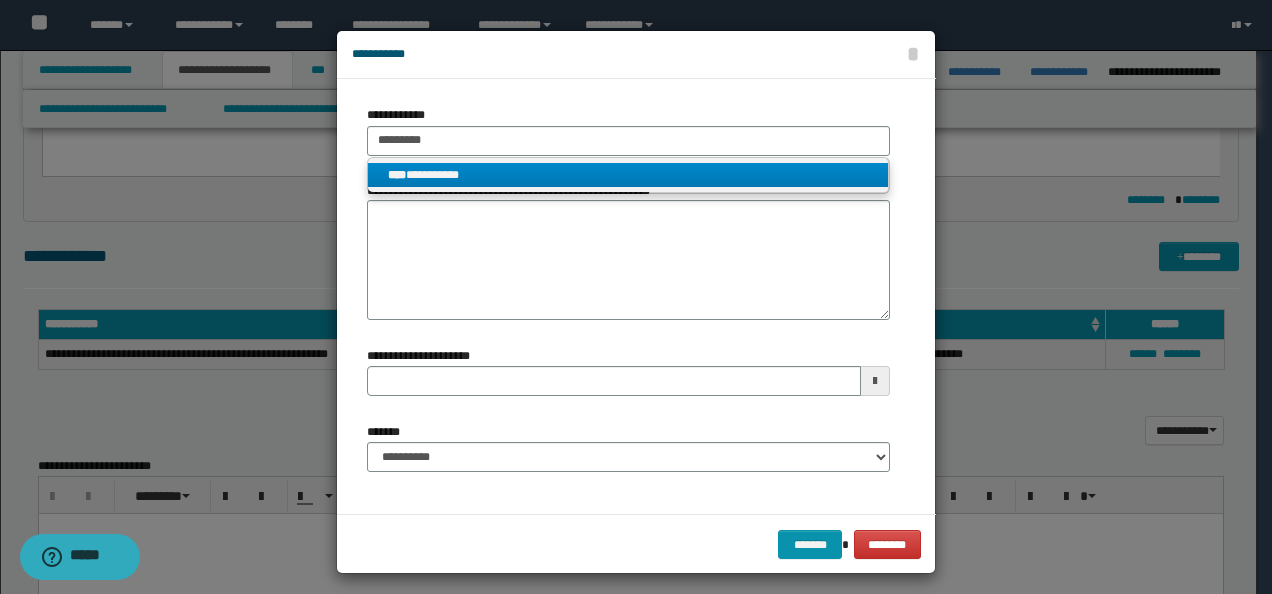 click on "**********" at bounding box center (628, 175) 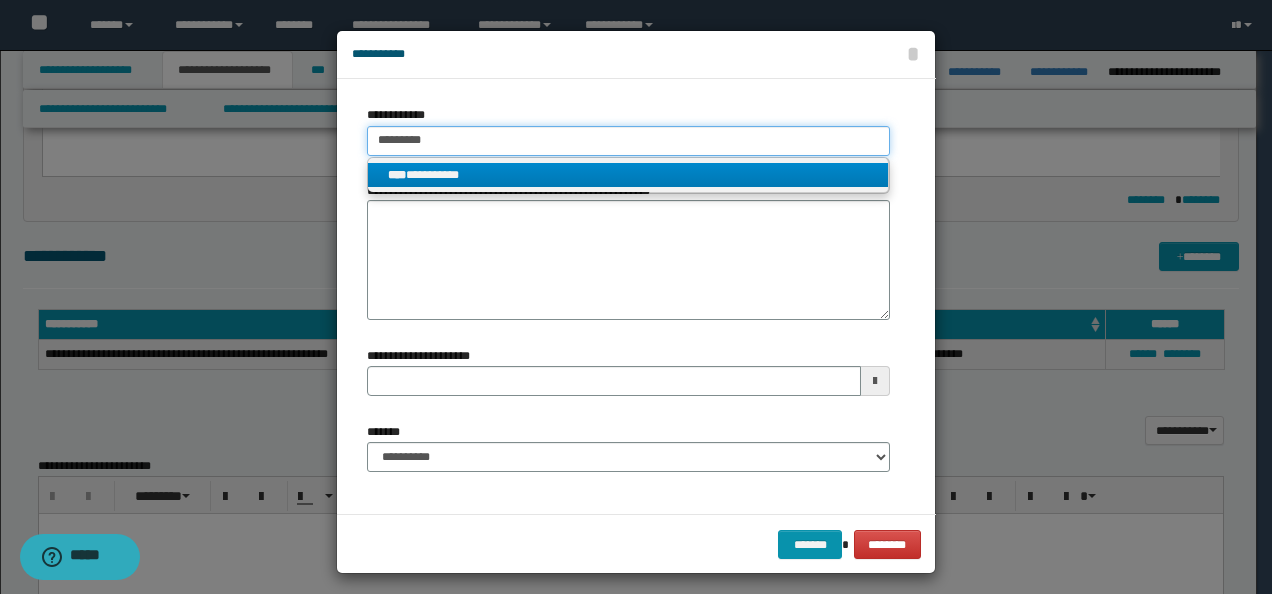 type 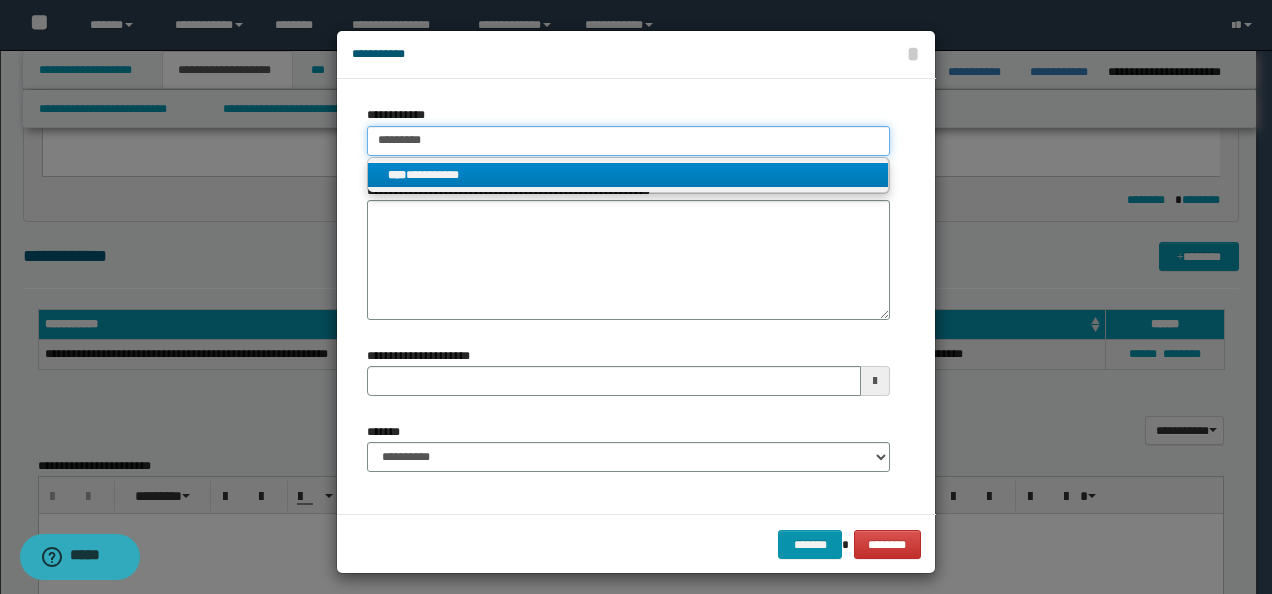 type on "********" 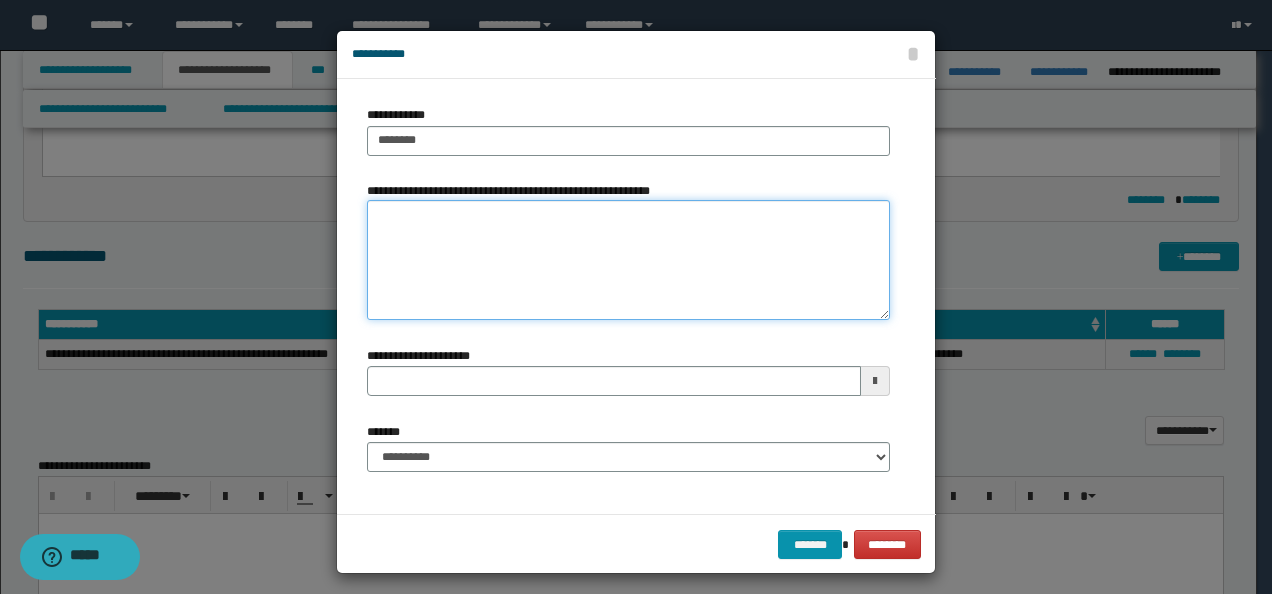 click on "**********" at bounding box center (628, 260) 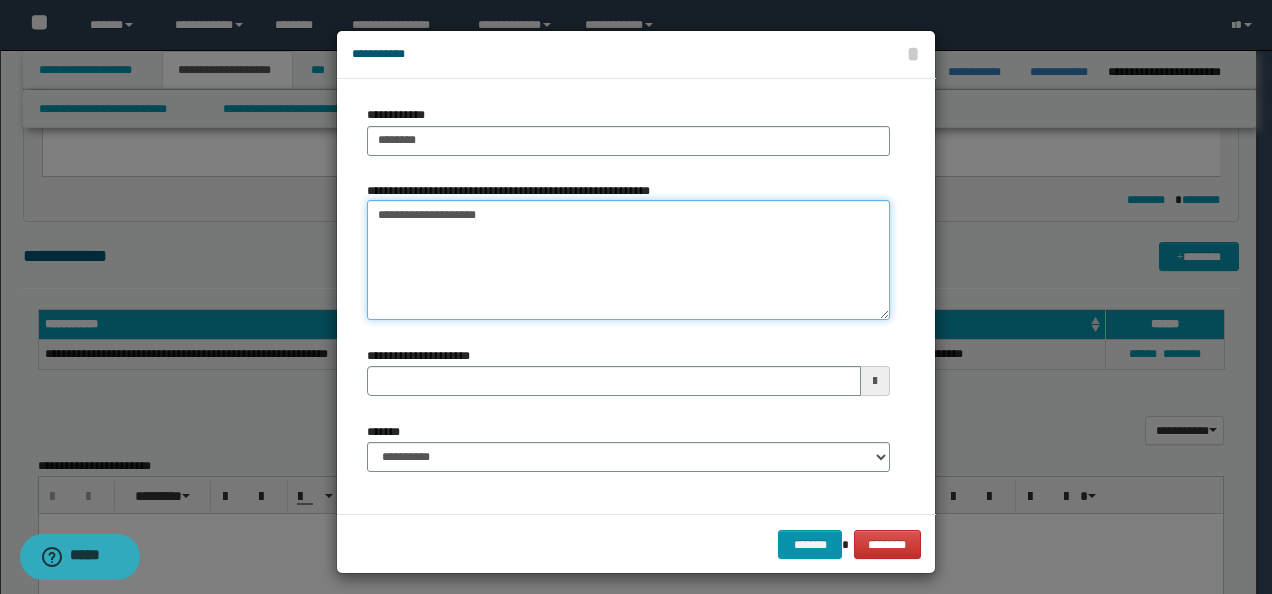 type on "**********" 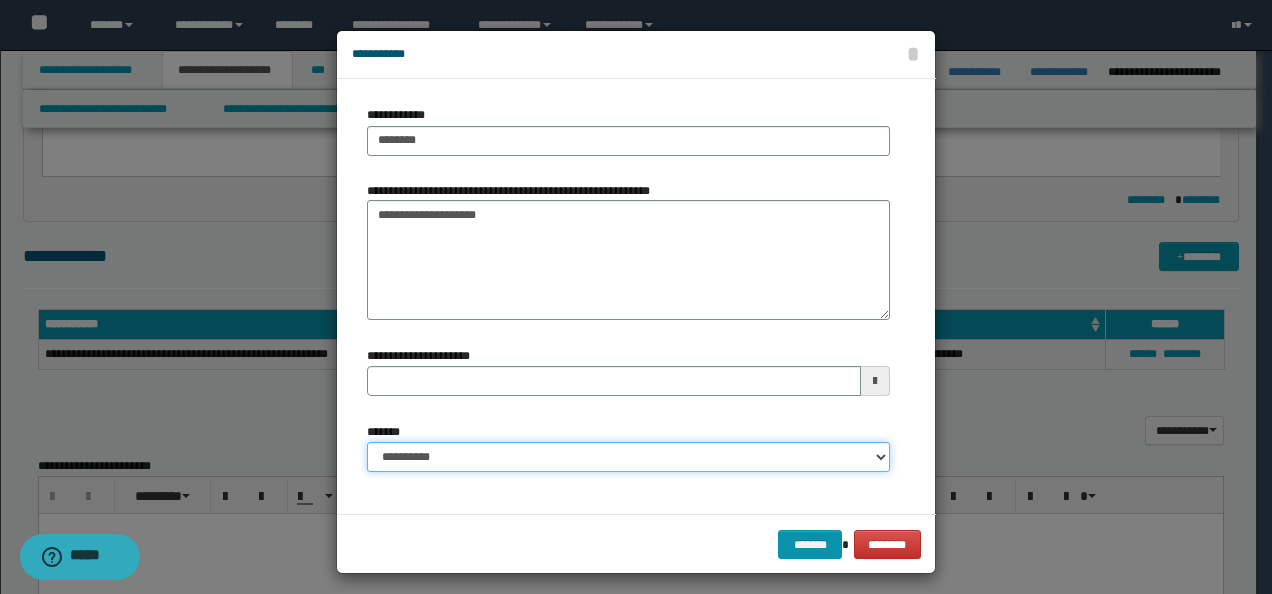 click on "**********" at bounding box center [628, 457] 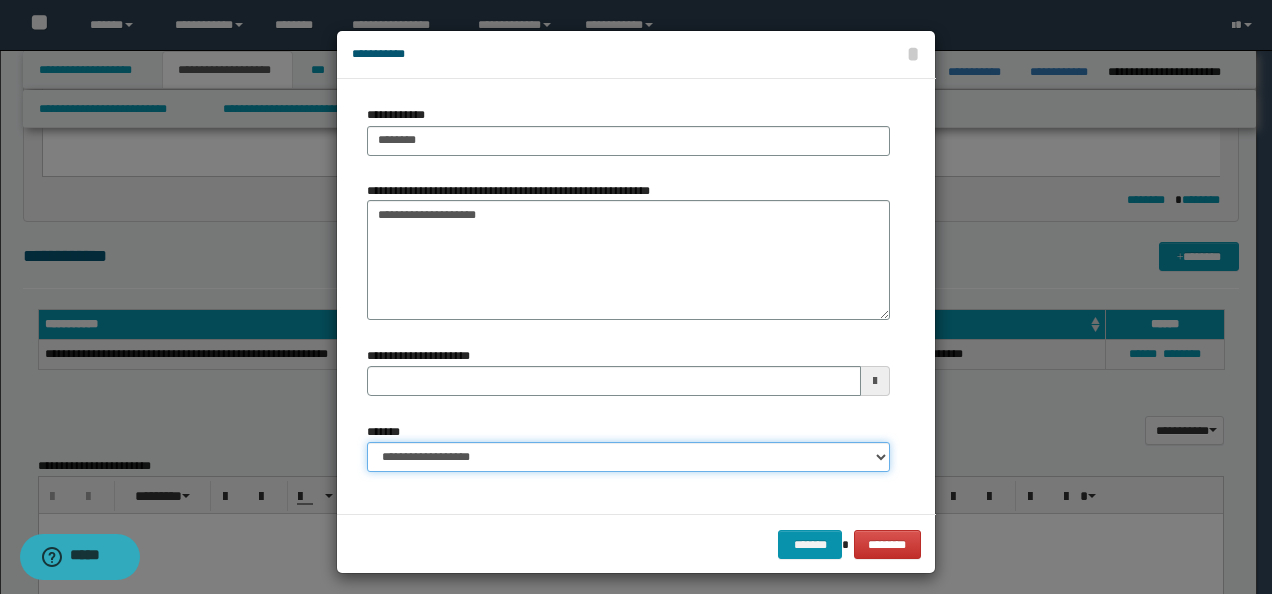 click on "**********" at bounding box center [628, 457] 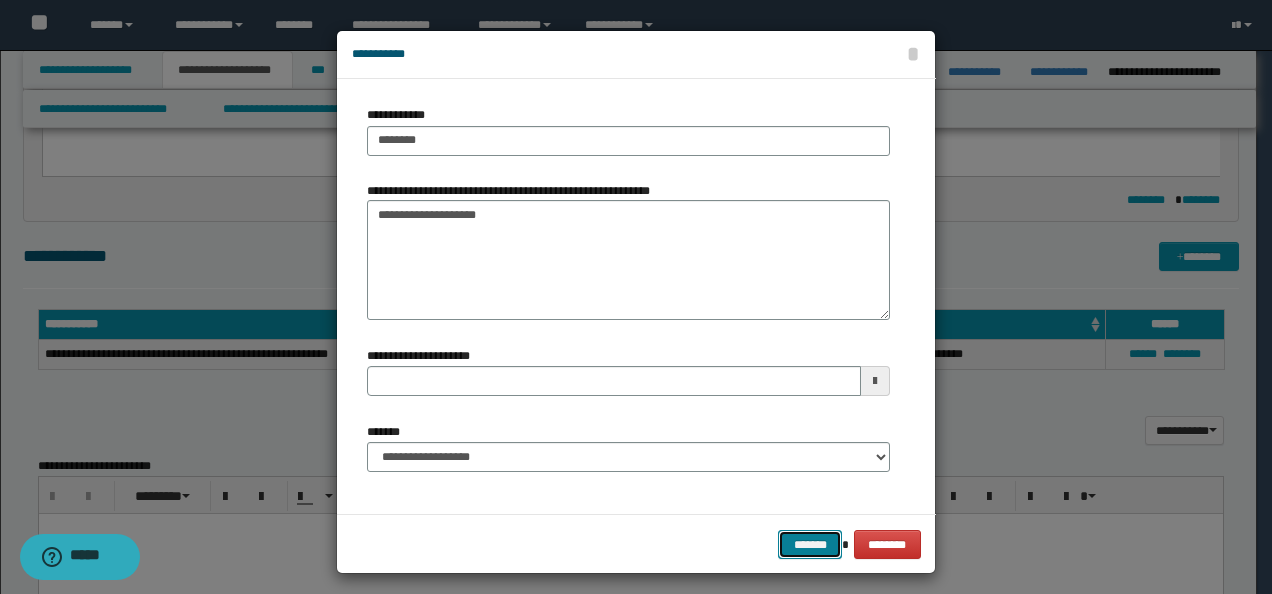 click on "*******" at bounding box center (810, 544) 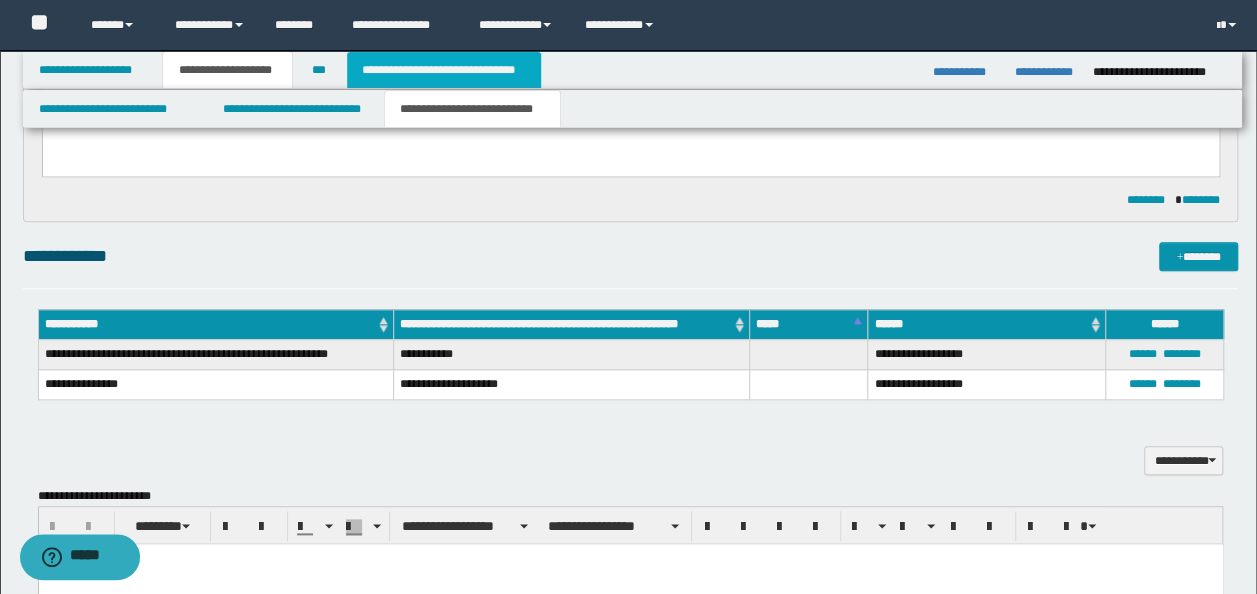 click on "**********" at bounding box center [444, 70] 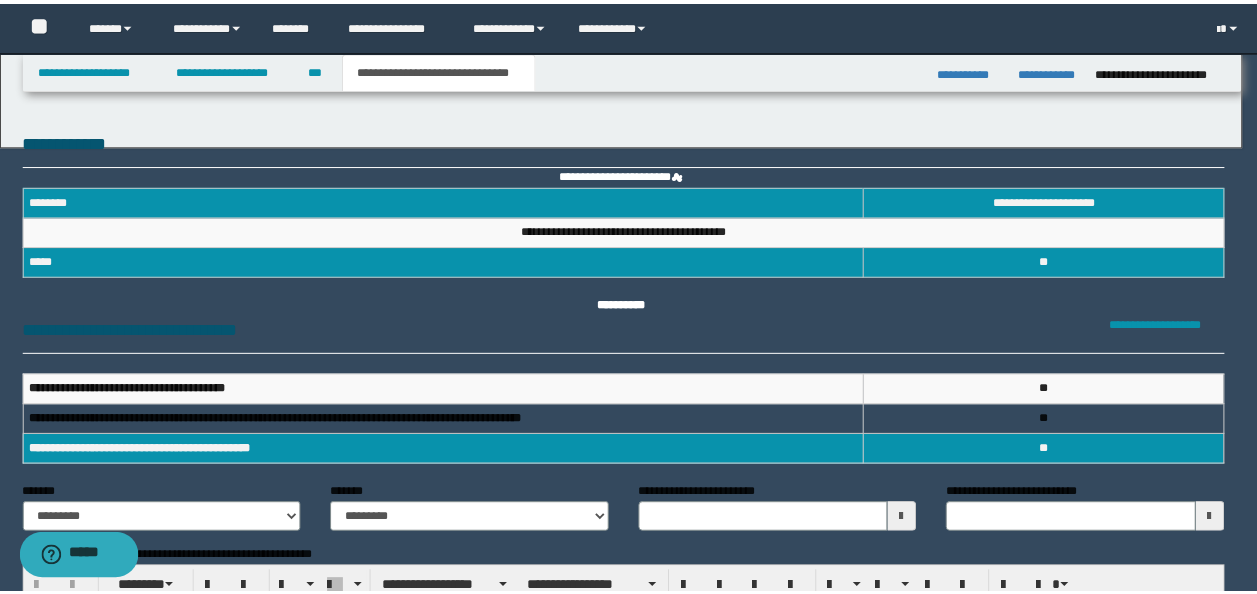 scroll, scrollTop: 0, scrollLeft: 0, axis: both 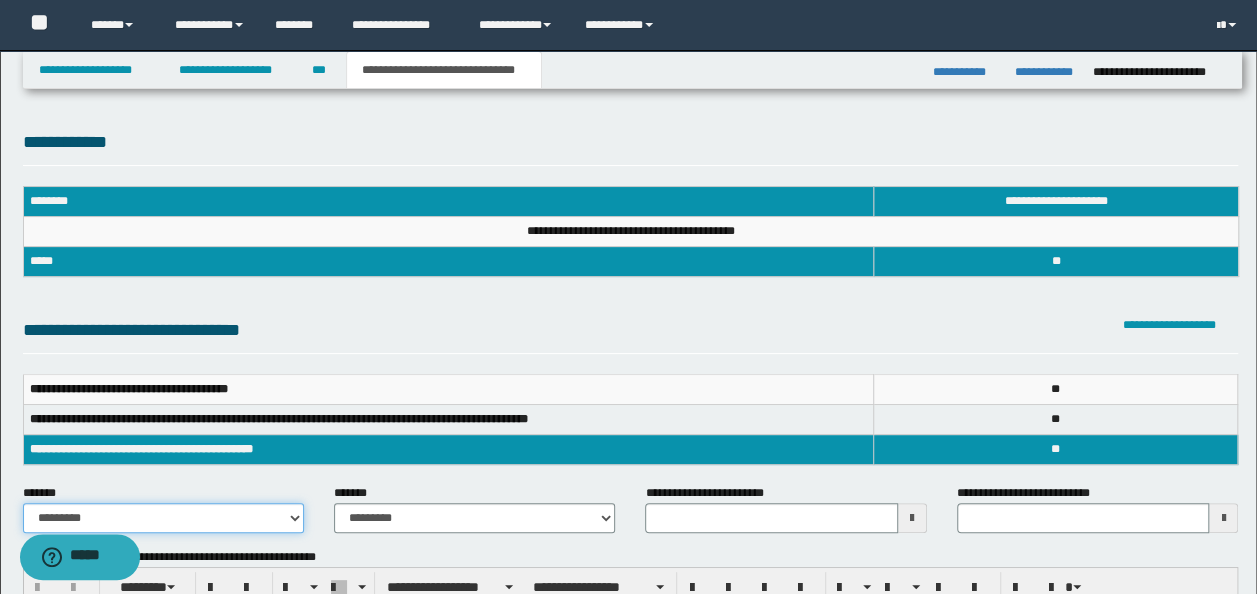 drag, startPoint x: 228, startPoint y: 515, endPoint x: 231, endPoint y: 501, distance: 14.3178215 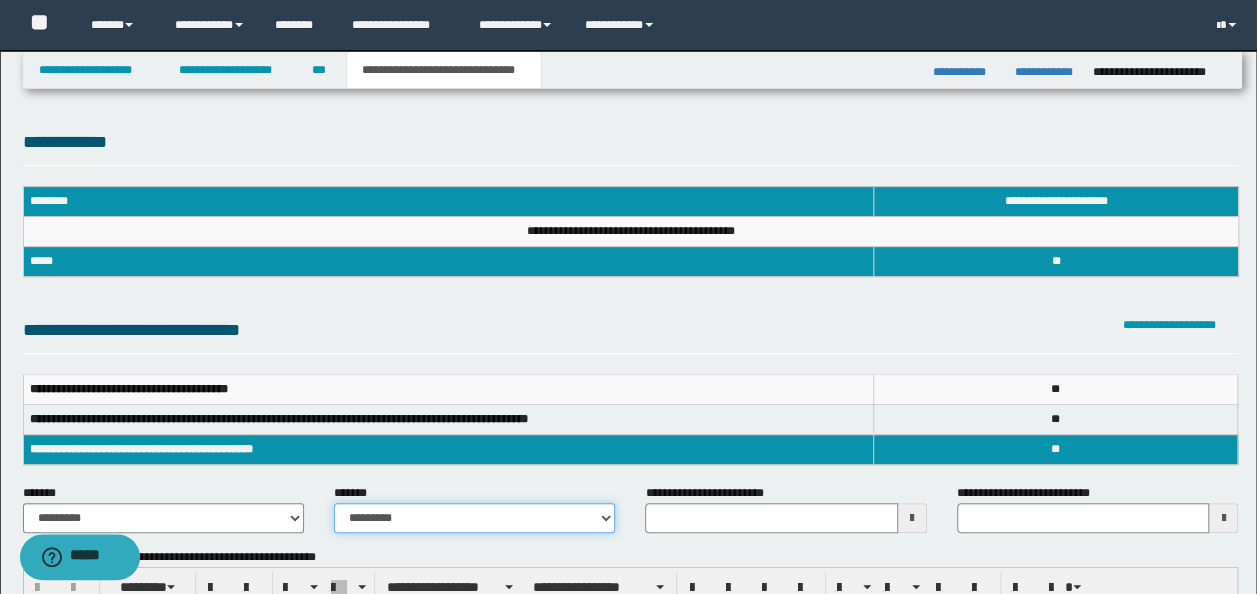 drag, startPoint x: 408, startPoint y: 522, endPoint x: 408, endPoint y: 503, distance: 19 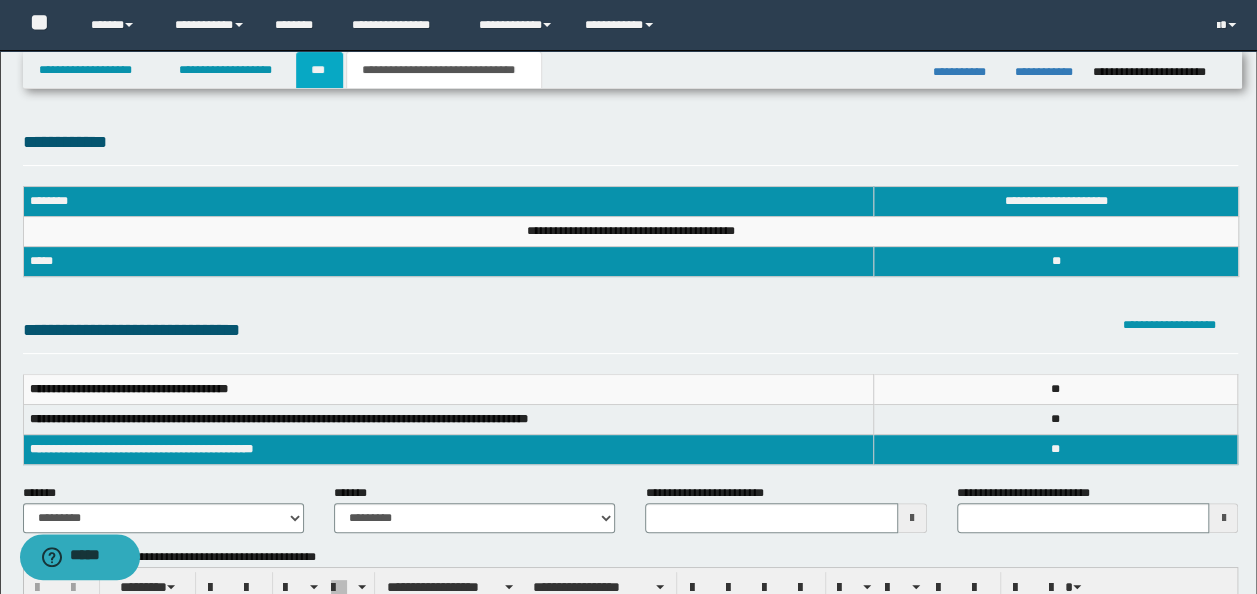 click on "***" at bounding box center [319, 70] 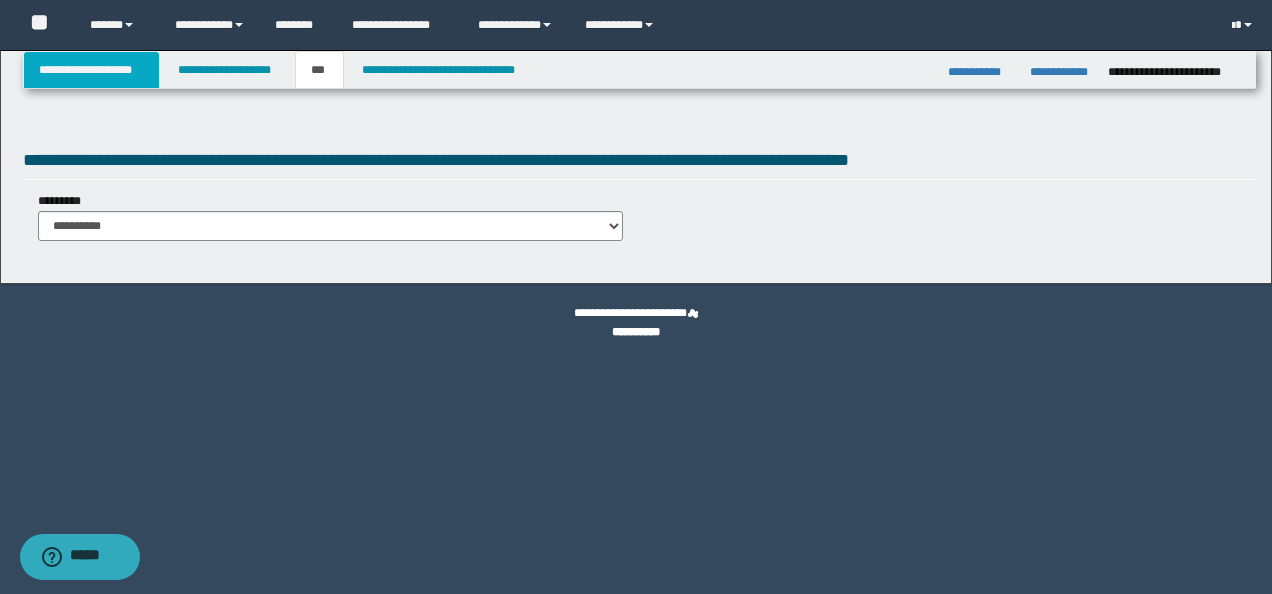click on "**********" at bounding box center [92, 70] 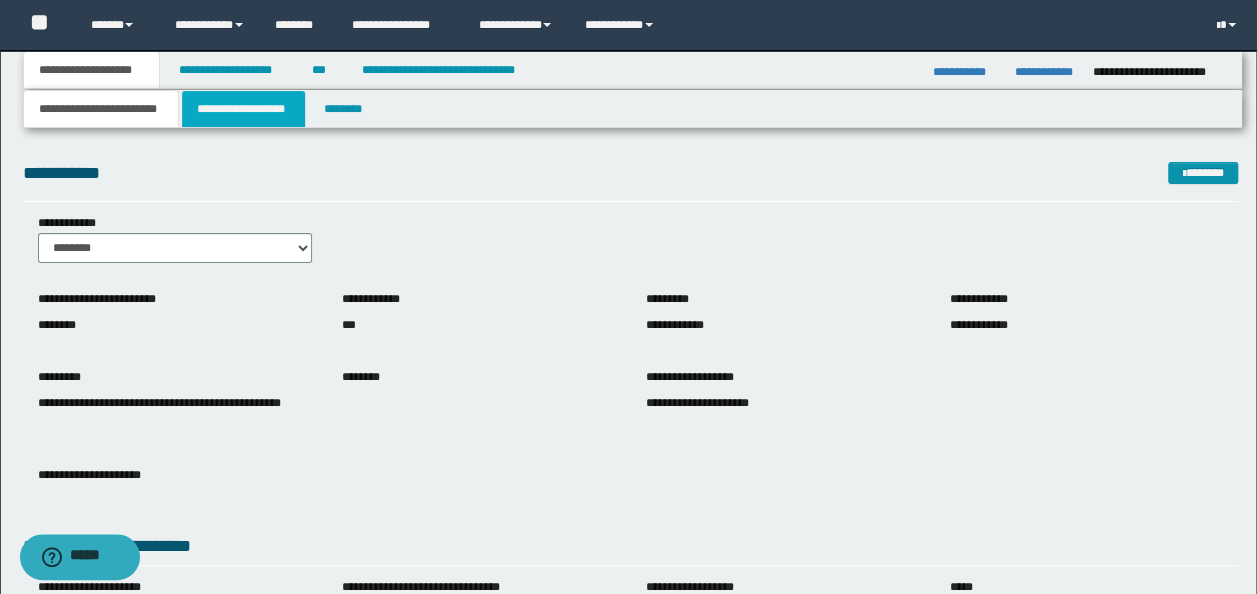 click on "**********" at bounding box center [243, 109] 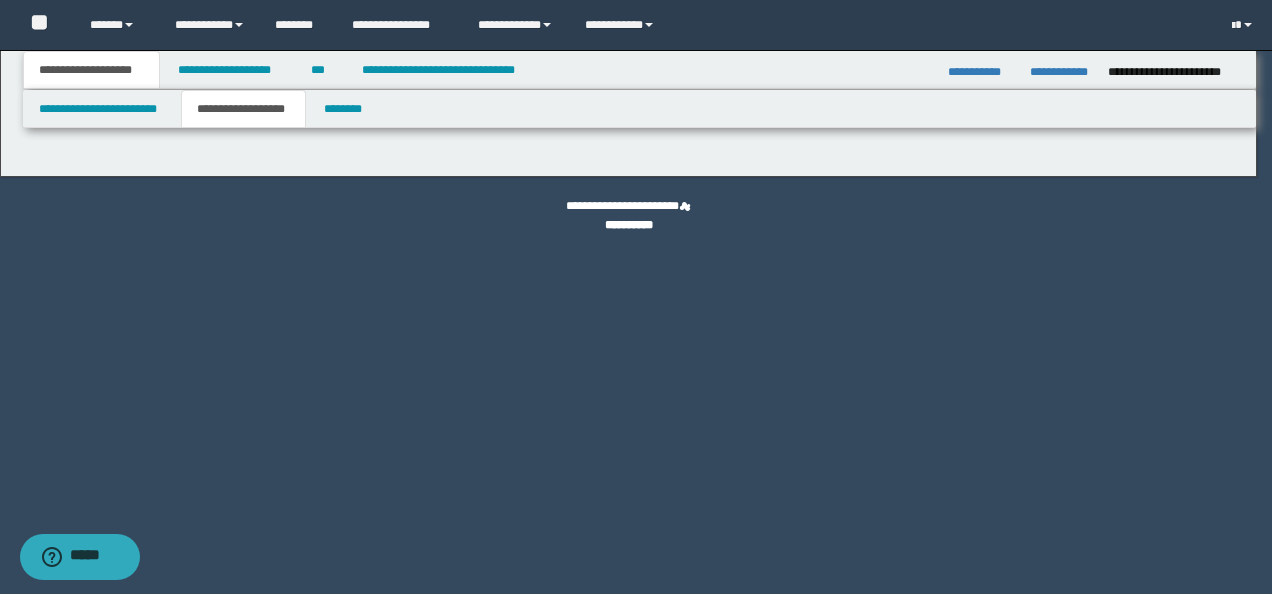 type on "********" 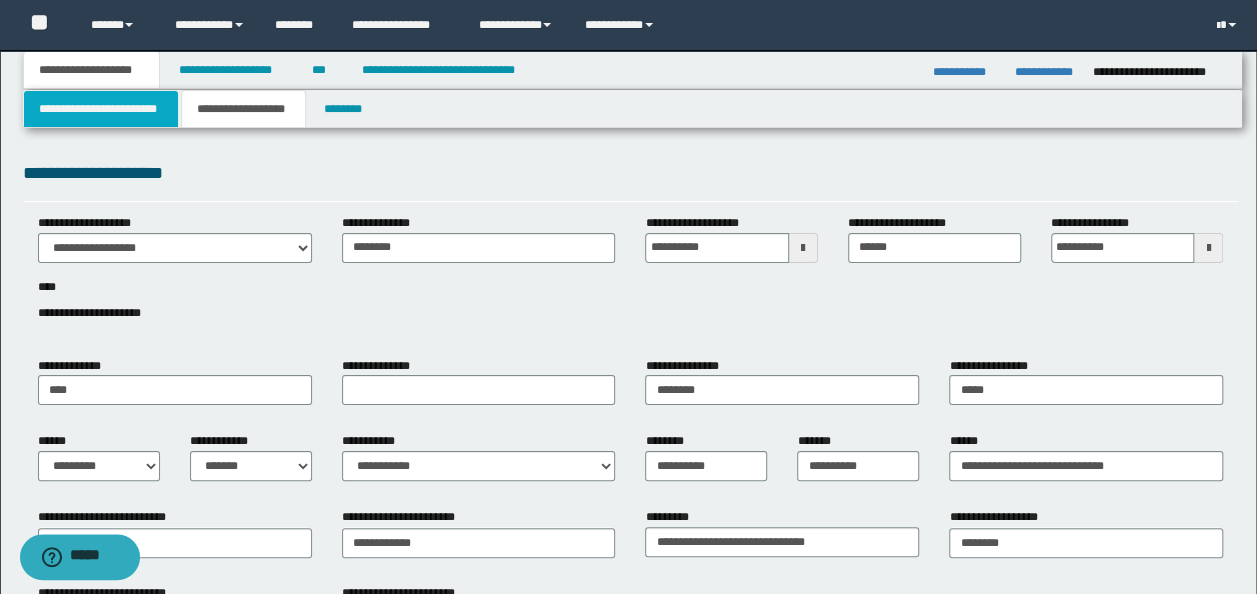 click on "**********" at bounding box center (101, 109) 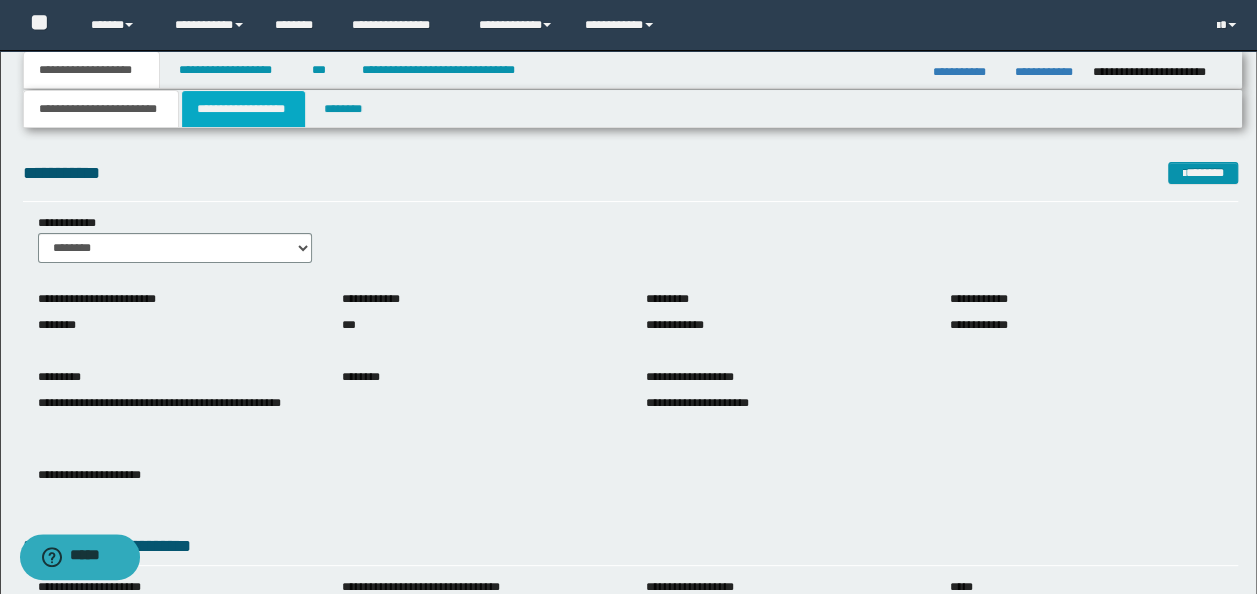 click on "**********" at bounding box center (243, 109) 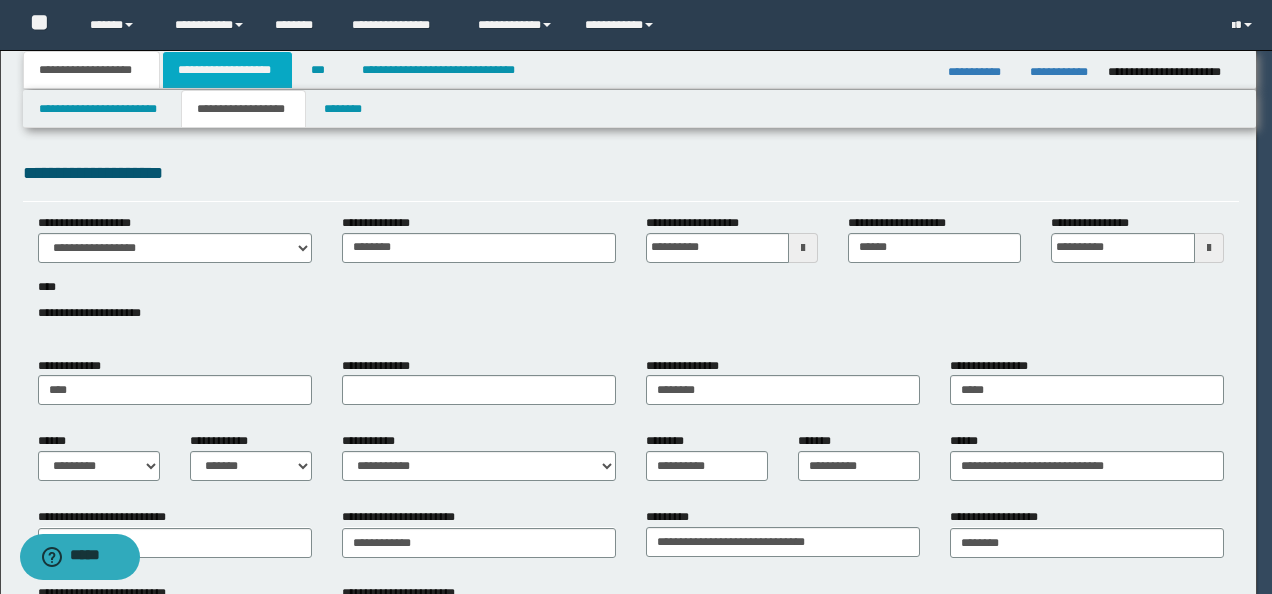 click on "**********" at bounding box center [227, 70] 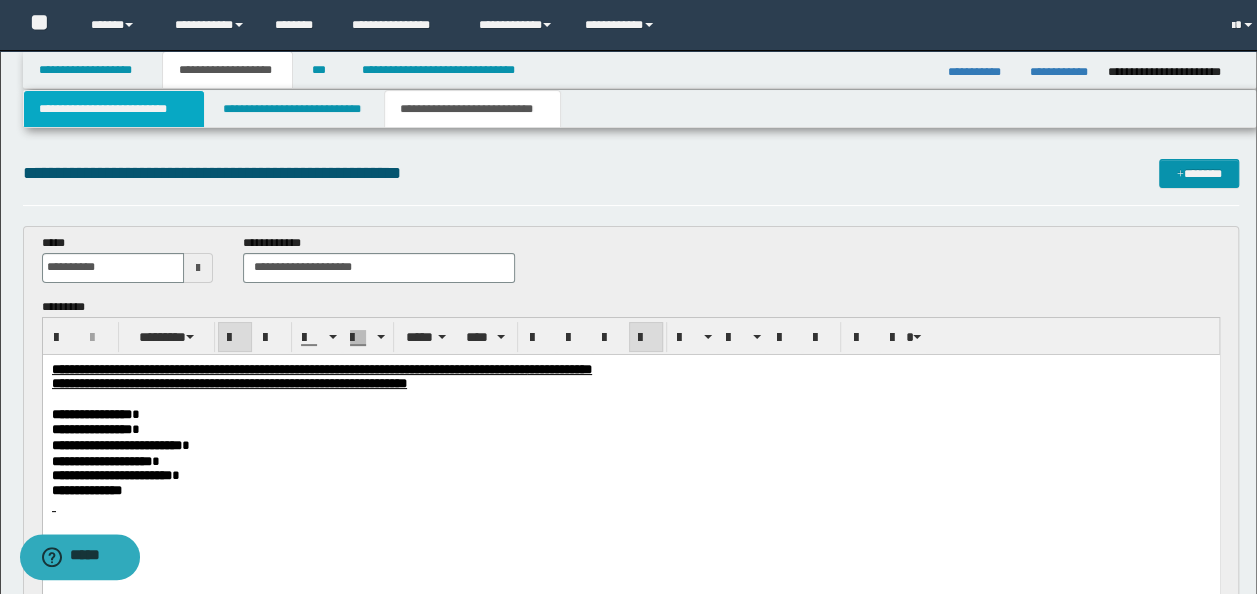 click on "**********" at bounding box center [114, 109] 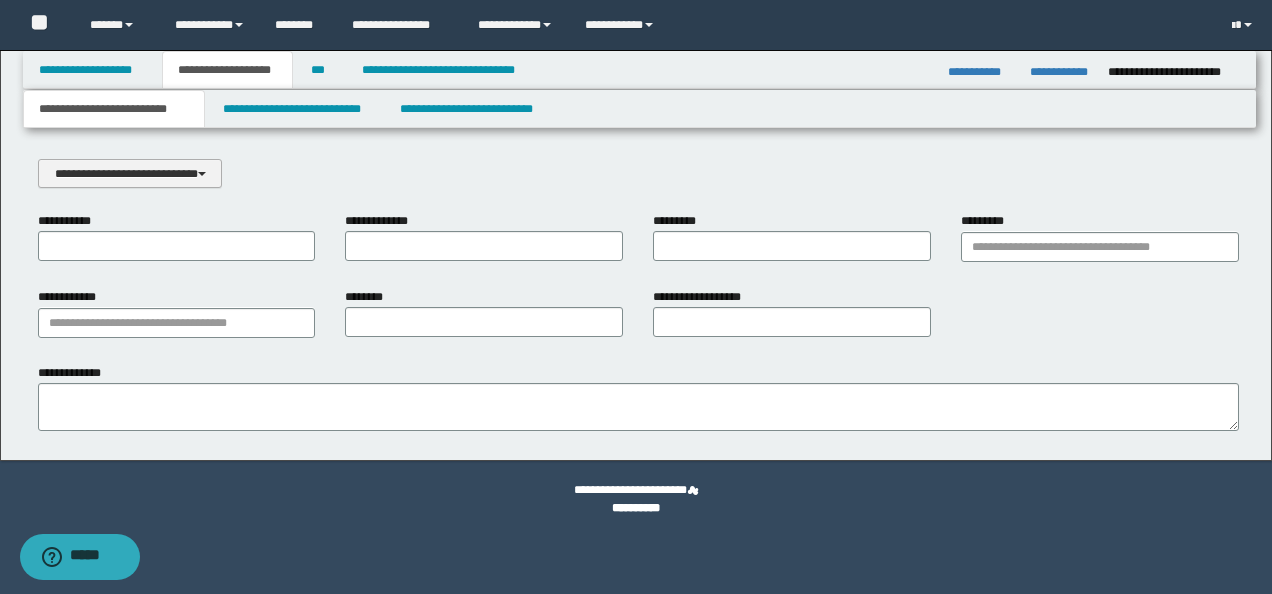click on "**********" at bounding box center (130, 173) 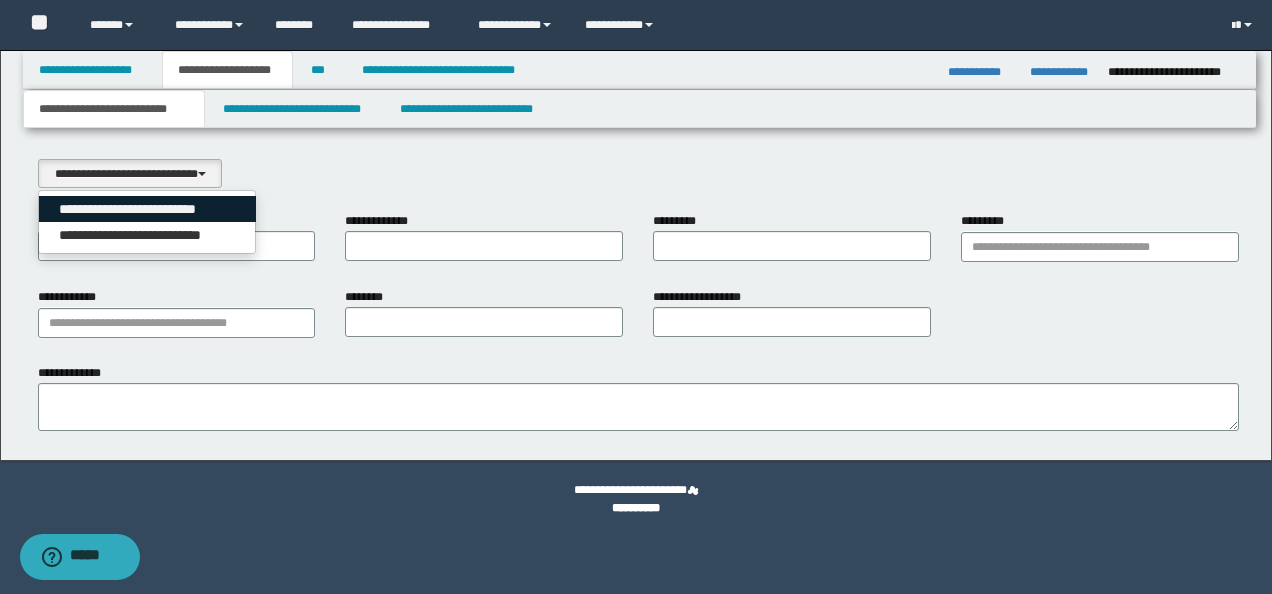 click on "**********" at bounding box center (148, 209) 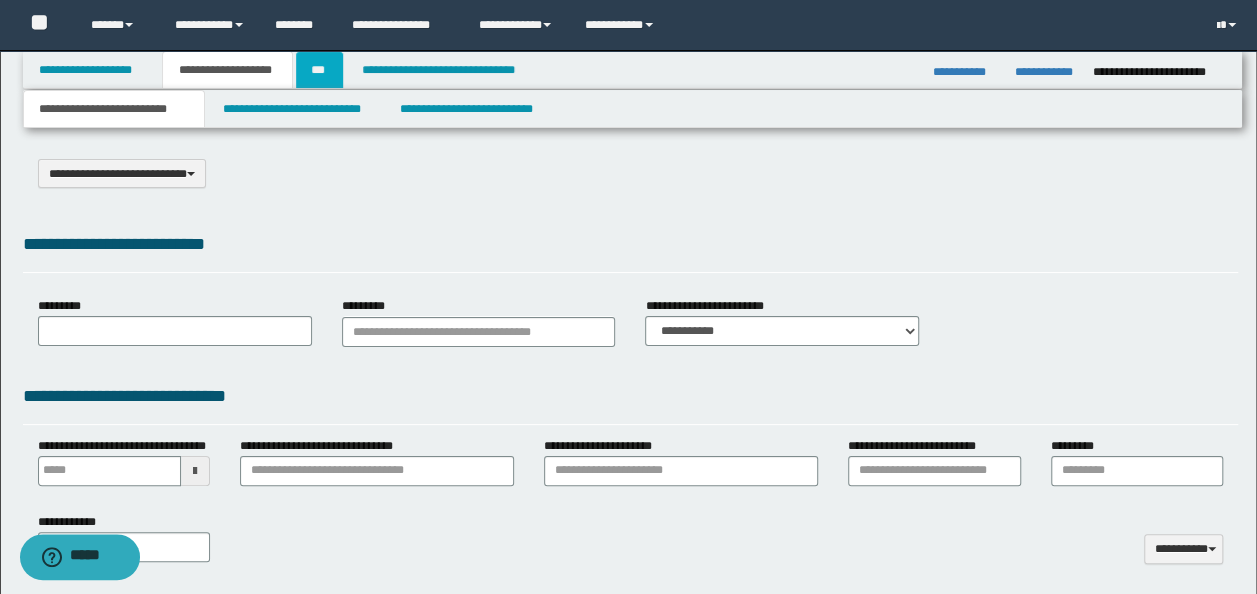 click on "***" at bounding box center [319, 70] 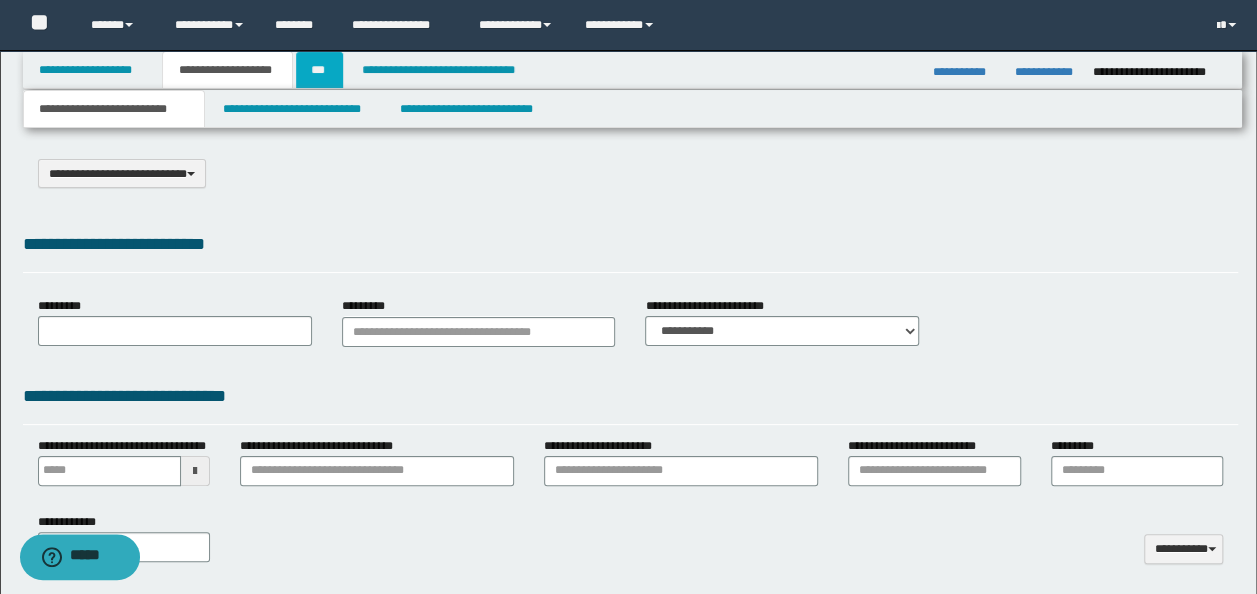 select on "***" 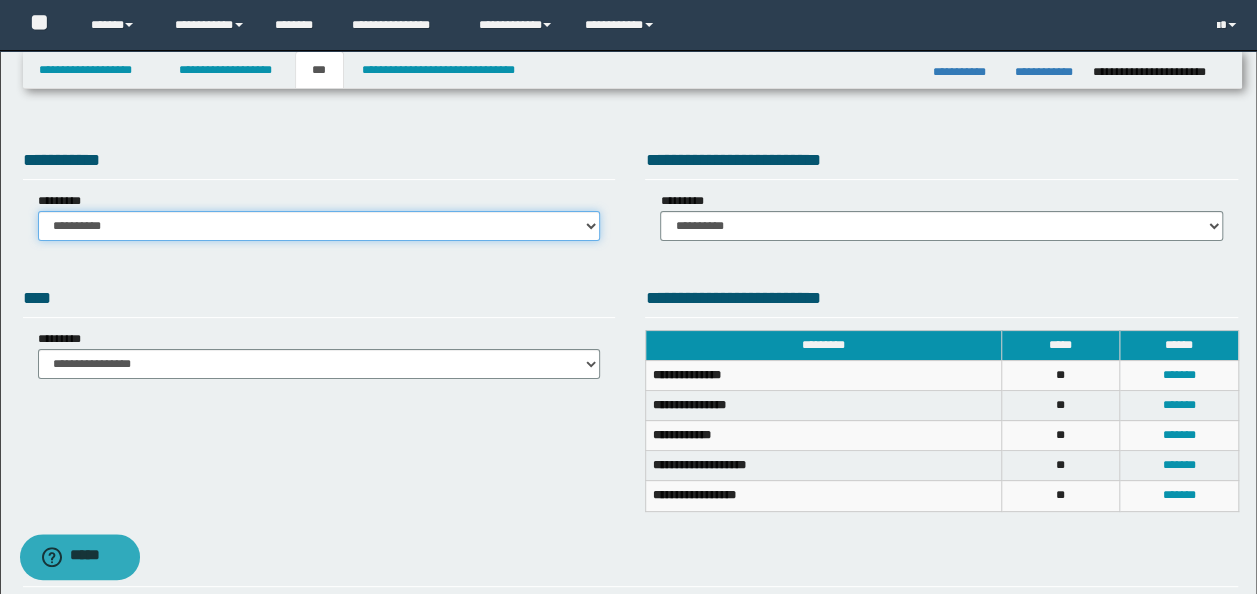 drag, startPoint x: 338, startPoint y: 220, endPoint x: 335, endPoint y: 232, distance: 12.369317 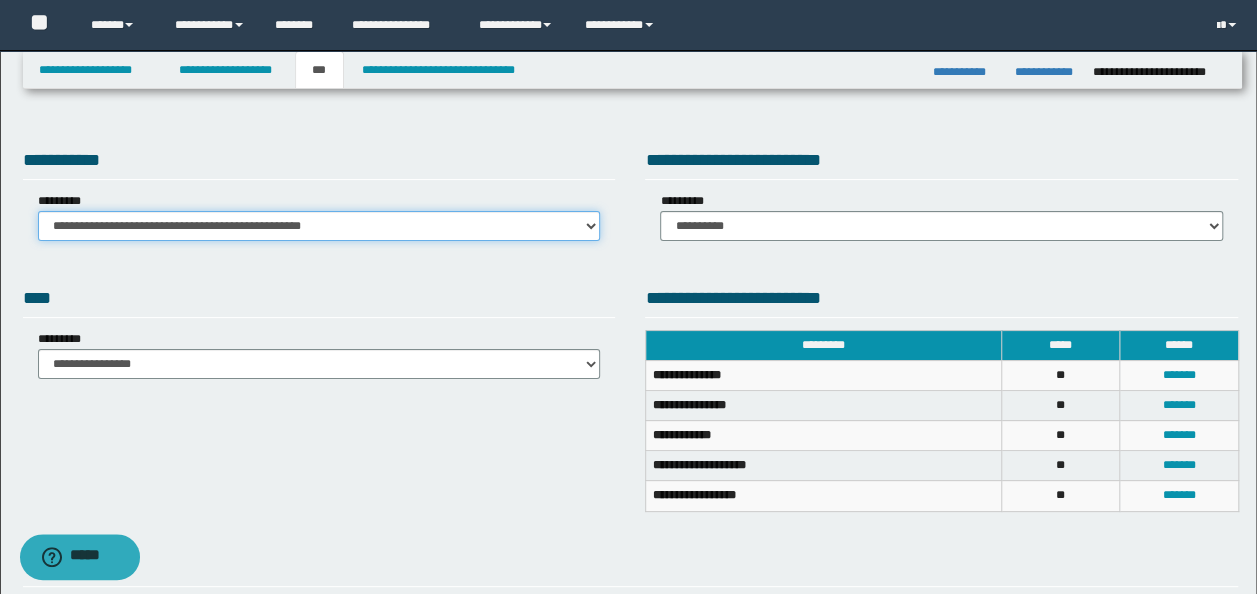 click on "**********" at bounding box center [319, 226] 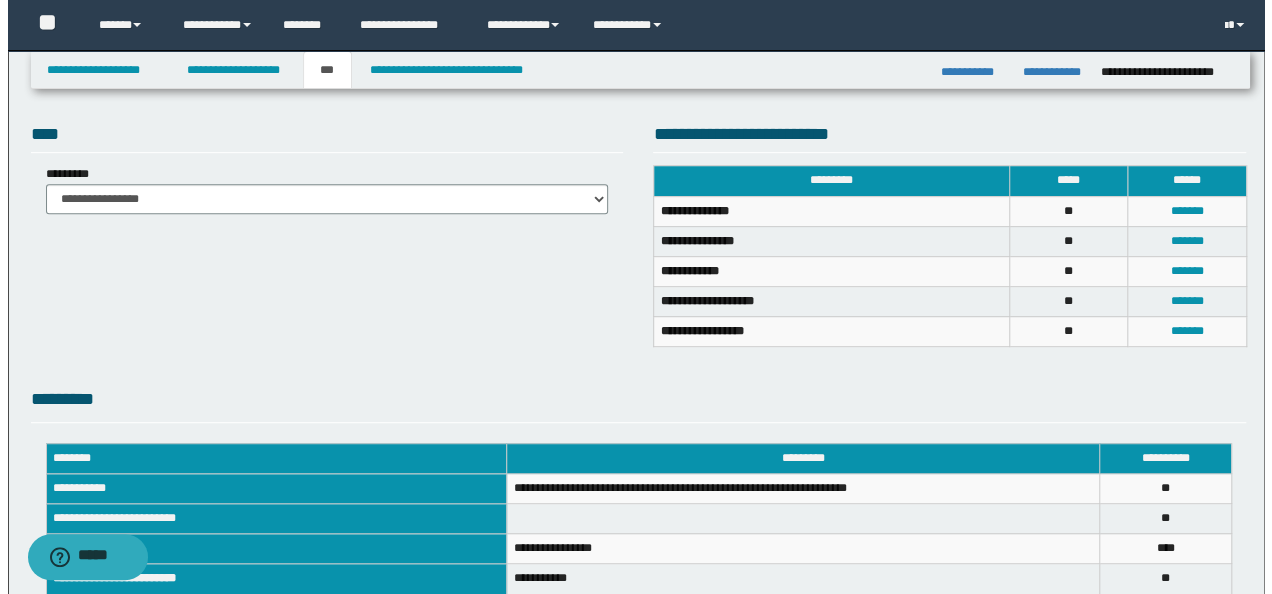 scroll, scrollTop: 300, scrollLeft: 0, axis: vertical 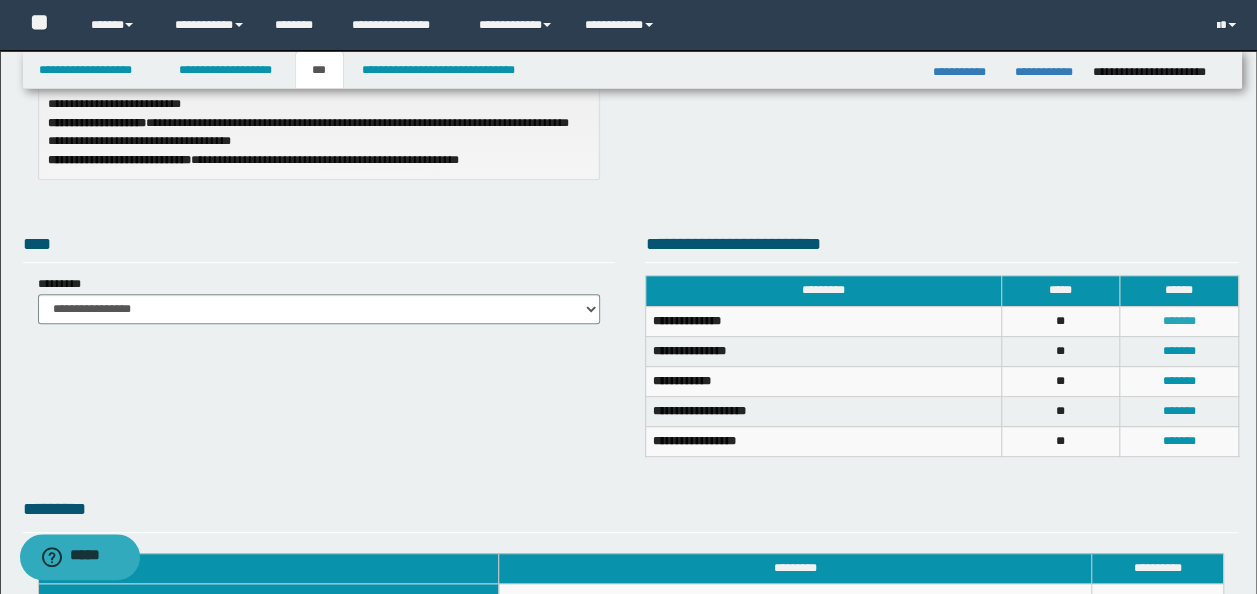 click on "*******" at bounding box center (1179, 321) 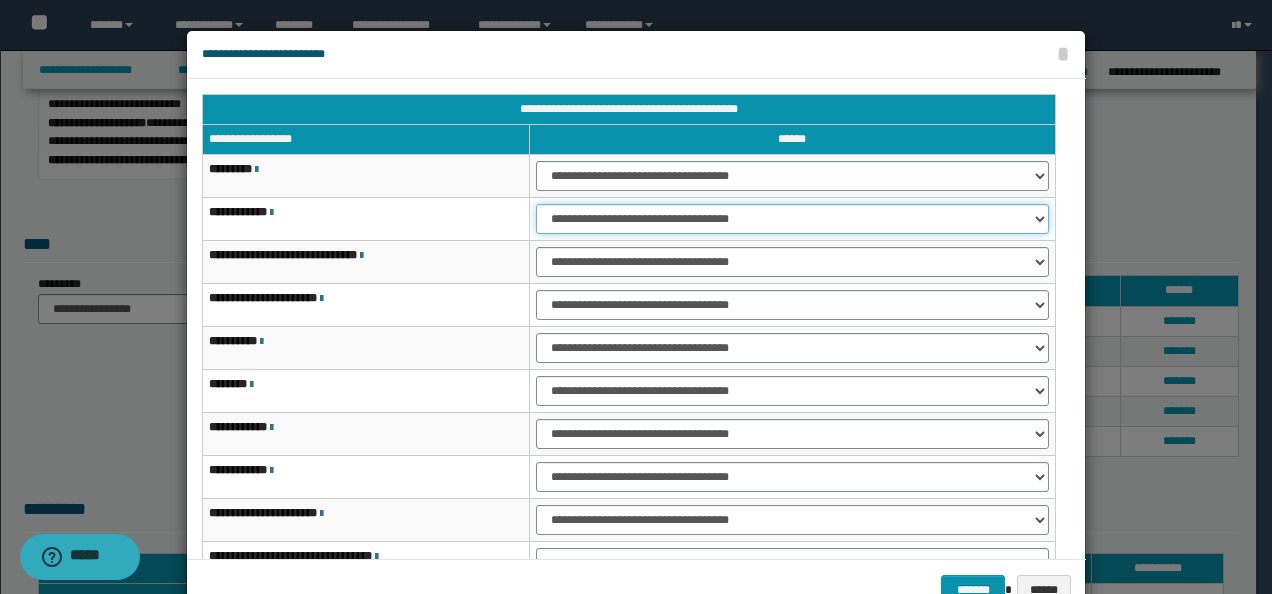 drag, startPoint x: 563, startPoint y: 216, endPoint x: 566, endPoint y: 228, distance: 12.369317 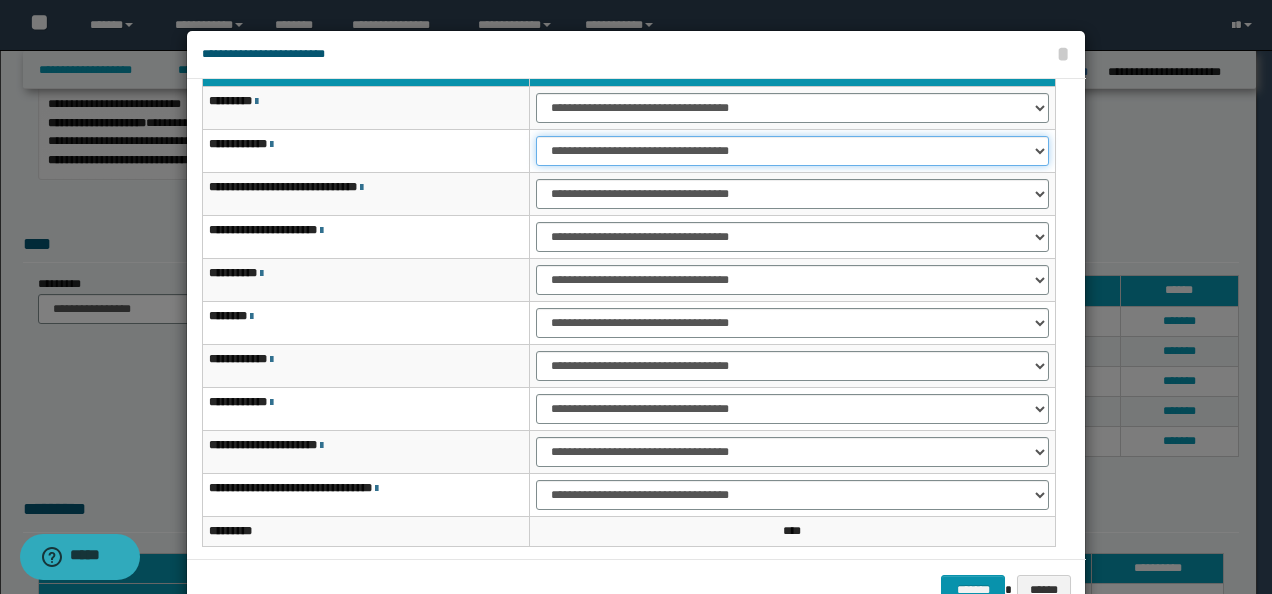 scroll, scrollTop: 116, scrollLeft: 0, axis: vertical 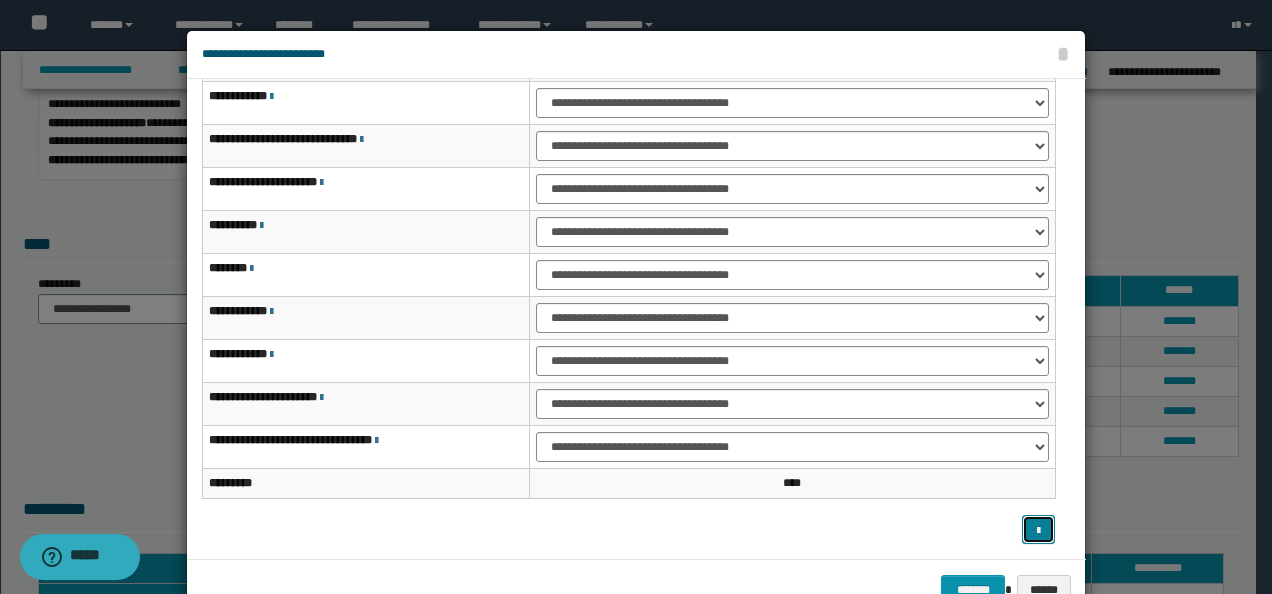 click at bounding box center (1038, 529) 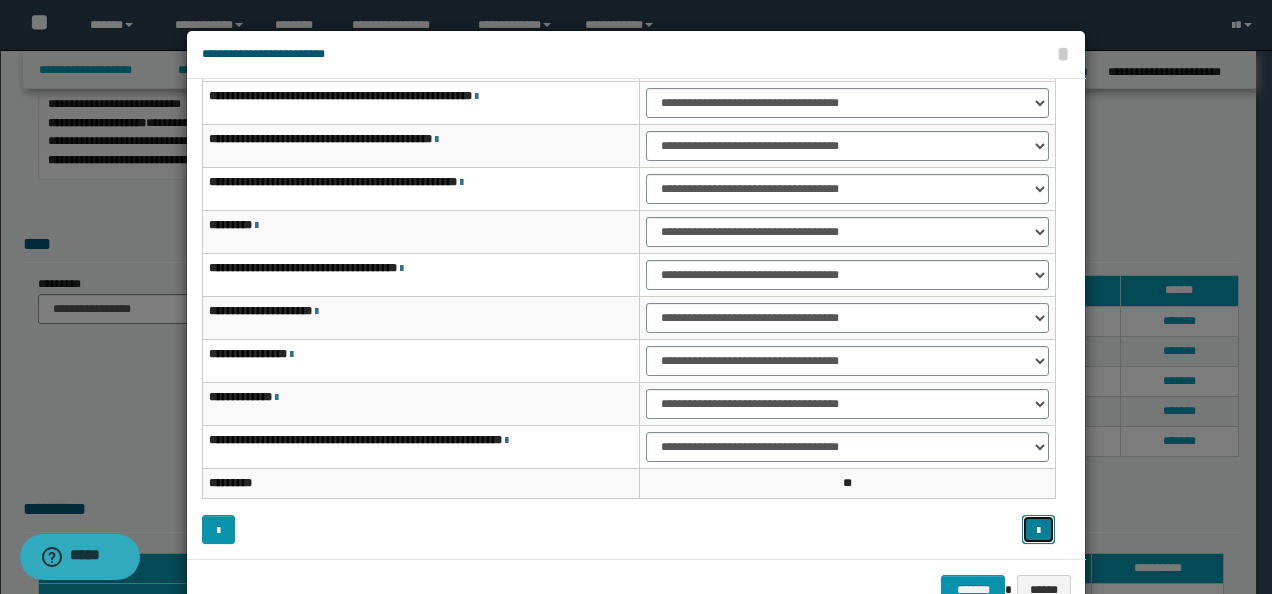 type 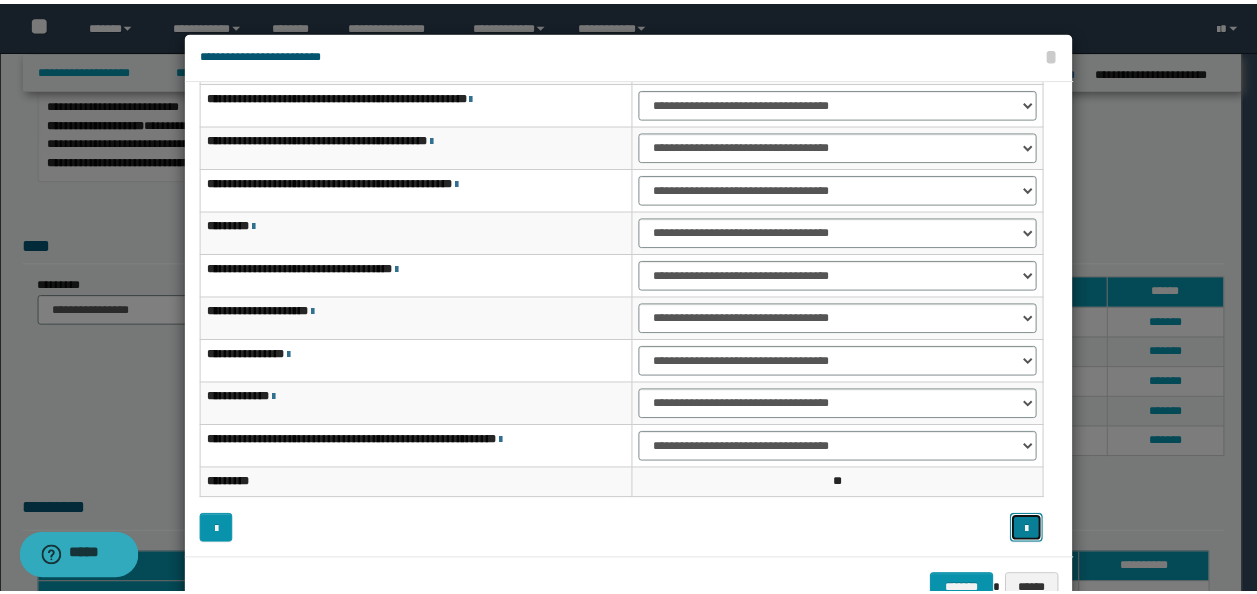 scroll, scrollTop: 55, scrollLeft: 0, axis: vertical 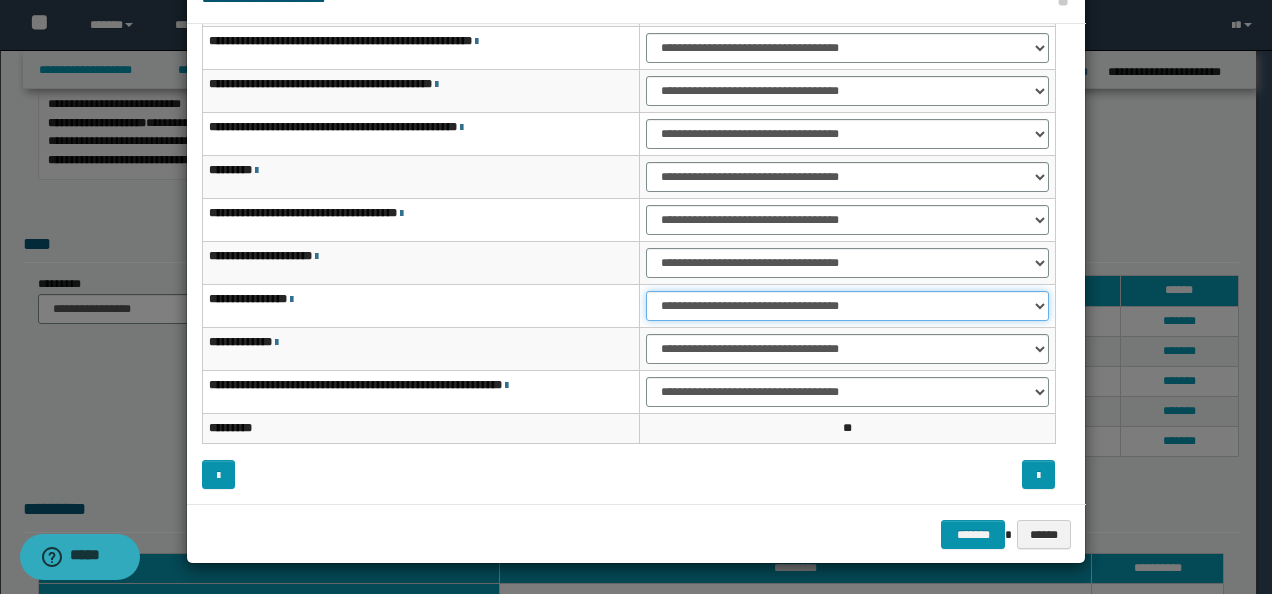 click on "**********" at bounding box center (847, 306) 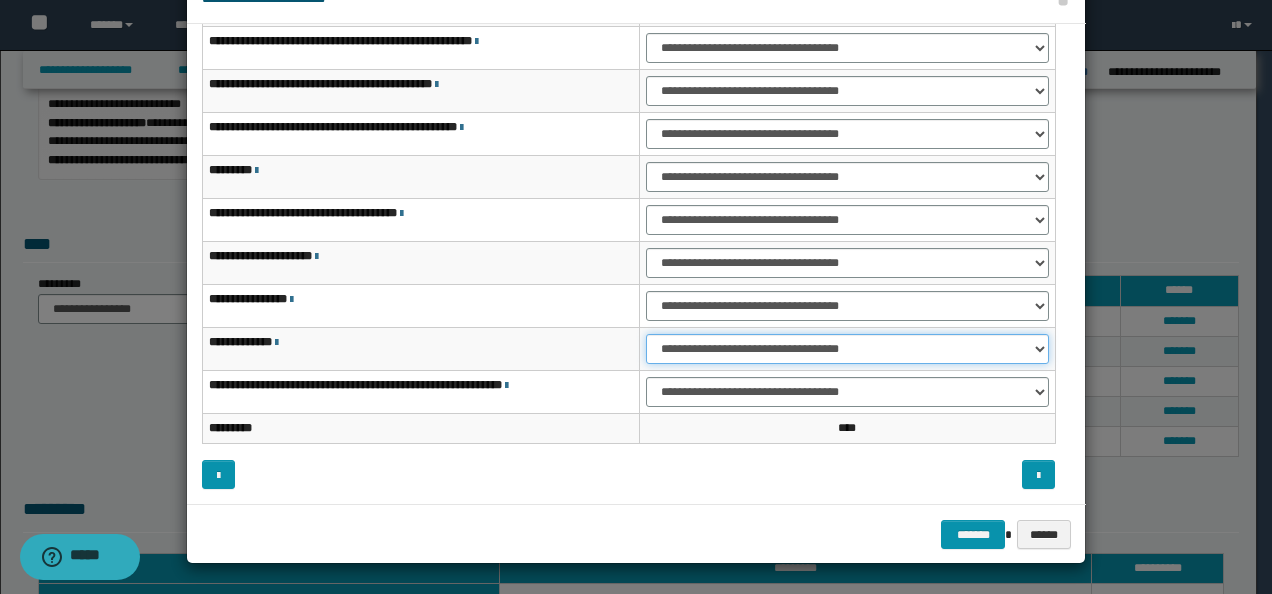 click on "**********" at bounding box center (847, 349) 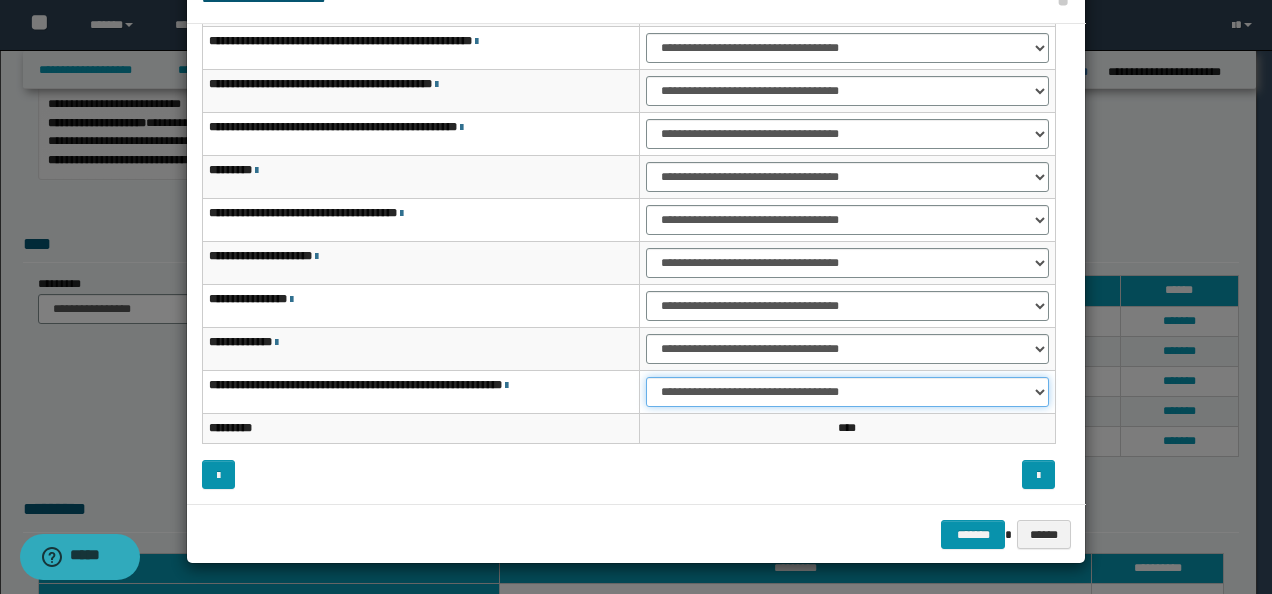 drag, startPoint x: 688, startPoint y: 390, endPoint x: 696, endPoint y: 405, distance: 17 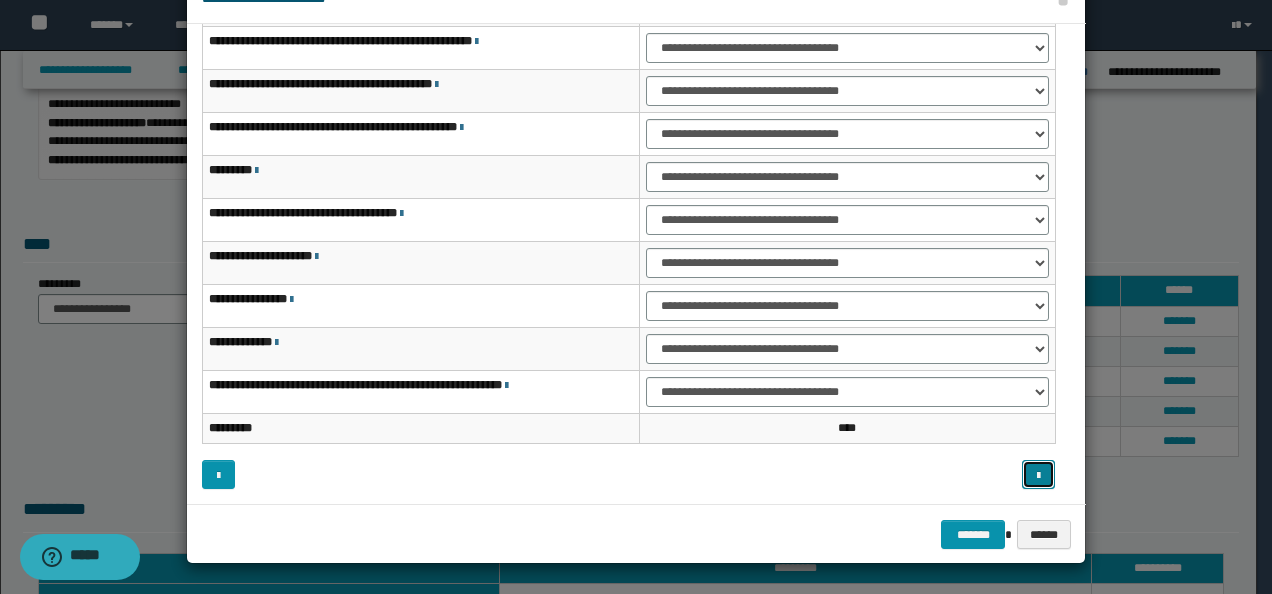click at bounding box center (1038, 476) 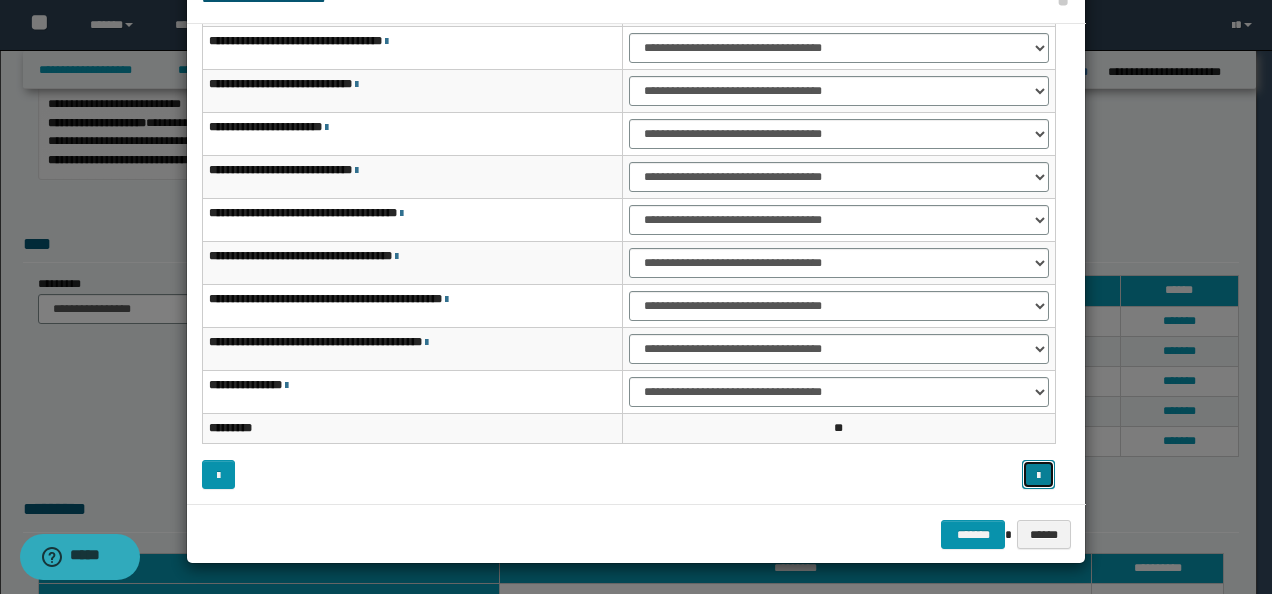 click at bounding box center (1038, 476) 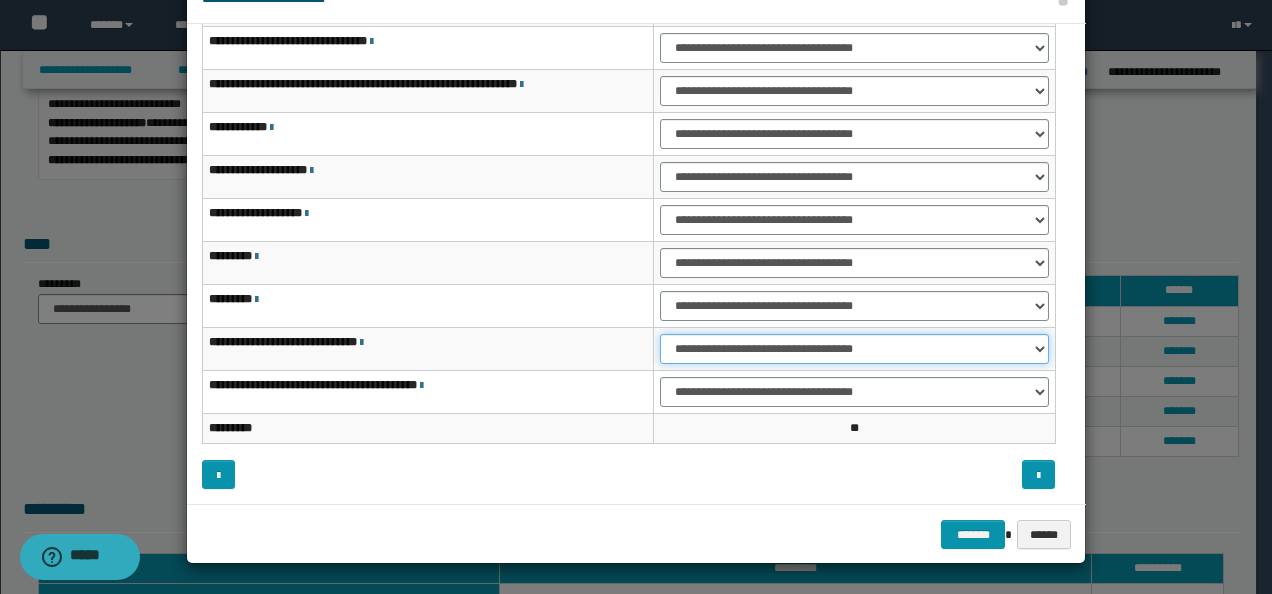 click on "**********" at bounding box center (854, 349) 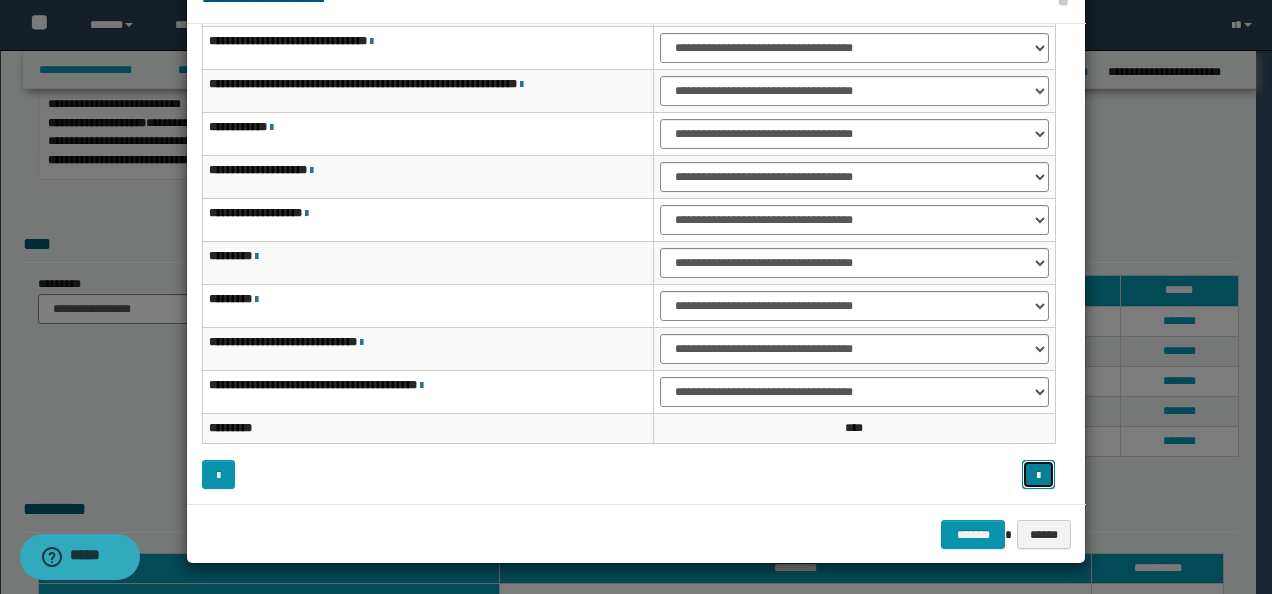 click at bounding box center (1038, 474) 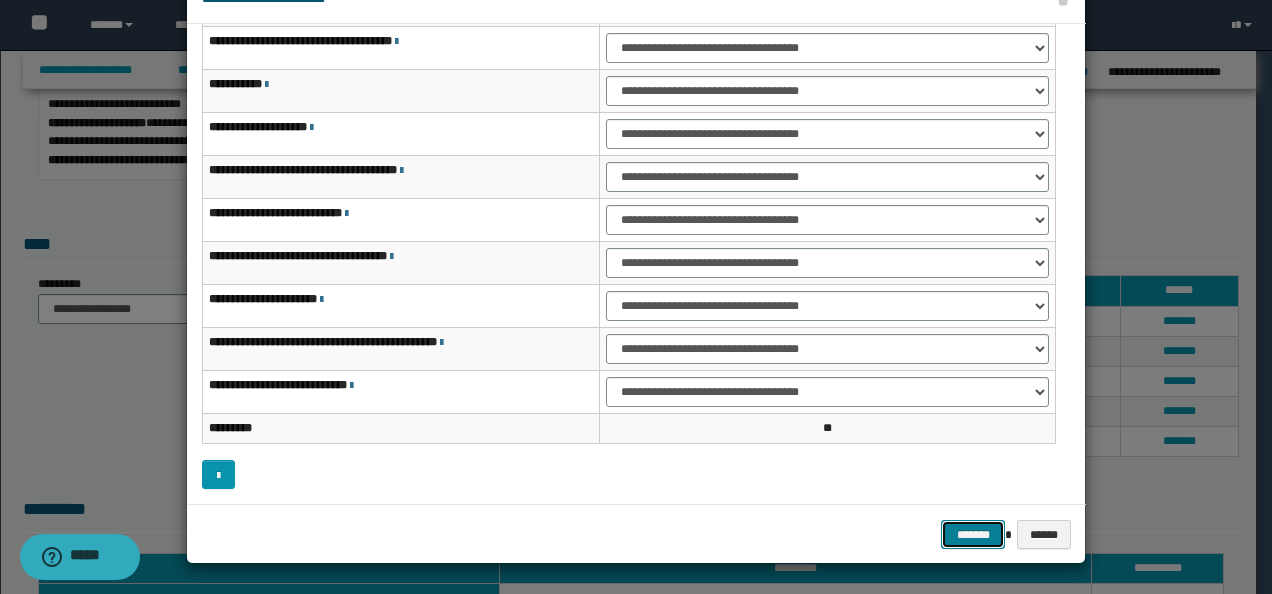 click on "*******" at bounding box center [973, 534] 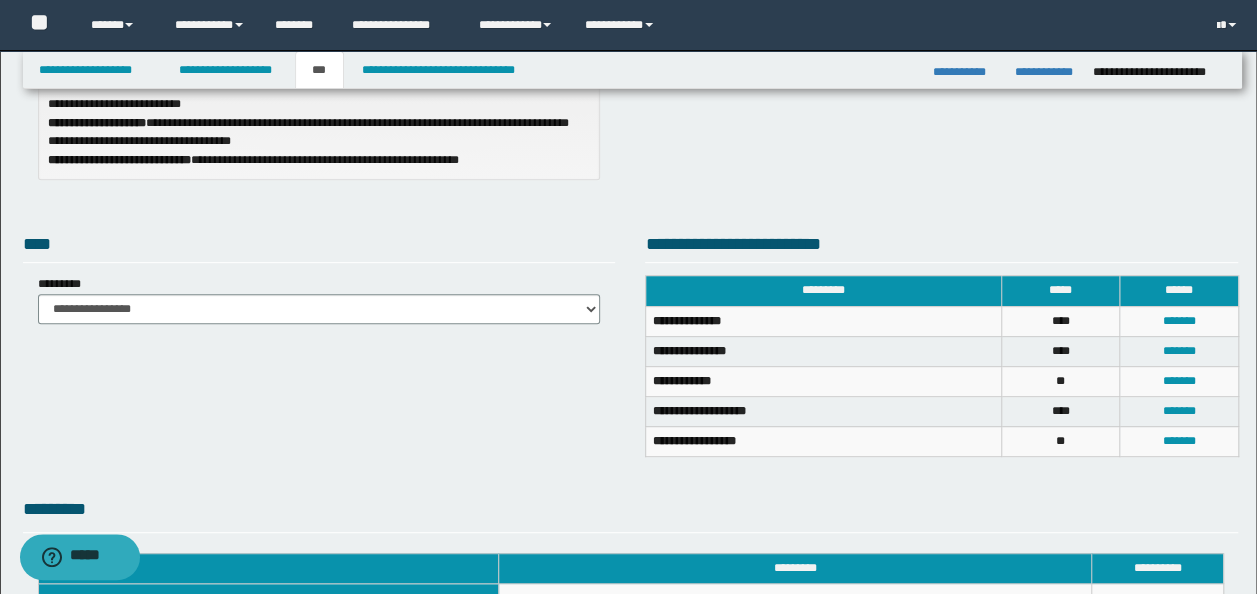 scroll, scrollTop: 685, scrollLeft: 0, axis: vertical 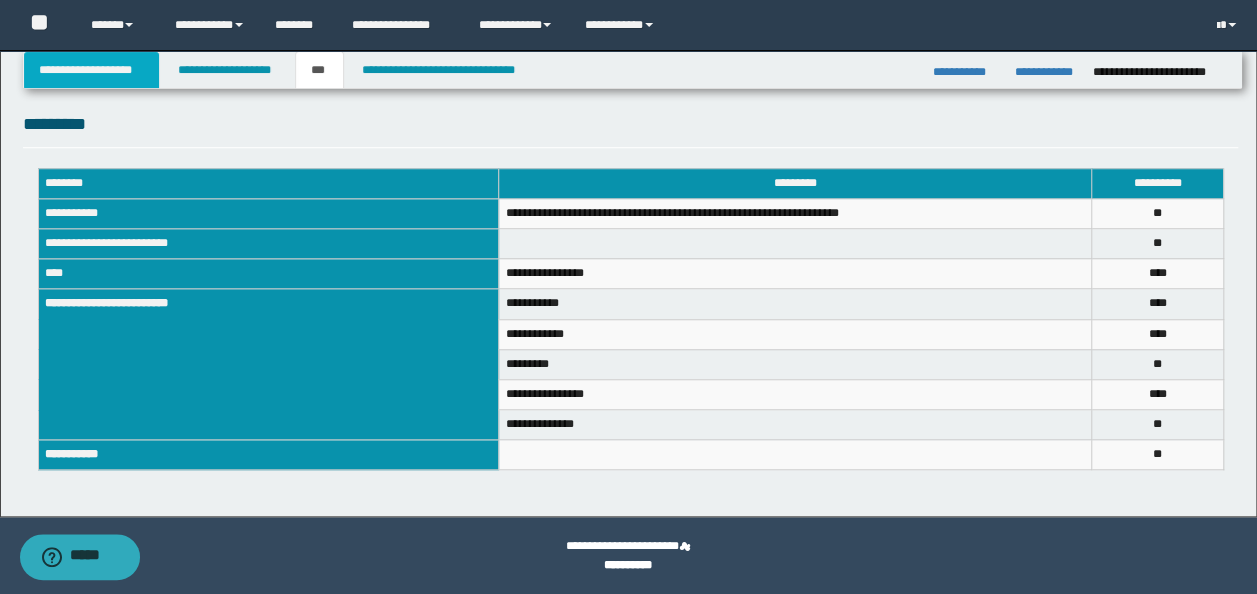 click on "**********" at bounding box center [92, 70] 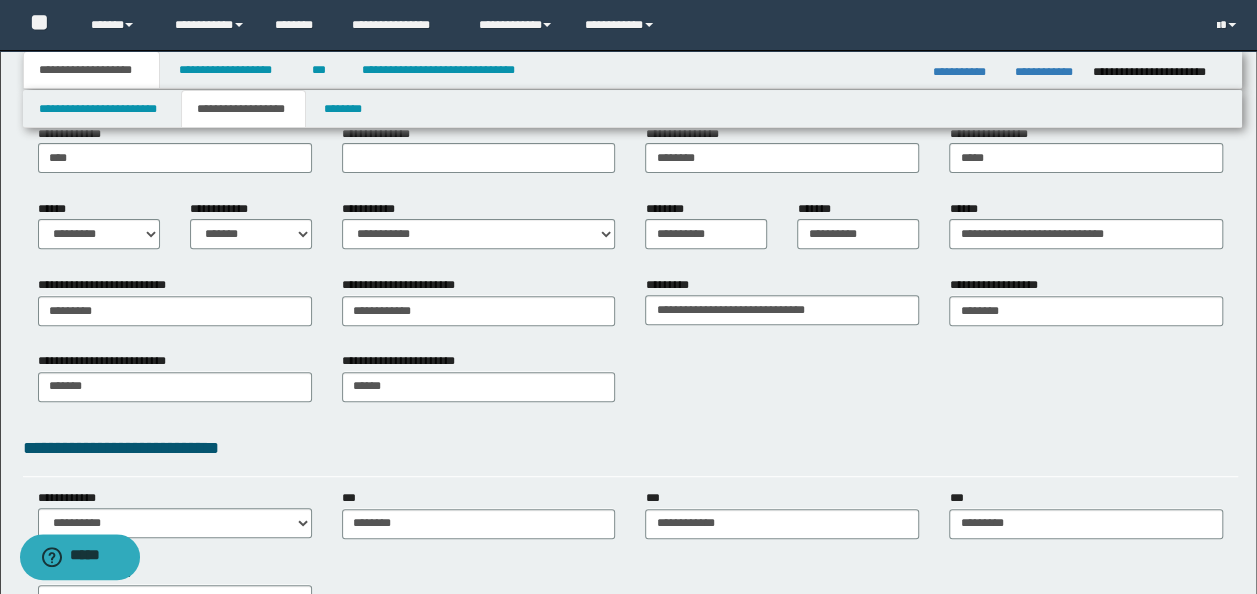 scroll, scrollTop: 11, scrollLeft: 0, axis: vertical 